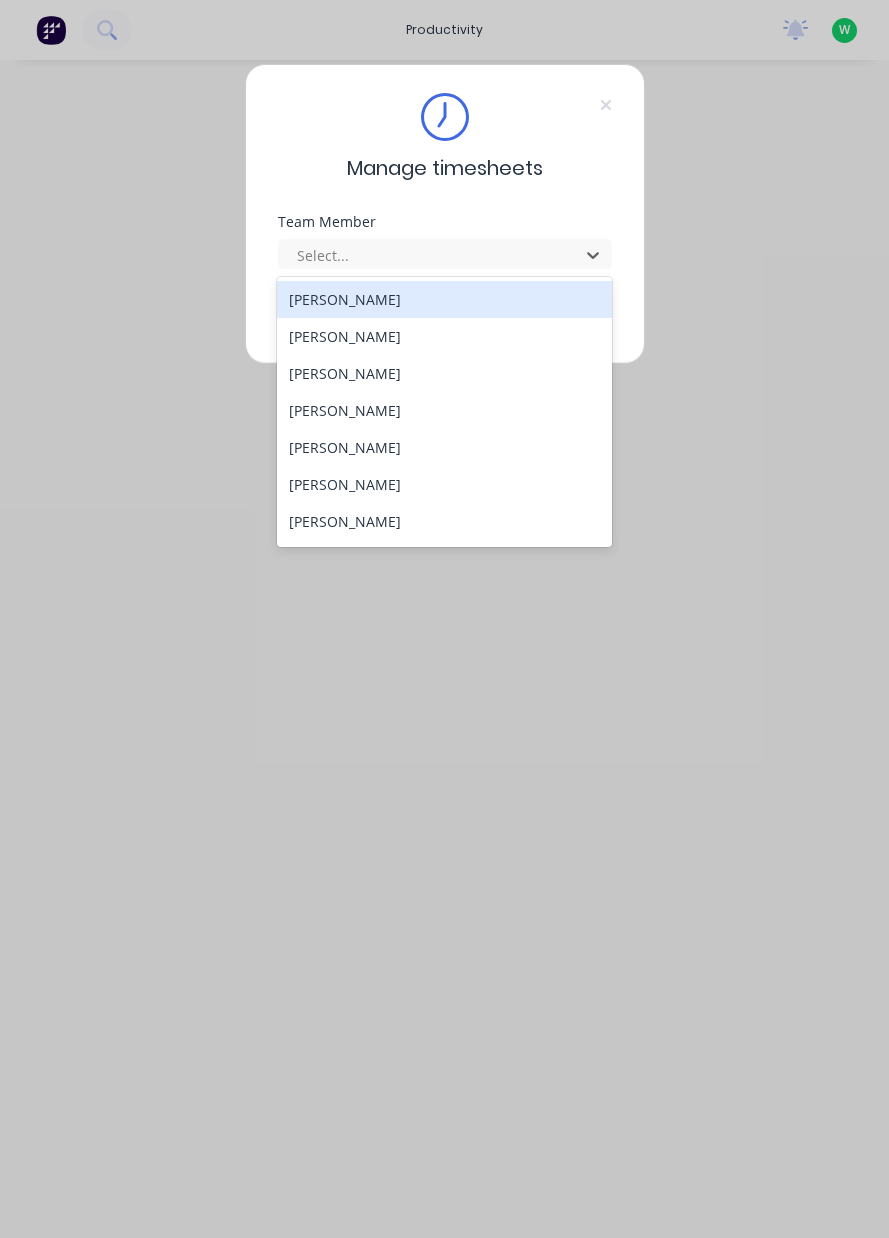 scroll, scrollTop: 0, scrollLeft: 0, axis: both 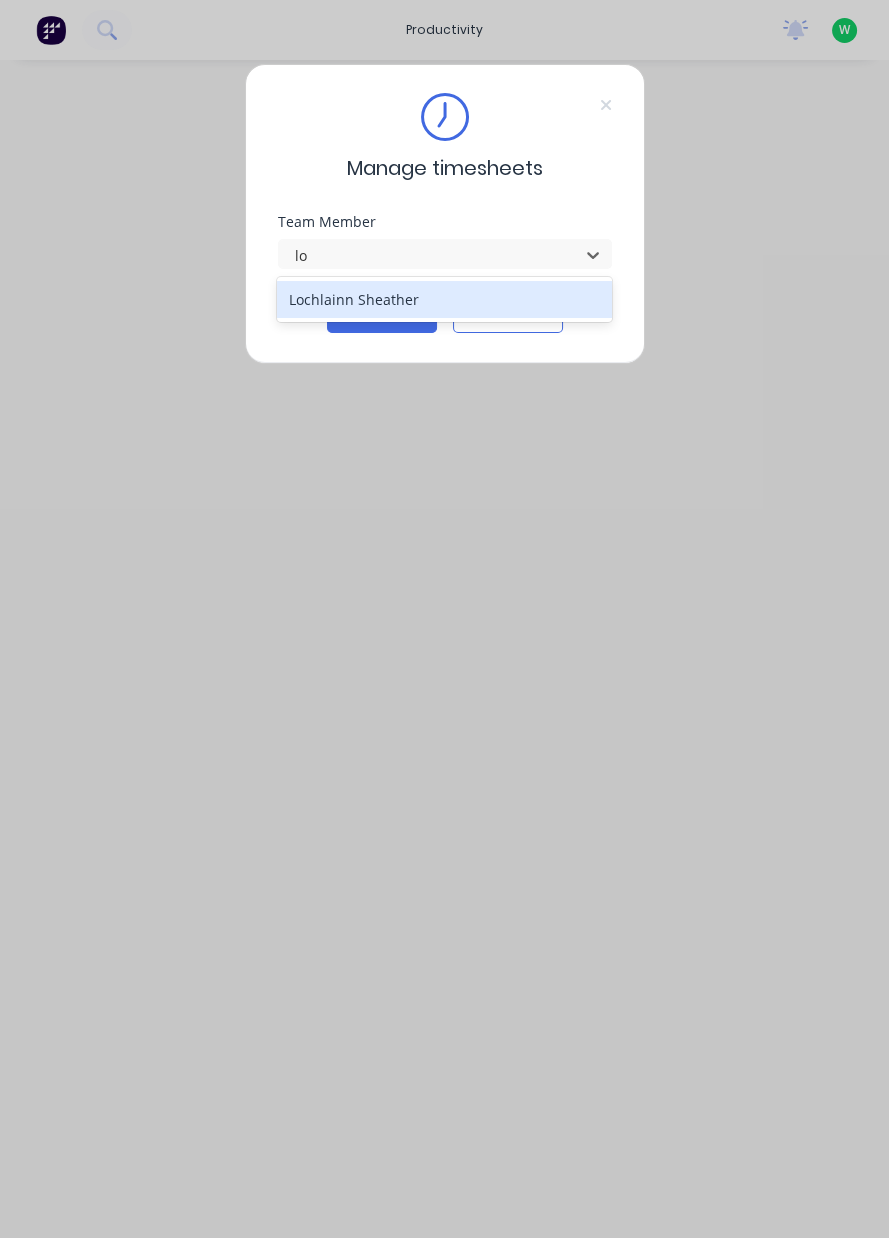 click on "Lochlainn Sheather" at bounding box center [444, 299] 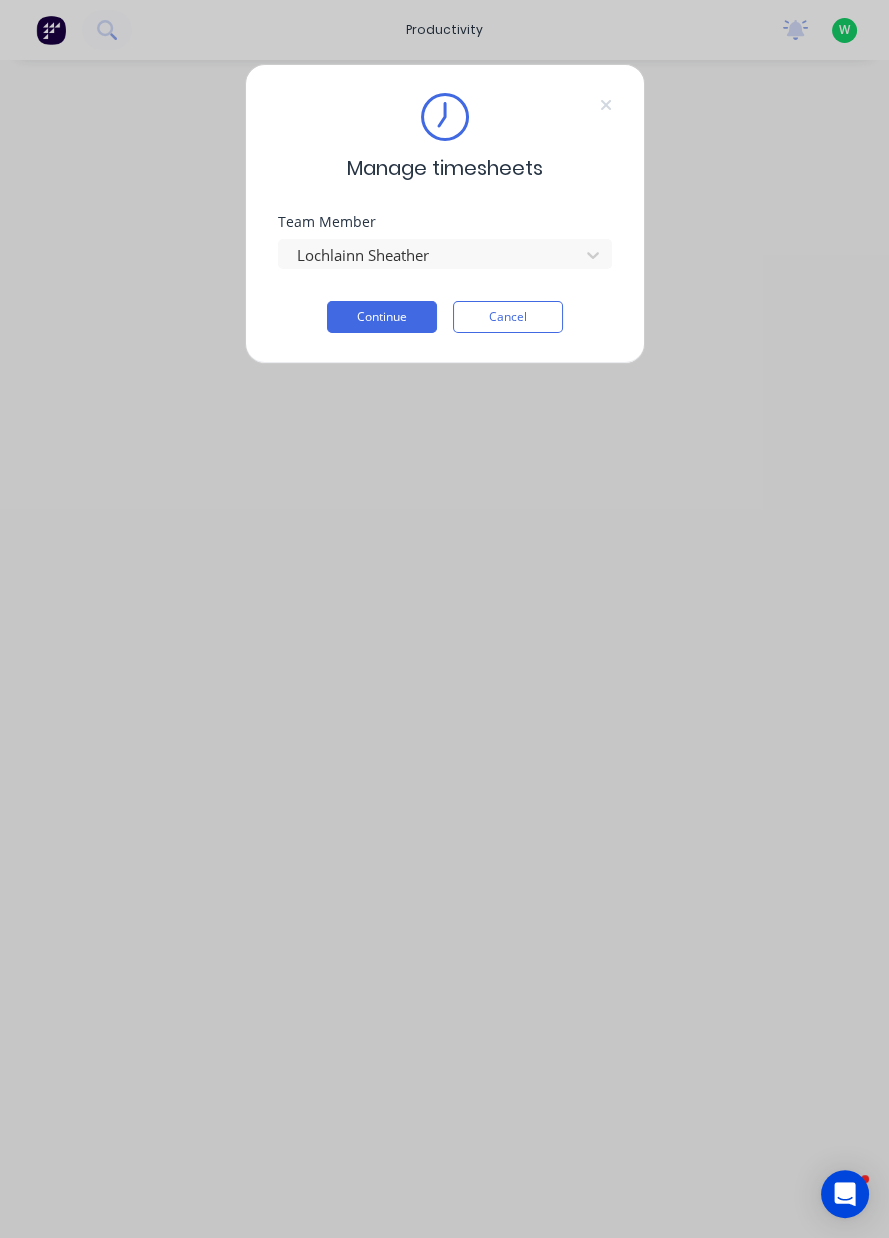 type 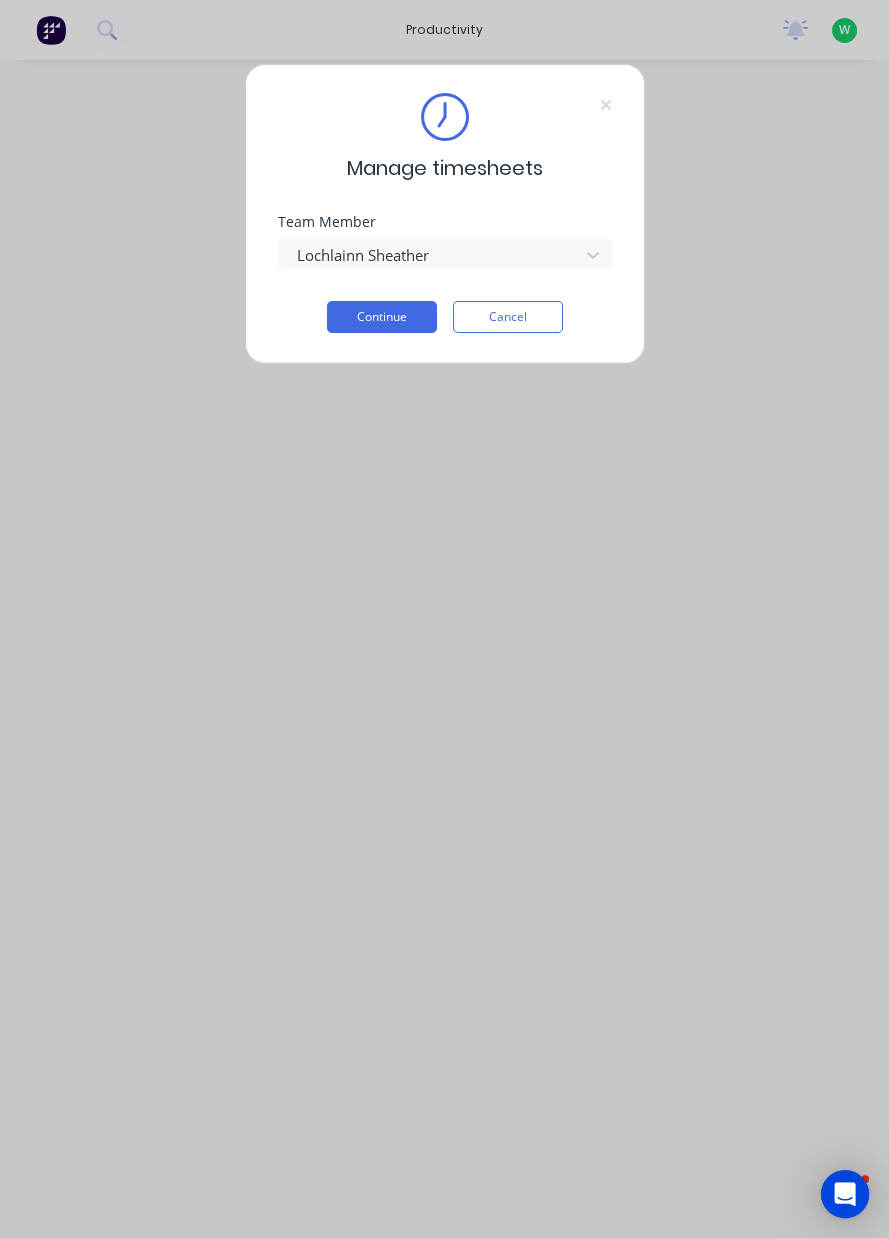 scroll, scrollTop: 0, scrollLeft: 0, axis: both 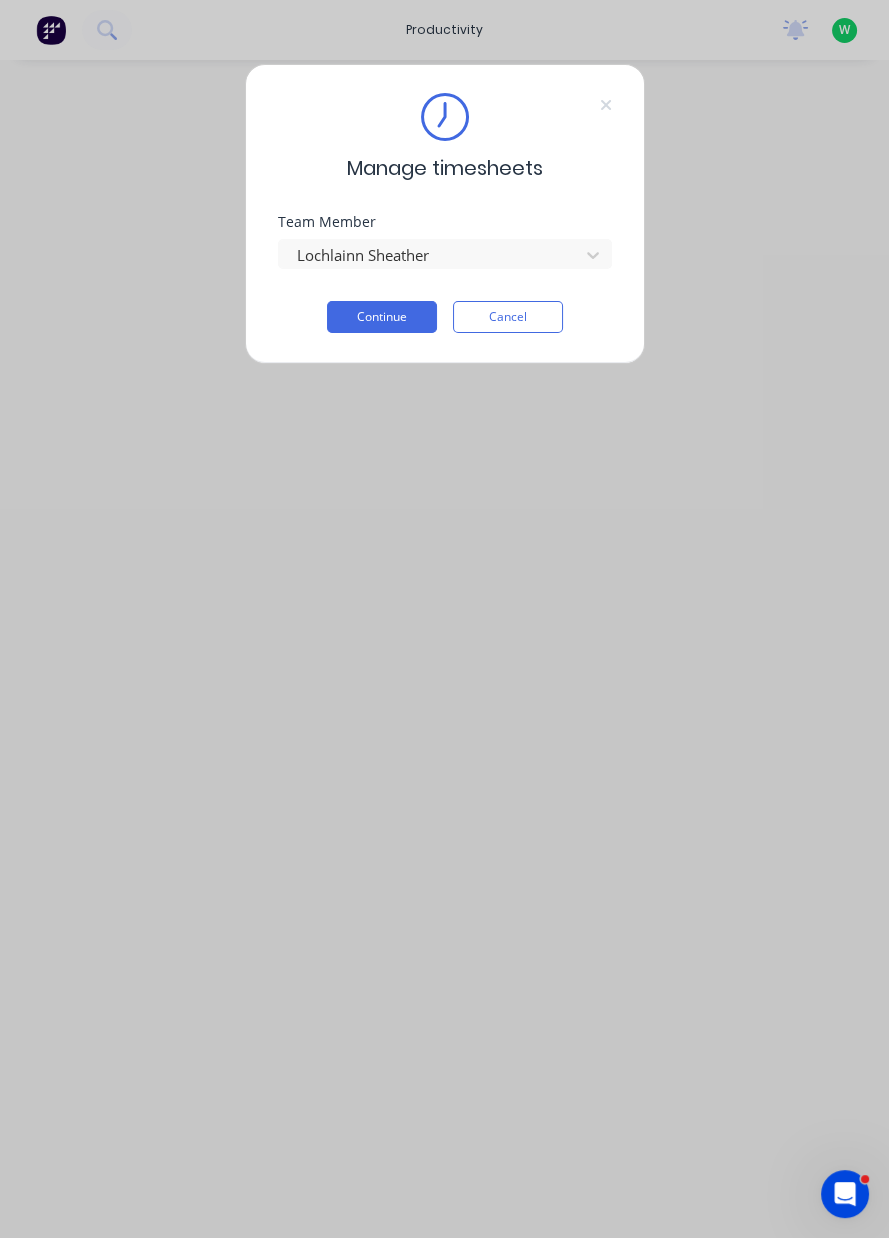 click on "Continue" at bounding box center (382, 317) 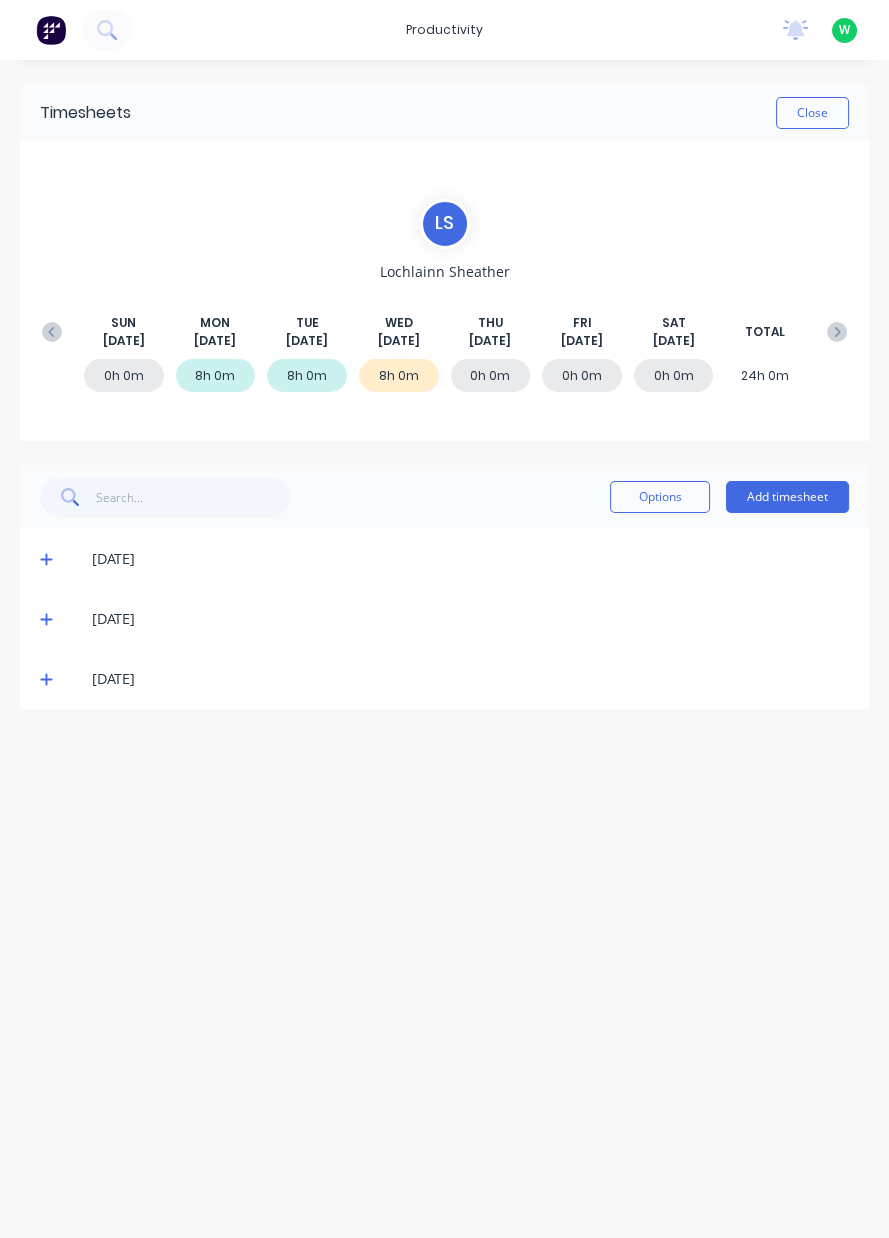 click on "8h 0m" at bounding box center (399, 375) 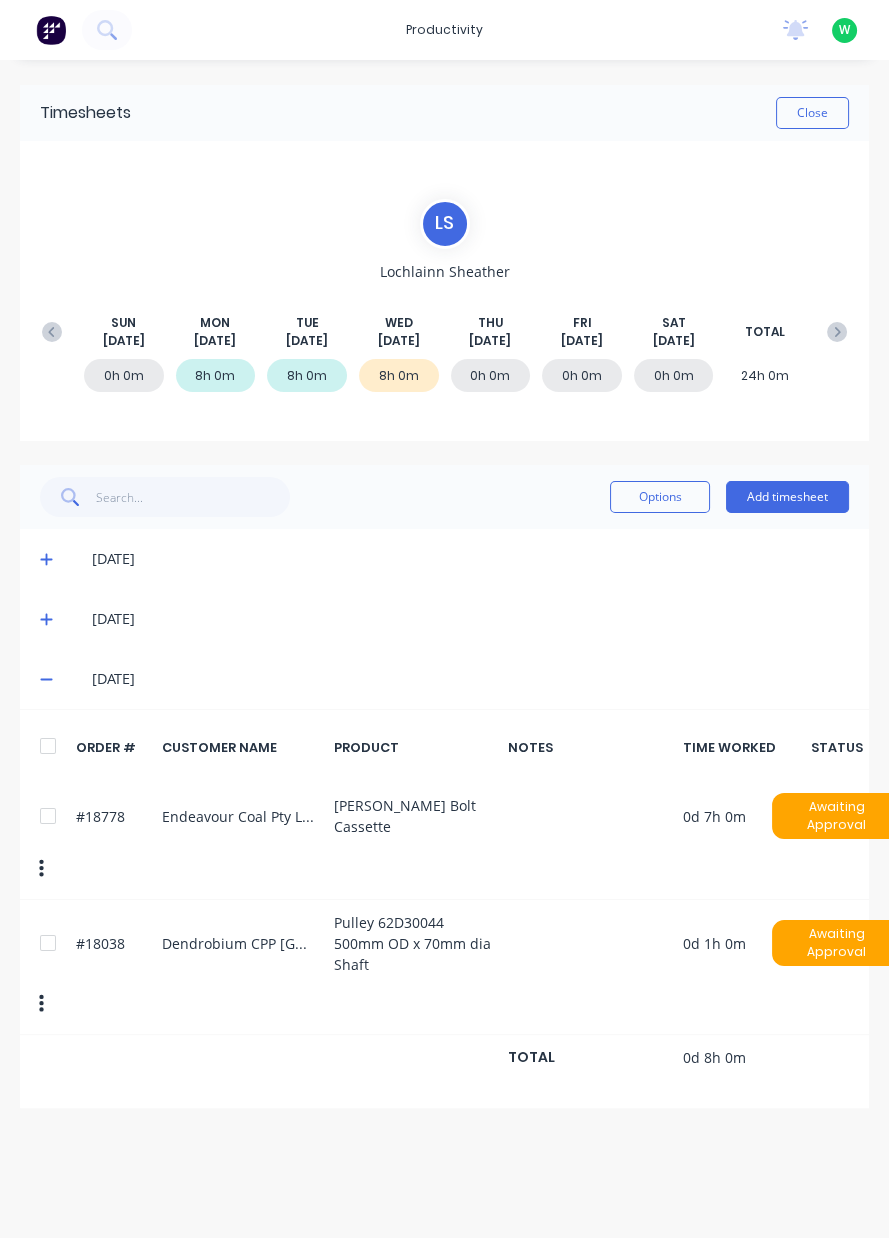 click on "Add timesheet" at bounding box center [787, 497] 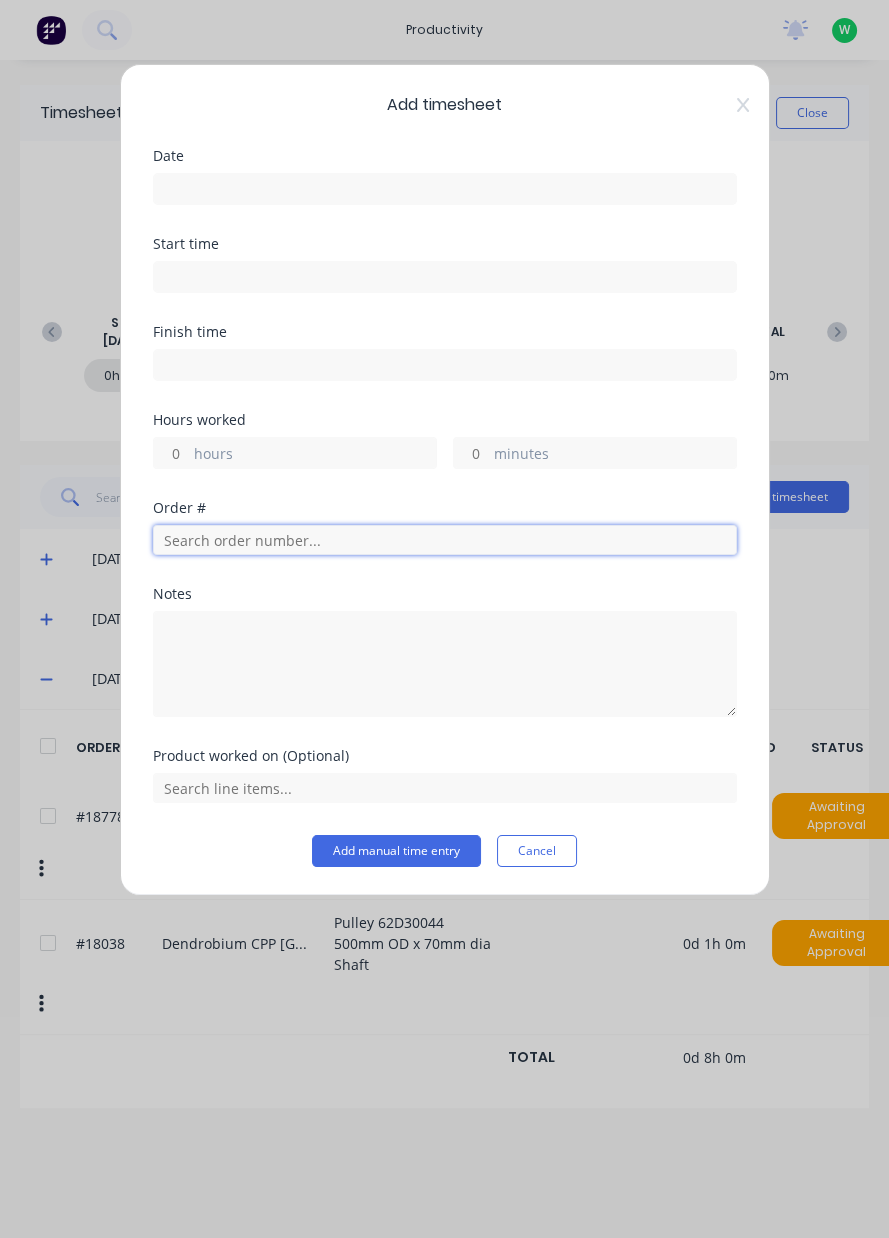 click at bounding box center (445, 540) 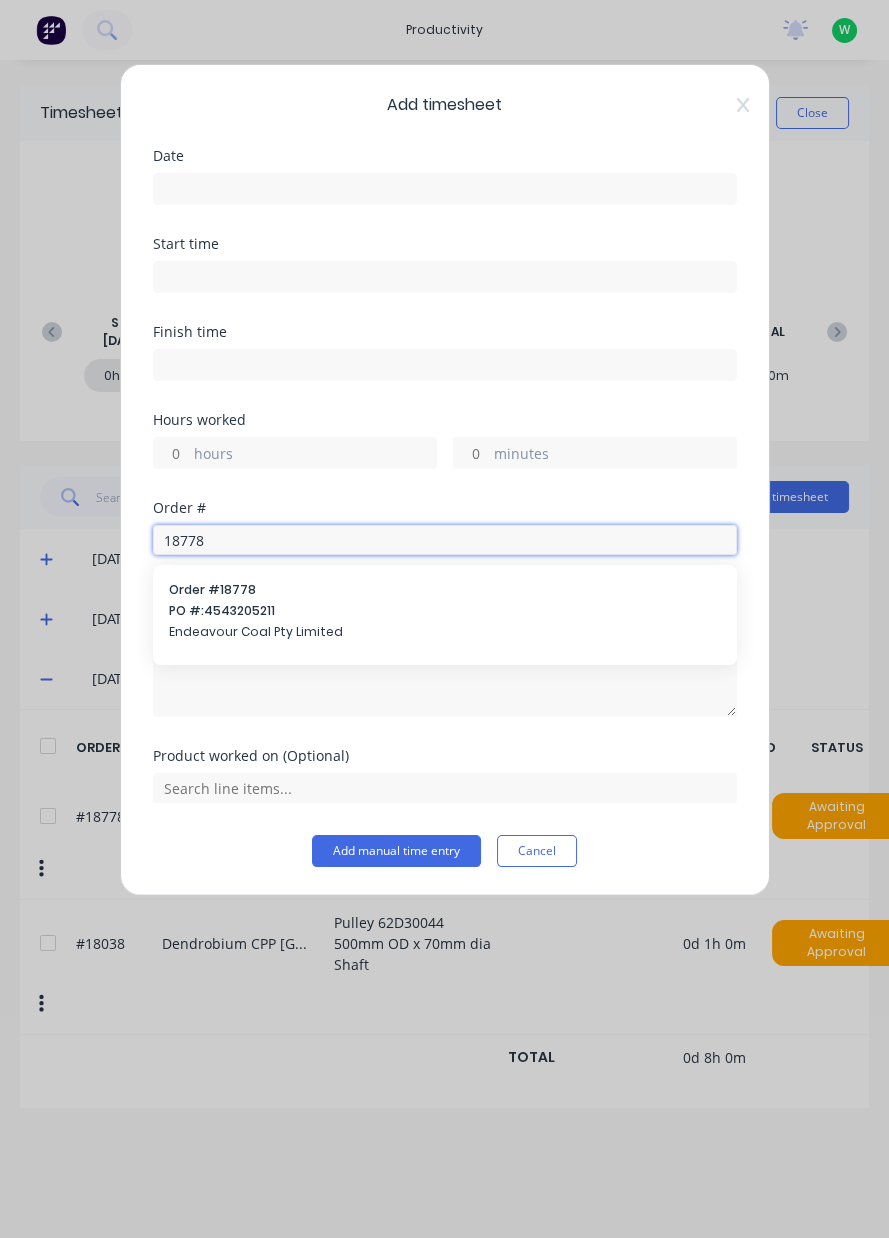 type on "18778" 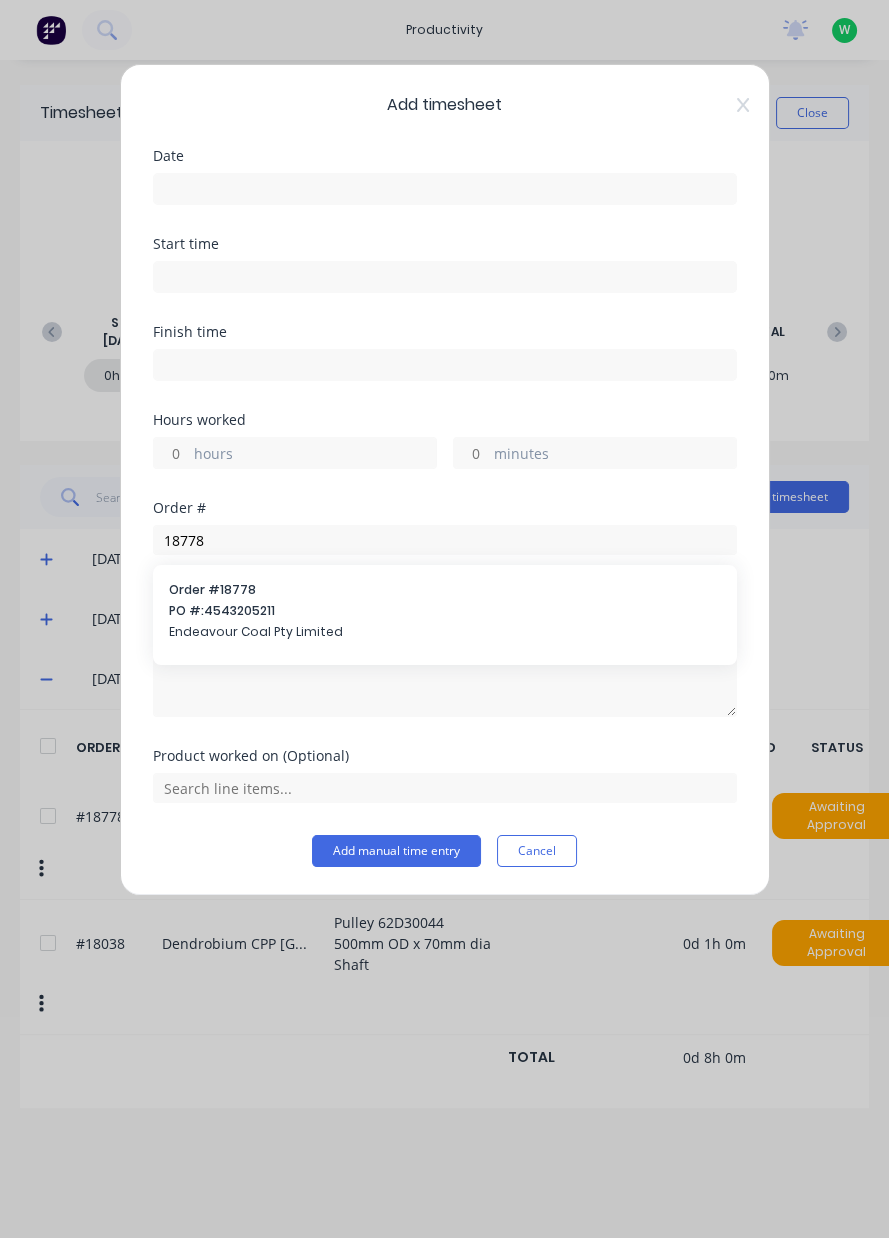 click on "Endeavour Coal Pty Limited" at bounding box center (445, 632) 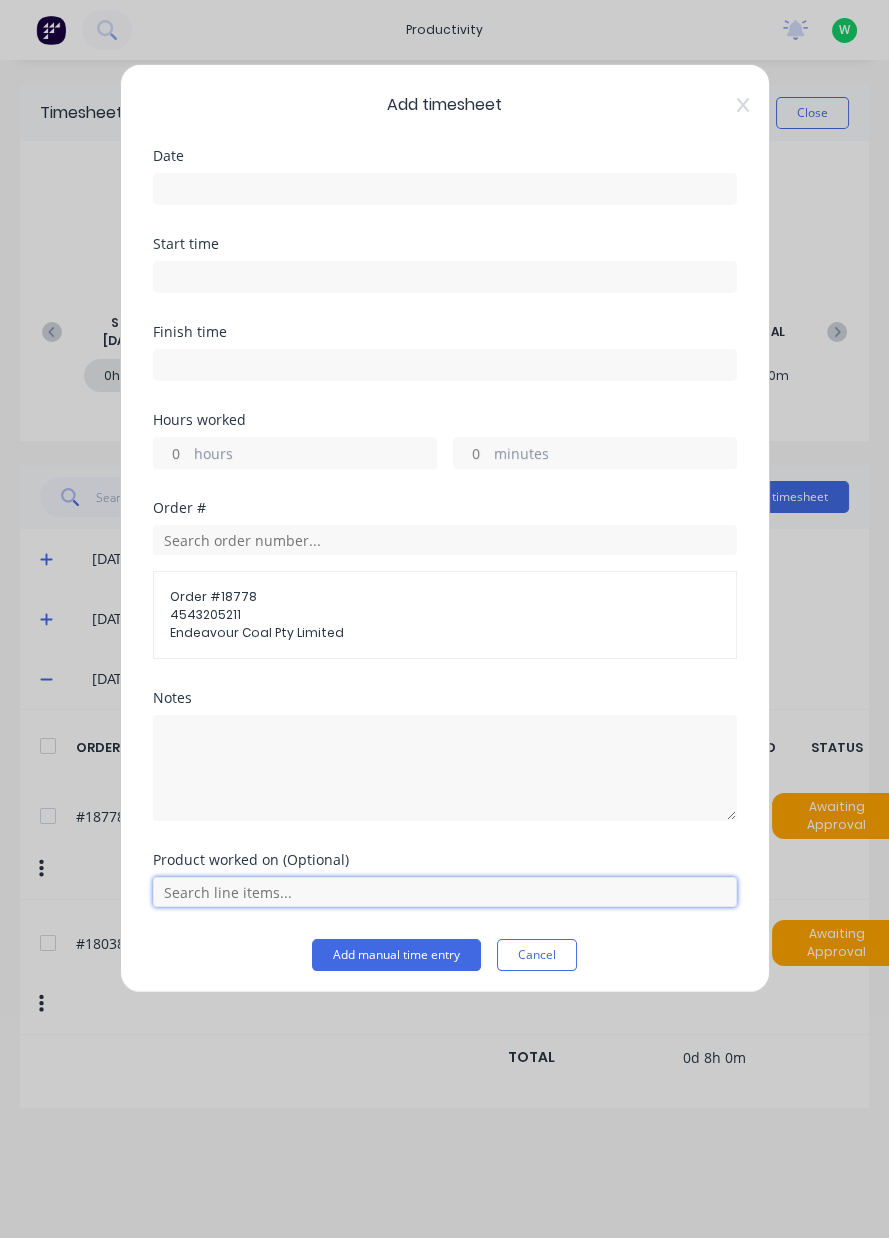 click at bounding box center (445, 892) 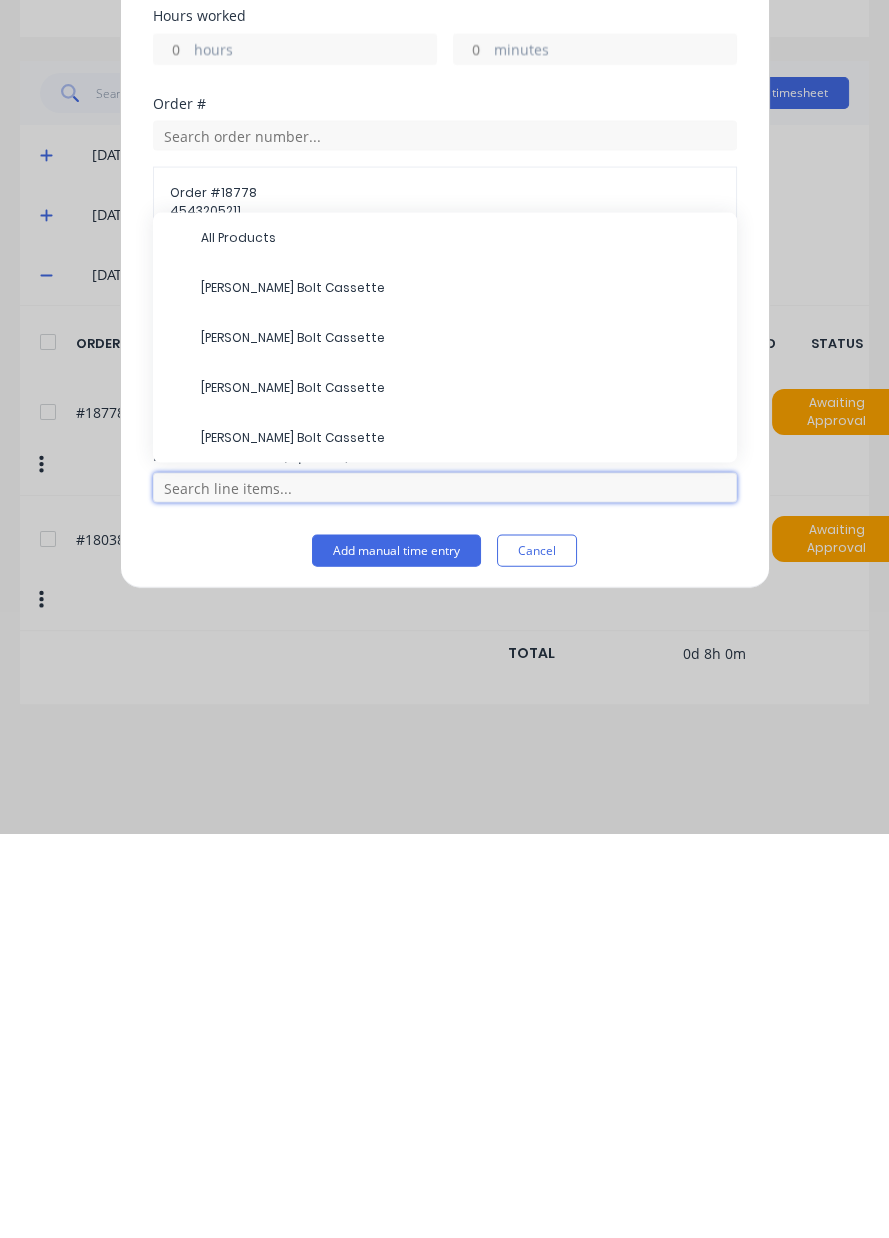 scroll, scrollTop: 68, scrollLeft: 0, axis: vertical 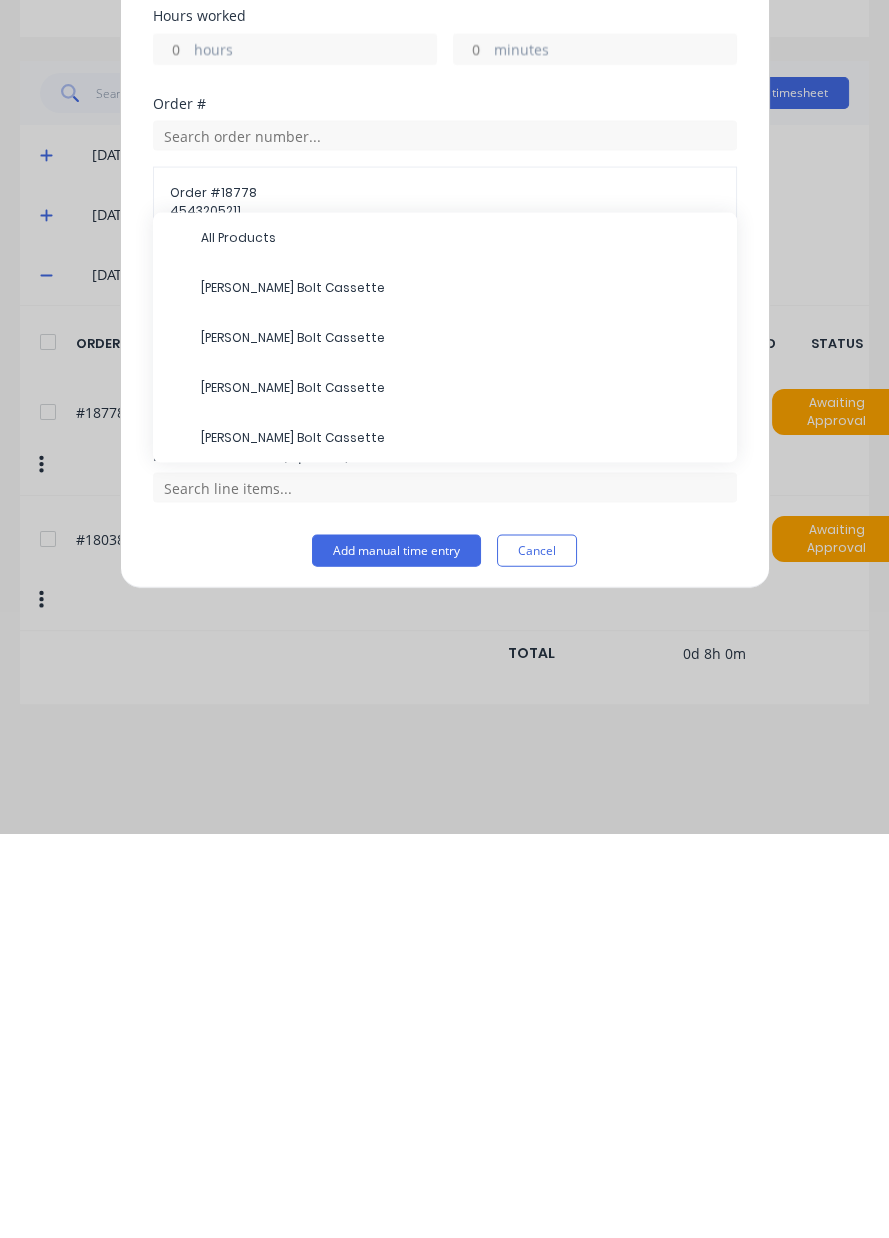 click on "LH Miner Bolt Cassette" at bounding box center [461, 692] 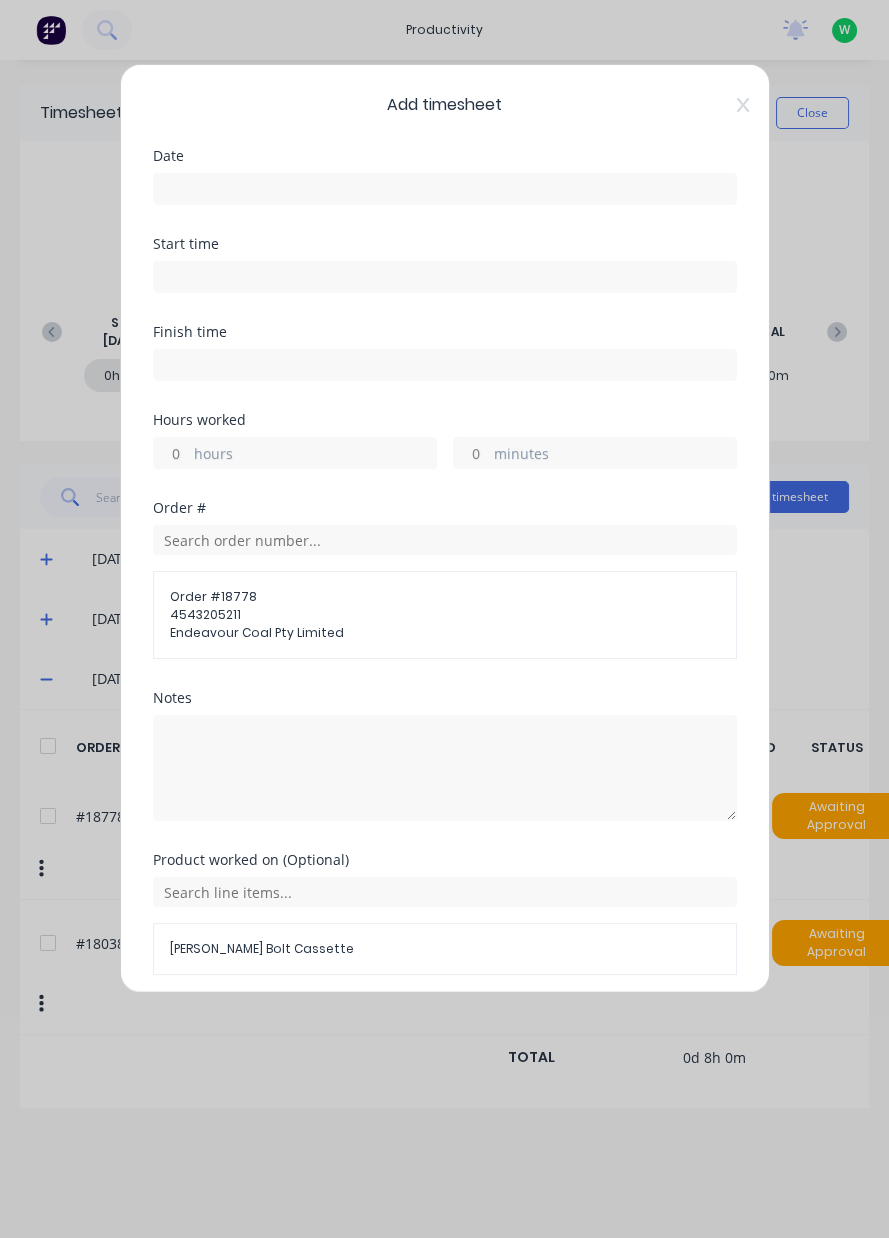 click at bounding box center (445, 189) 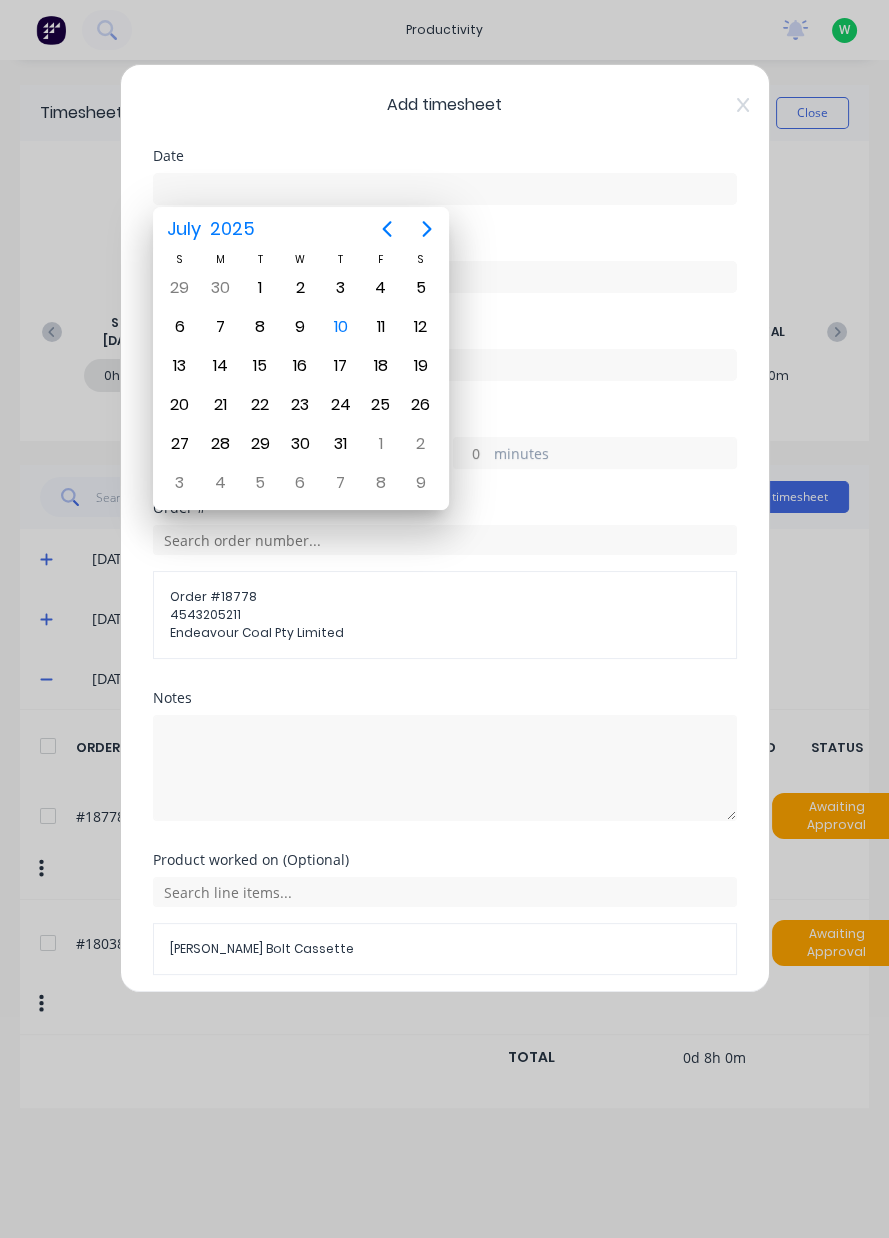 click on "10" at bounding box center [341, 327] 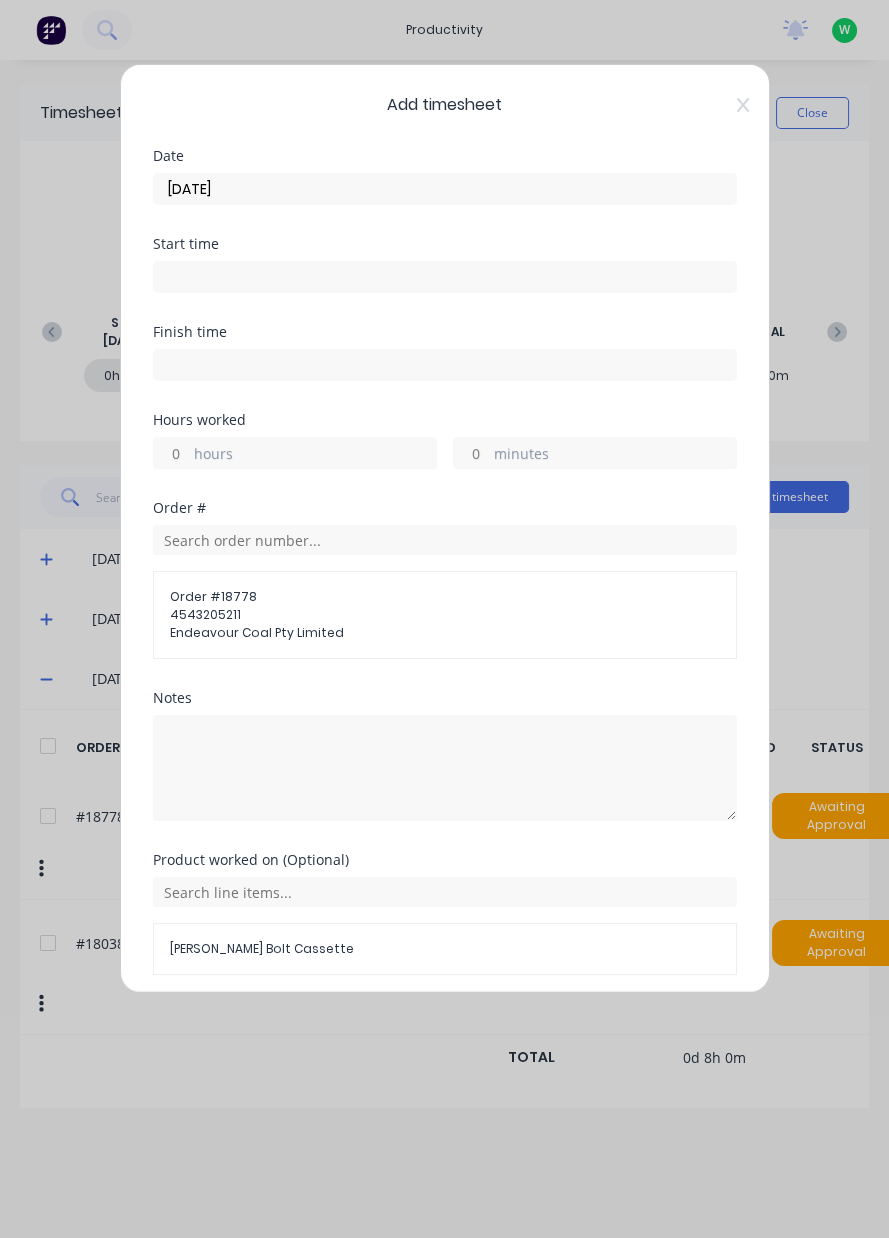 click on "hours" at bounding box center [171, 453] 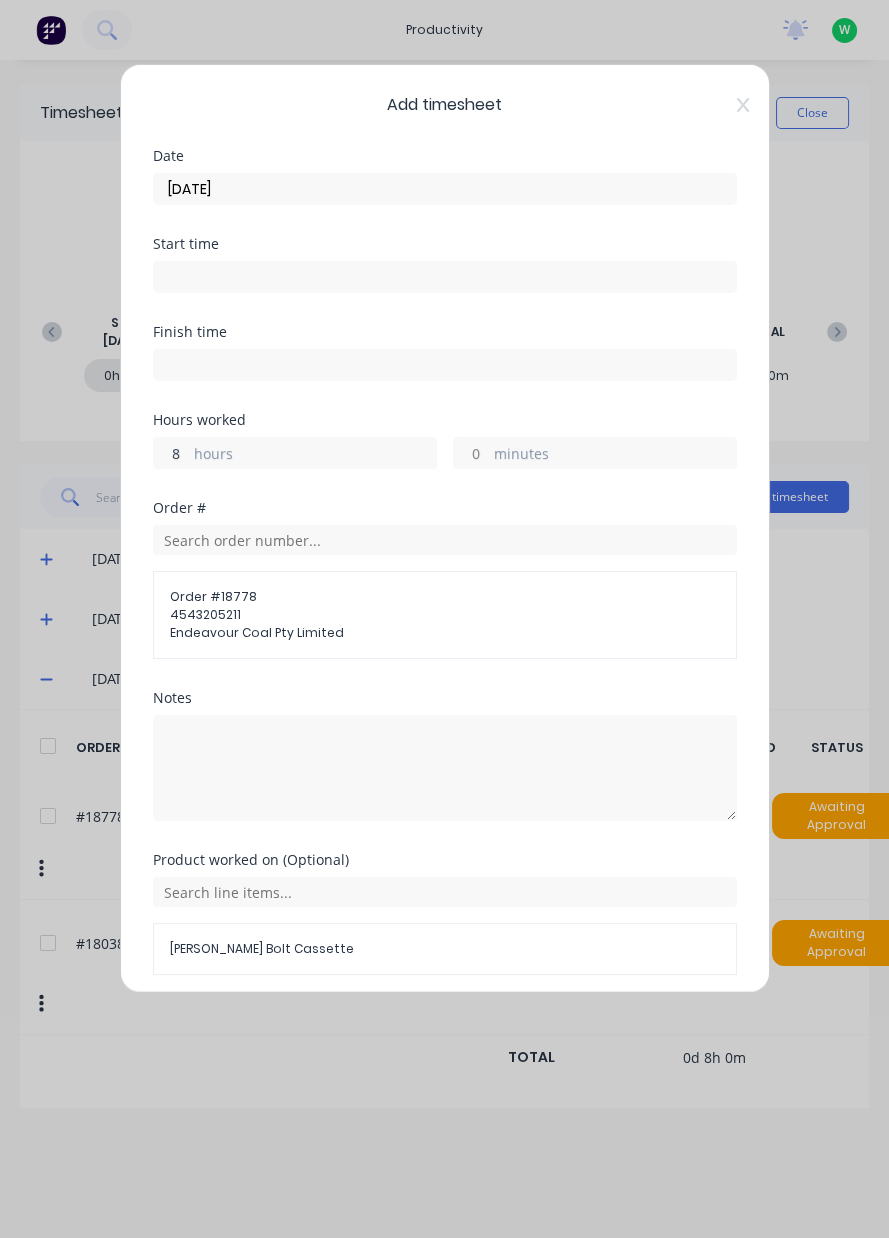 scroll, scrollTop: 71, scrollLeft: 0, axis: vertical 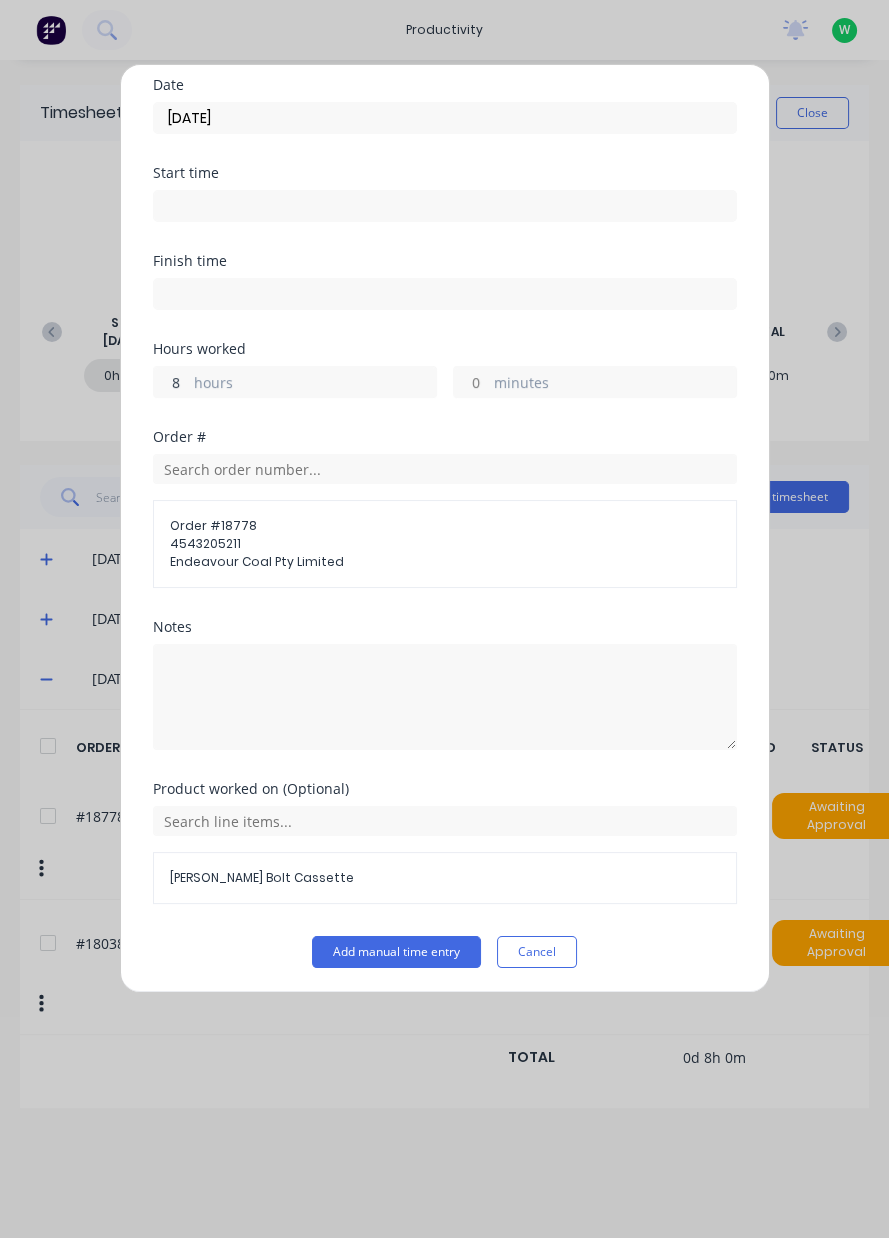 type on "8" 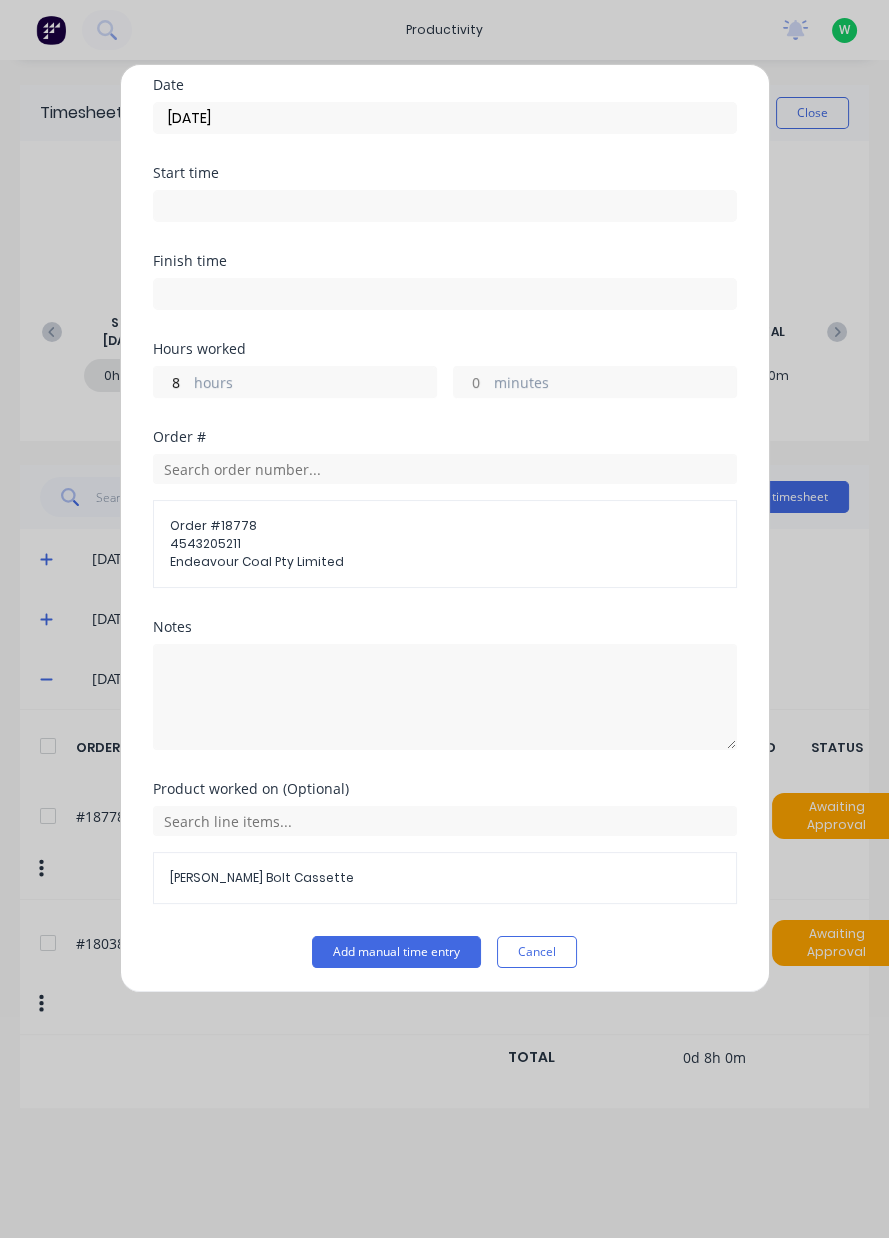 click on "Add manual time entry" at bounding box center (396, 952) 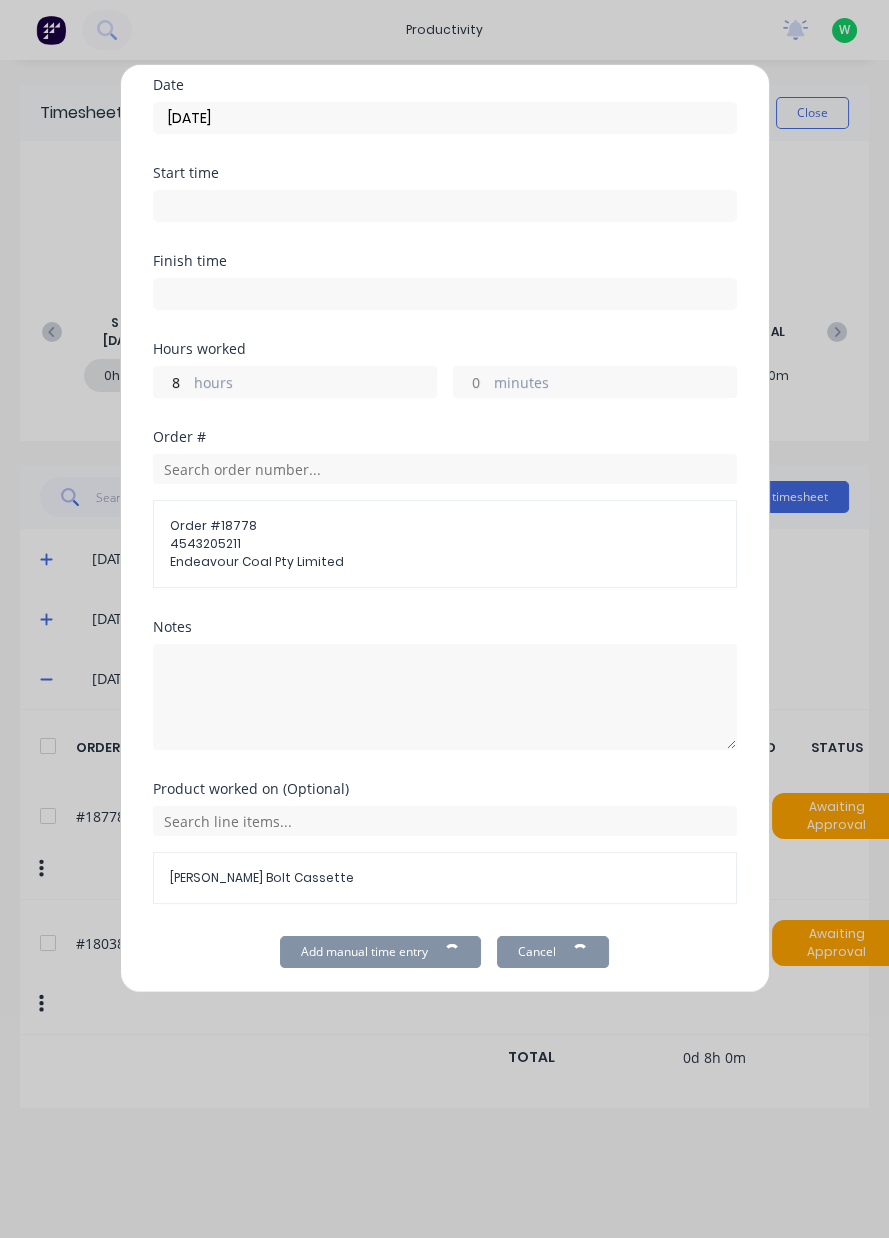 scroll, scrollTop: 70, scrollLeft: 0, axis: vertical 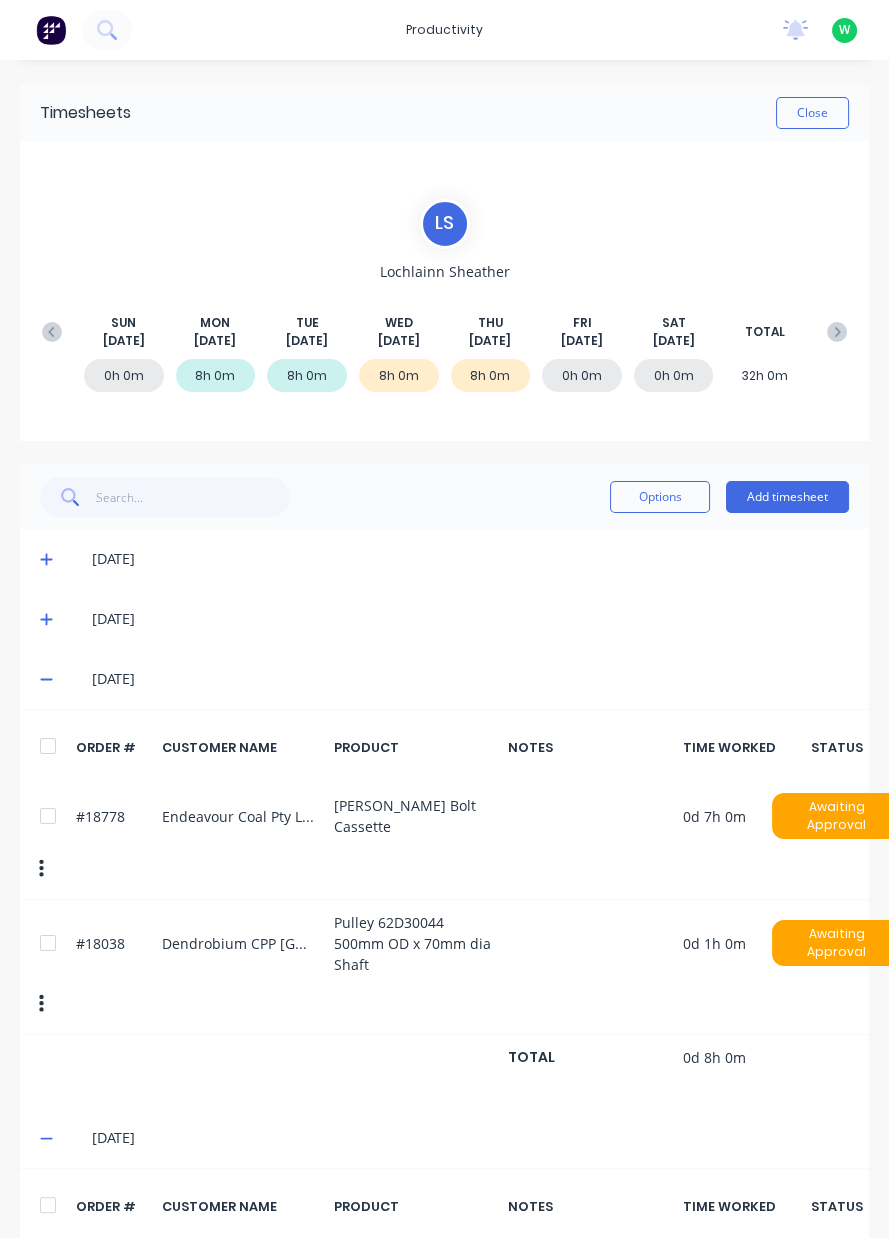 click on "Close" at bounding box center [812, 113] 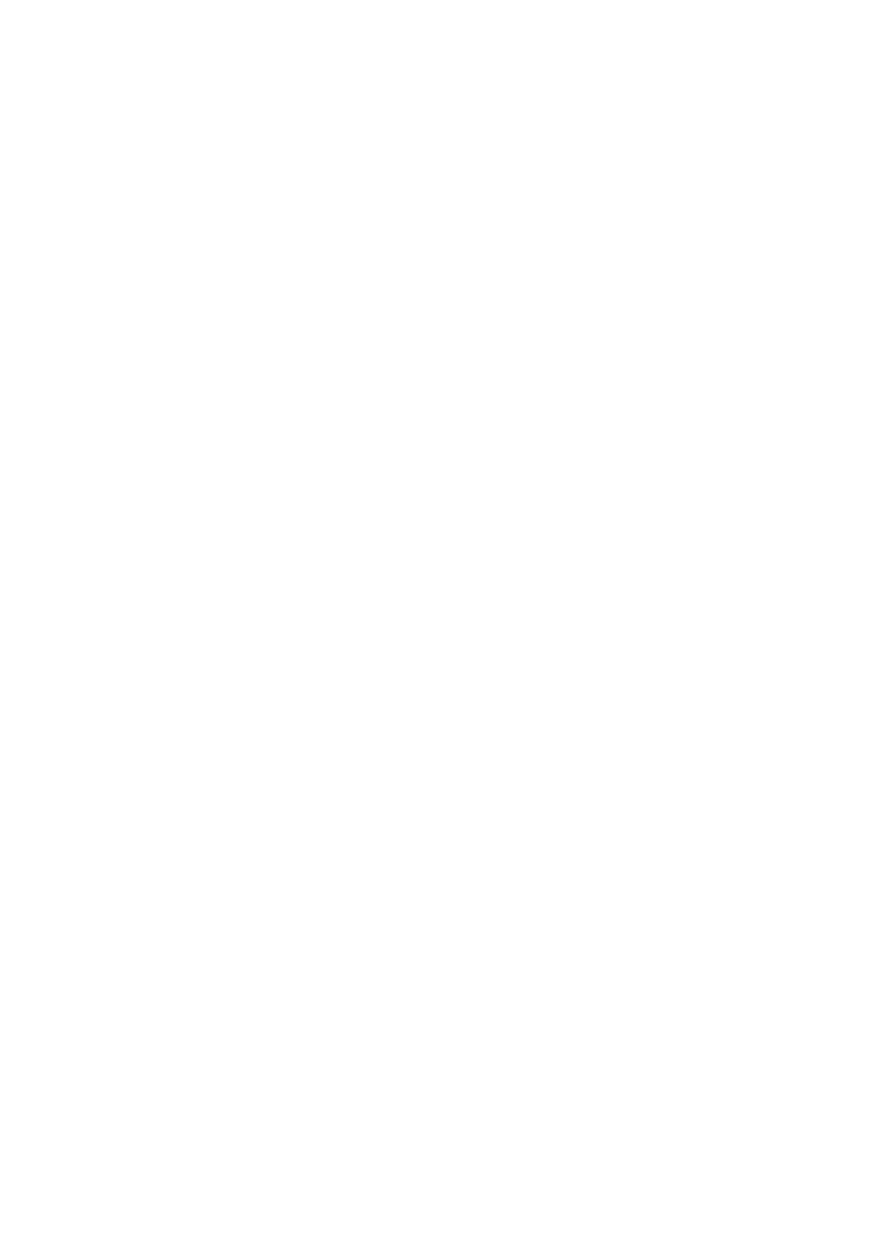 click at bounding box center [444, 0] 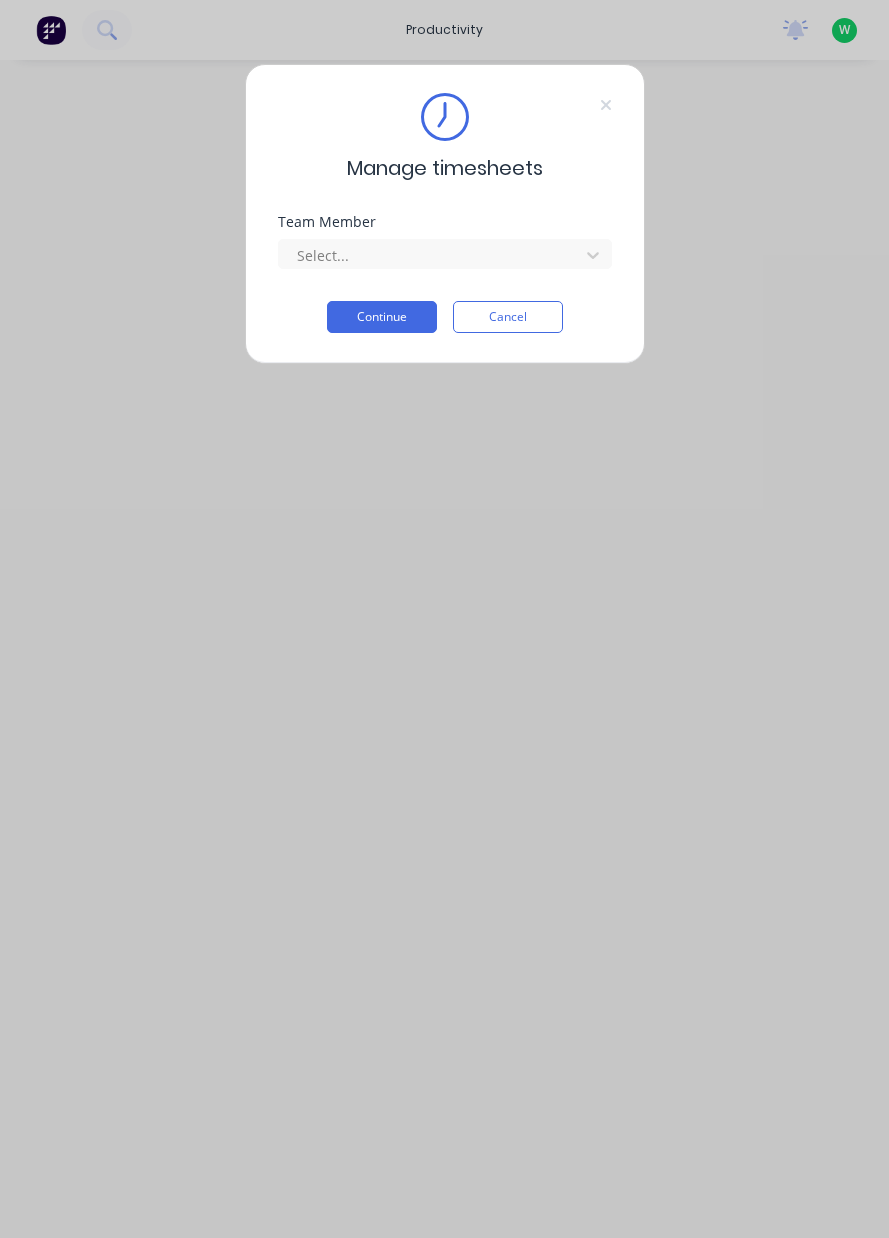scroll, scrollTop: 0, scrollLeft: 0, axis: both 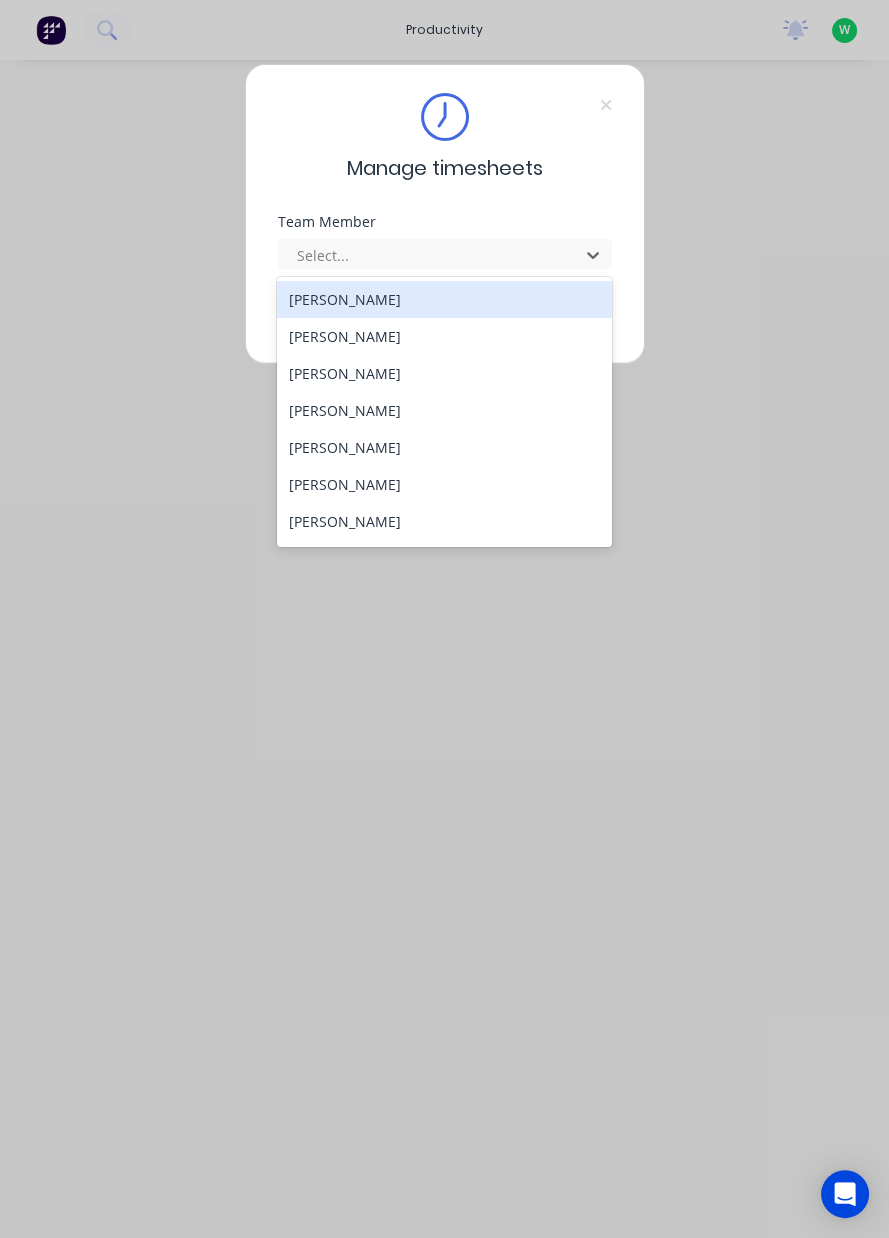 click on "[PERSON_NAME]" at bounding box center [444, 484] 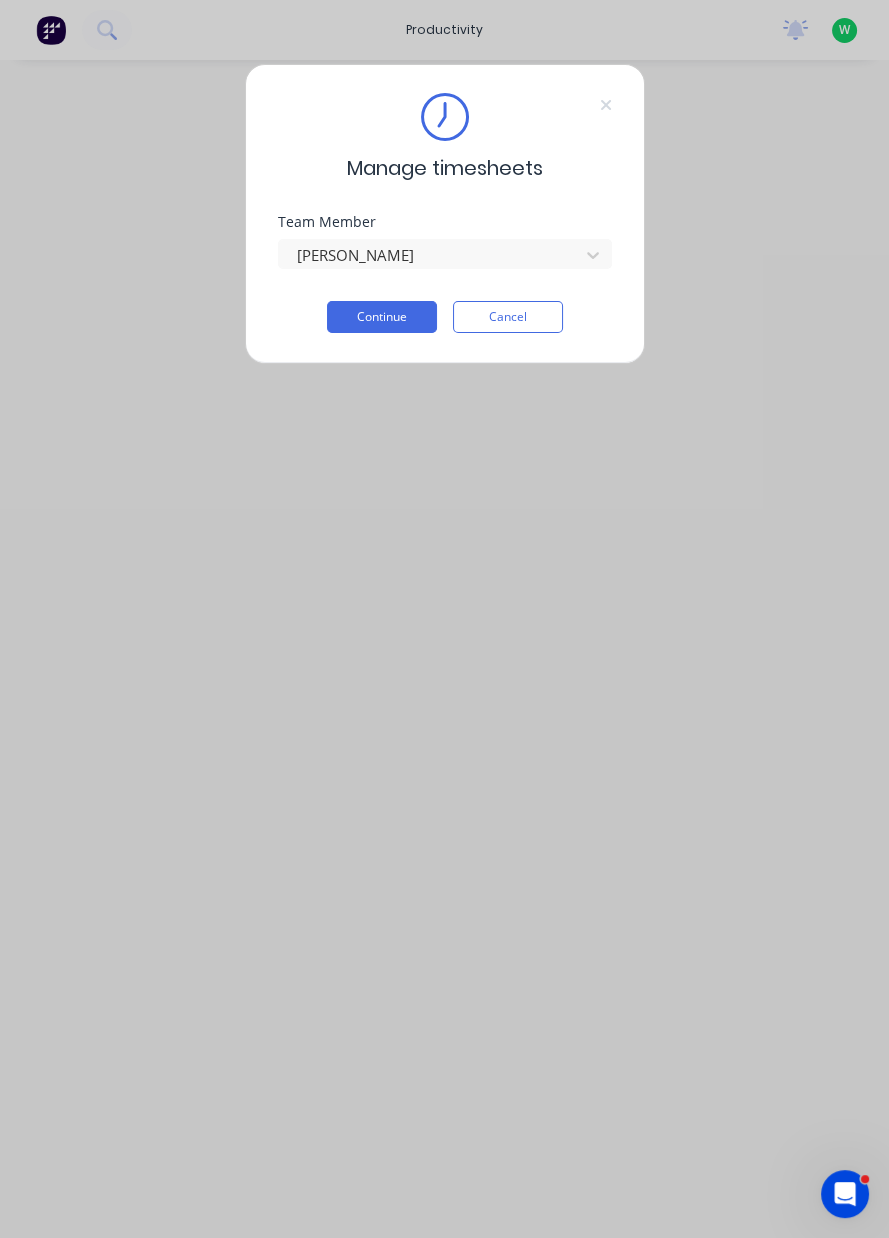 scroll, scrollTop: 0, scrollLeft: 0, axis: both 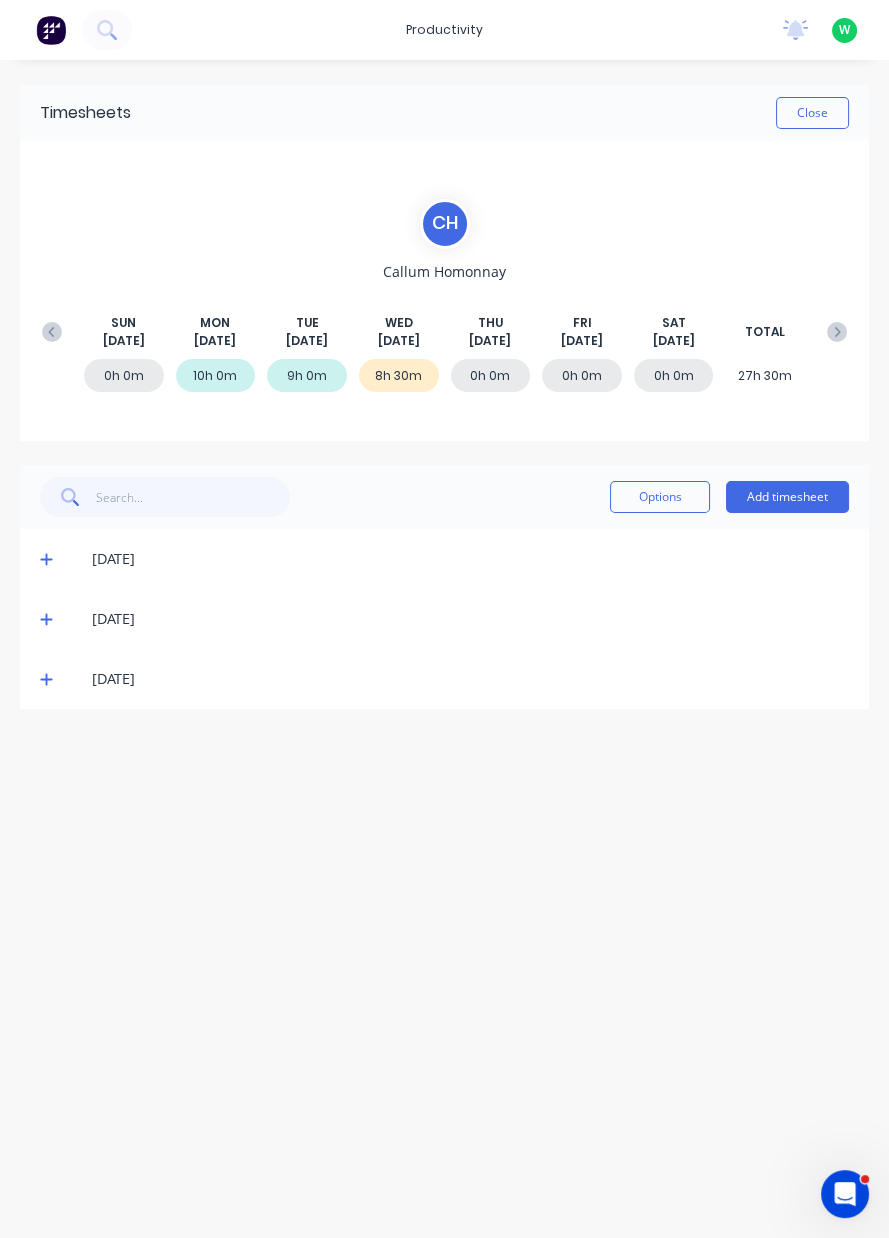 click at bounding box center [50, 679] 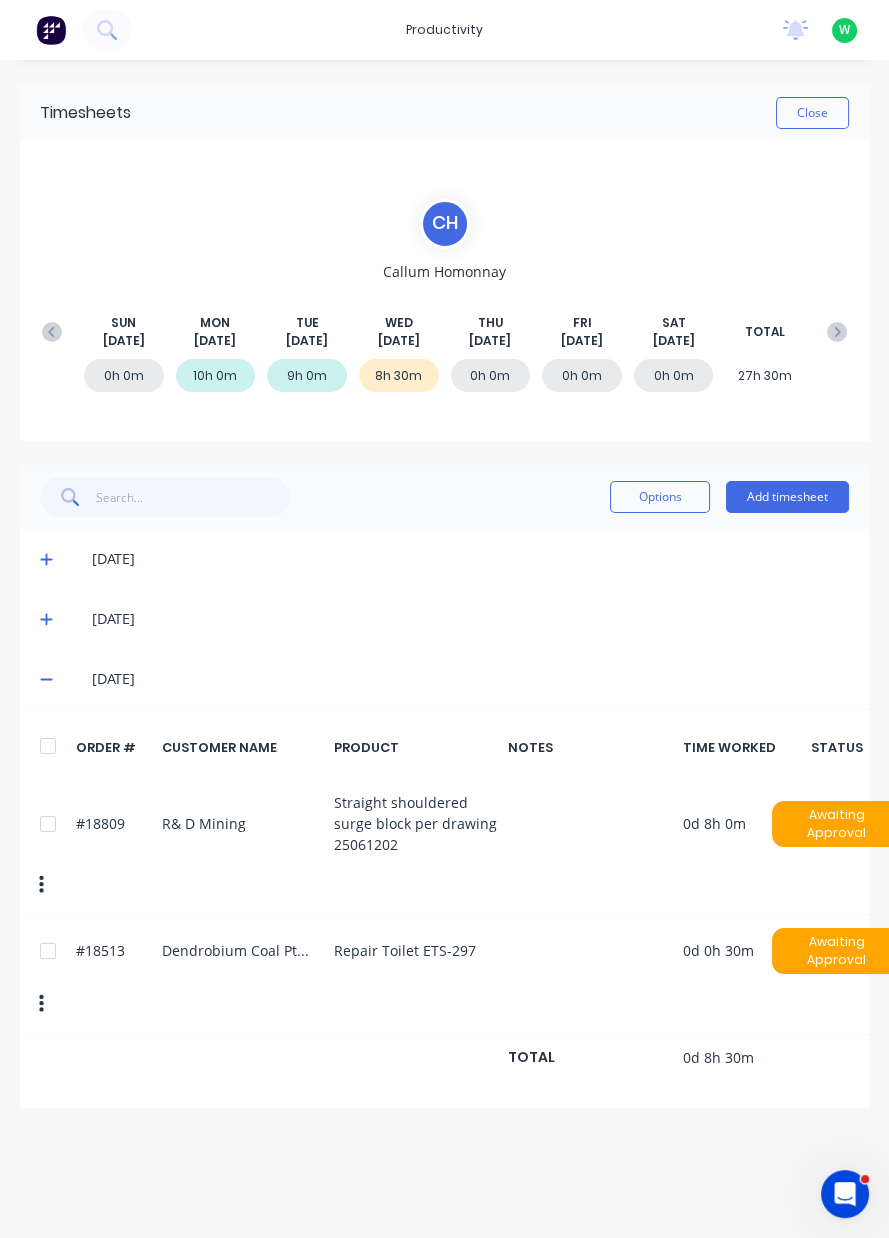 click on "Add timesheet" at bounding box center [787, 497] 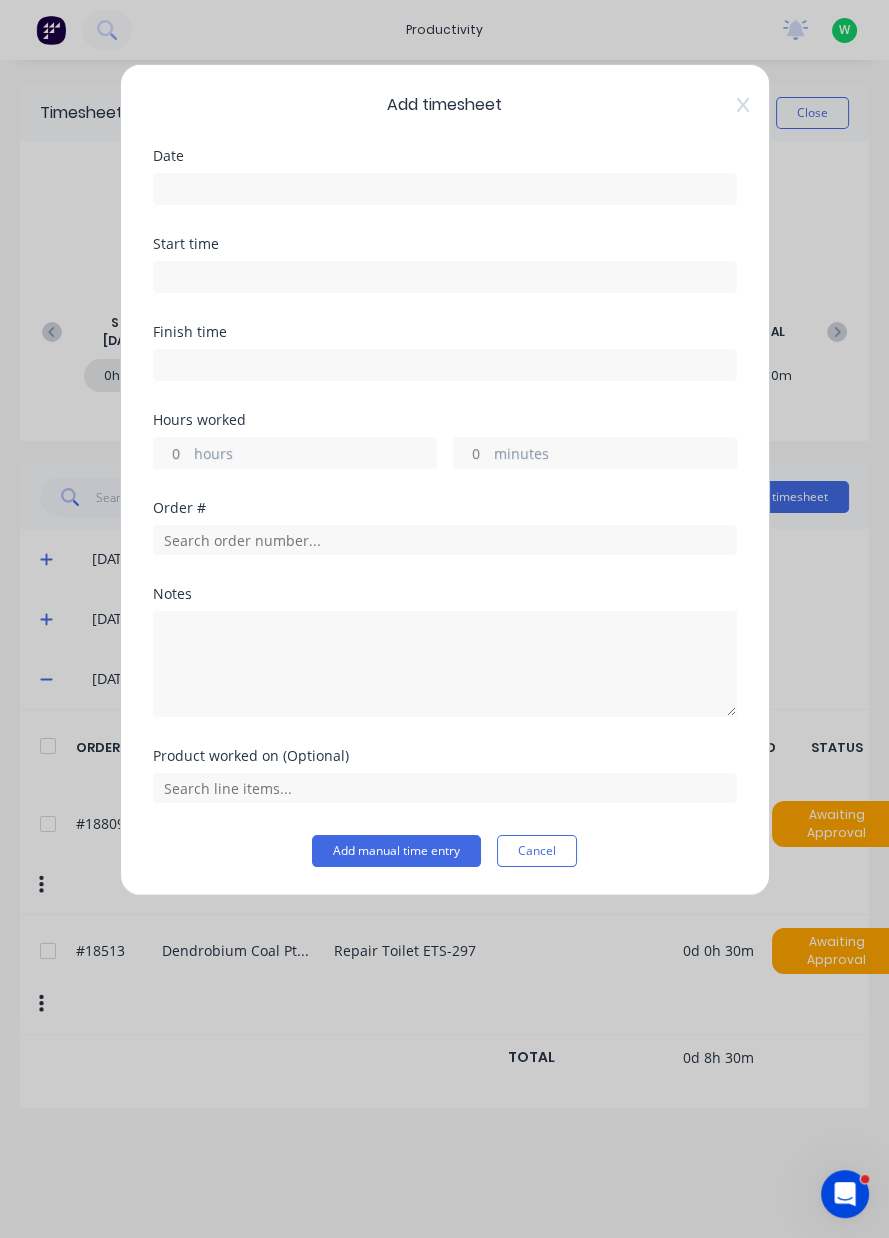 click at bounding box center [445, 189] 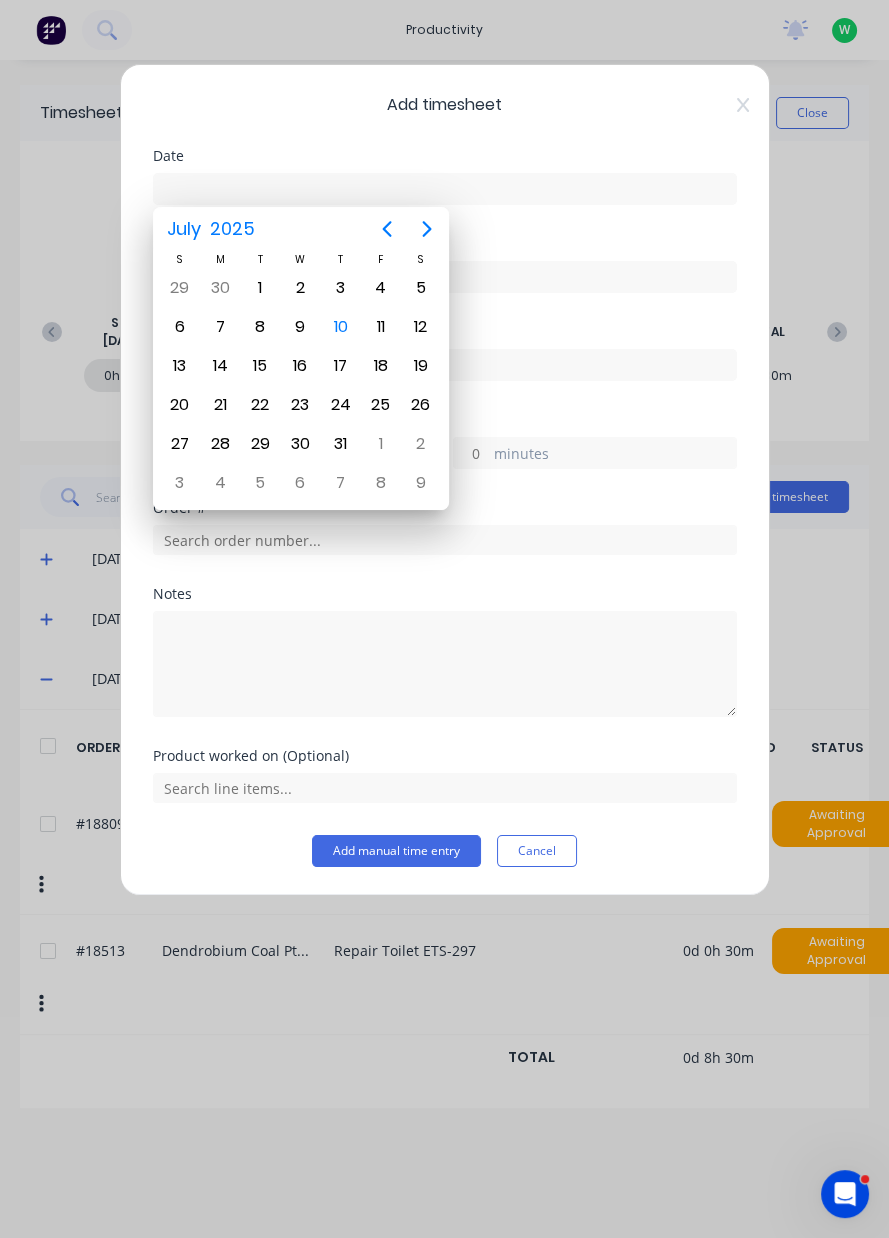 click on "10" at bounding box center [341, 327] 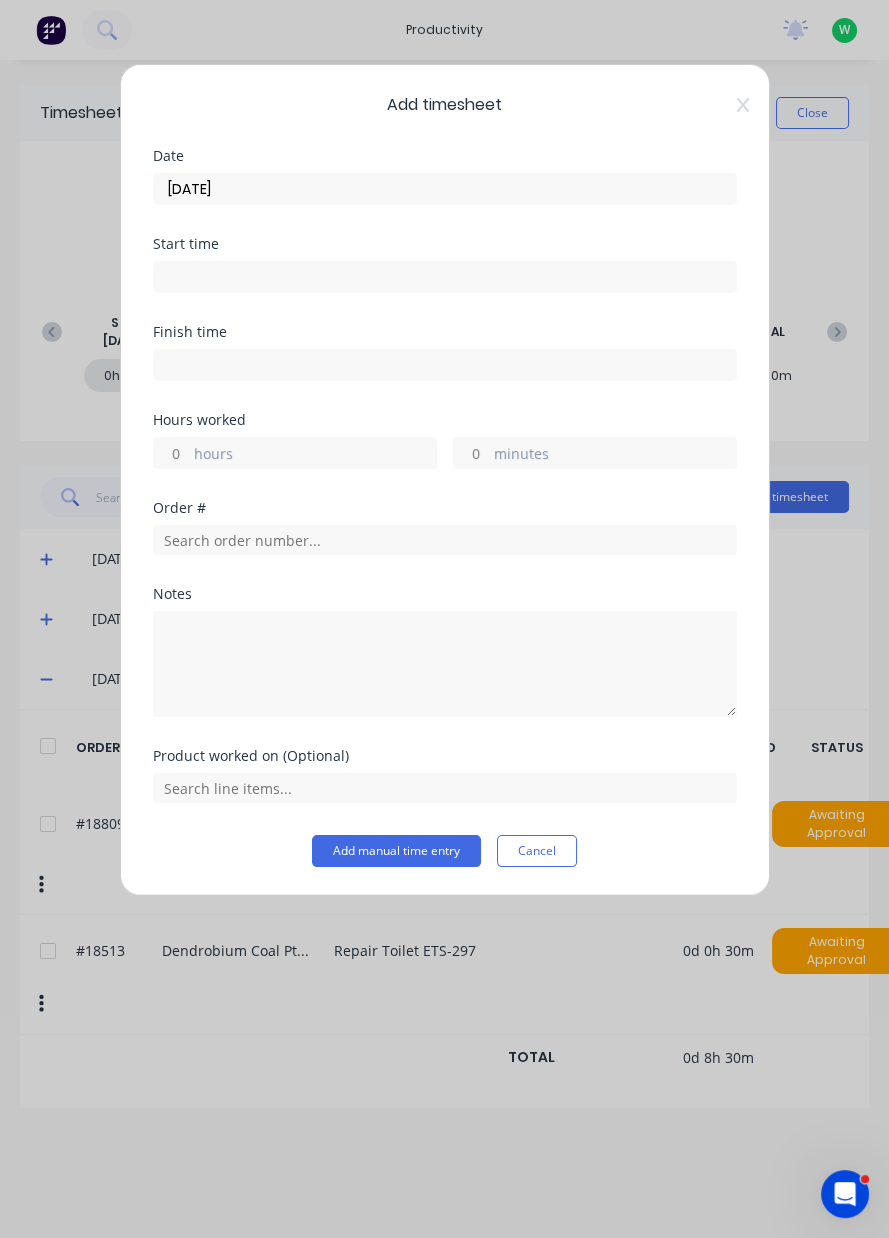 click on "hours" at bounding box center (315, 455) 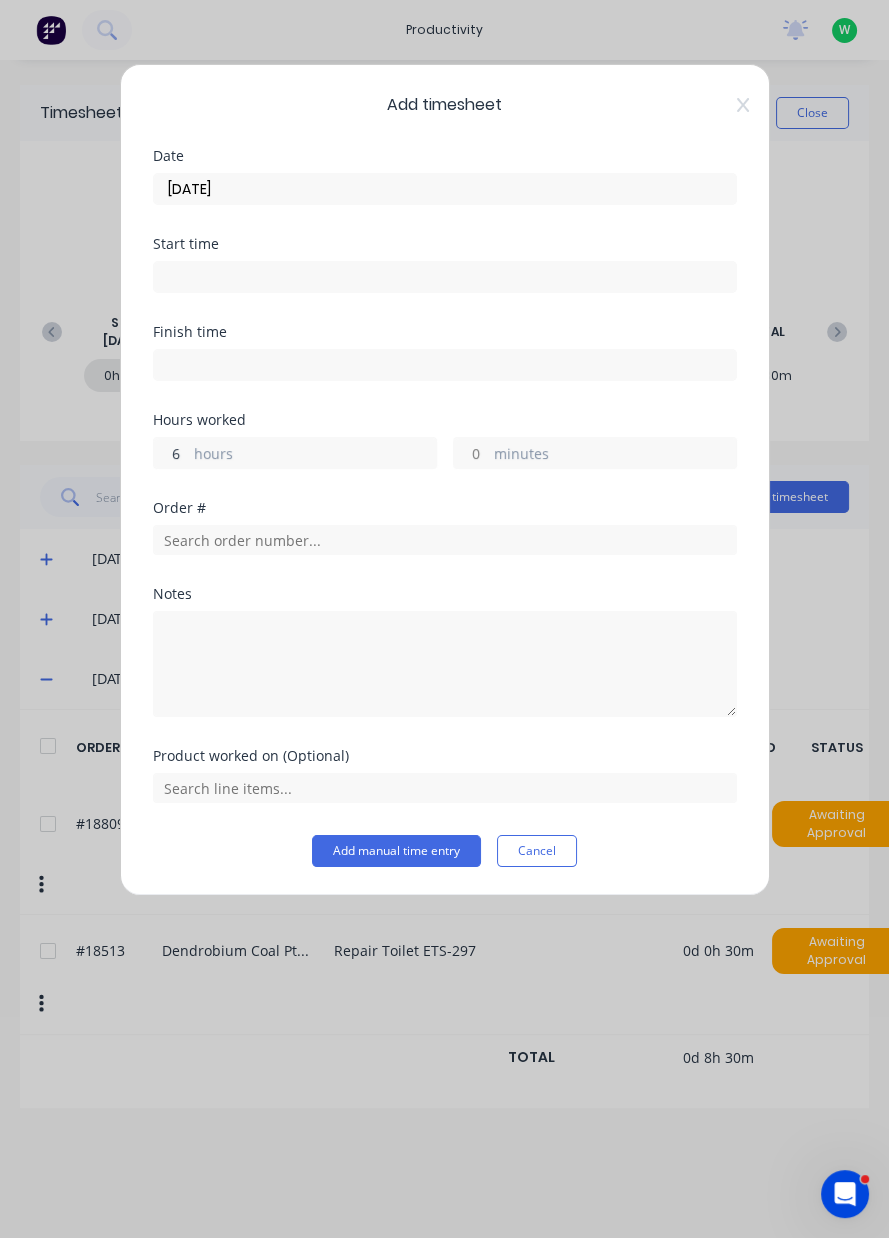 type on "6" 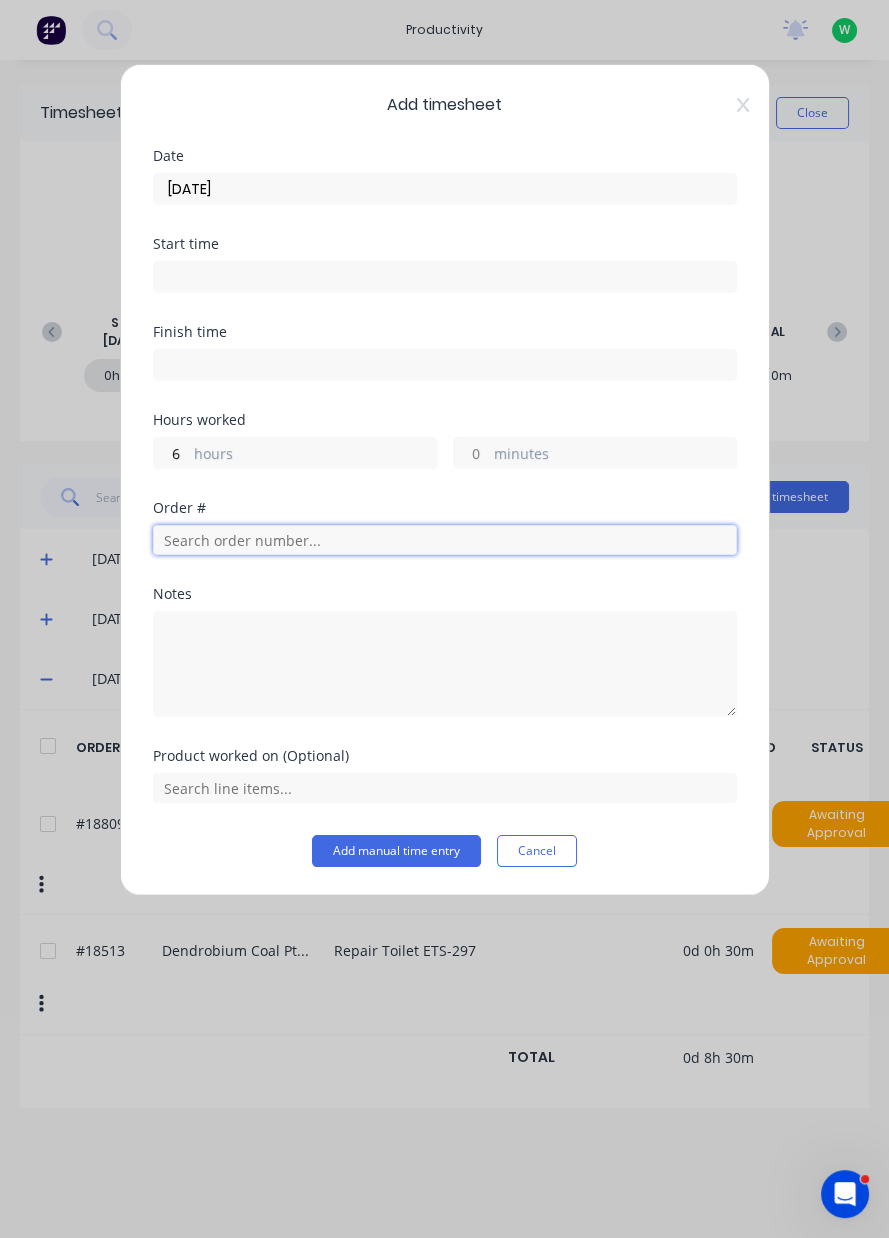 click at bounding box center (445, 540) 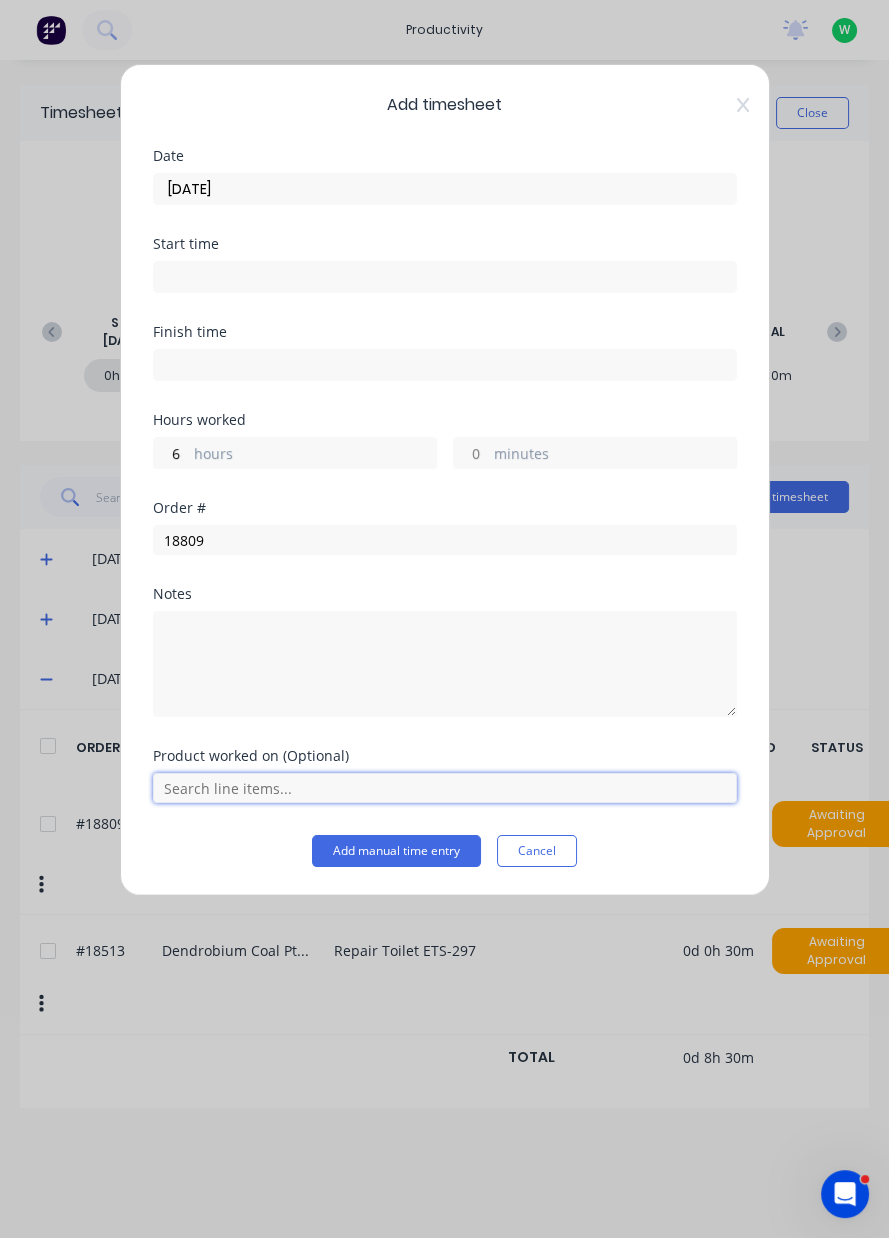 click at bounding box center (445, 788) 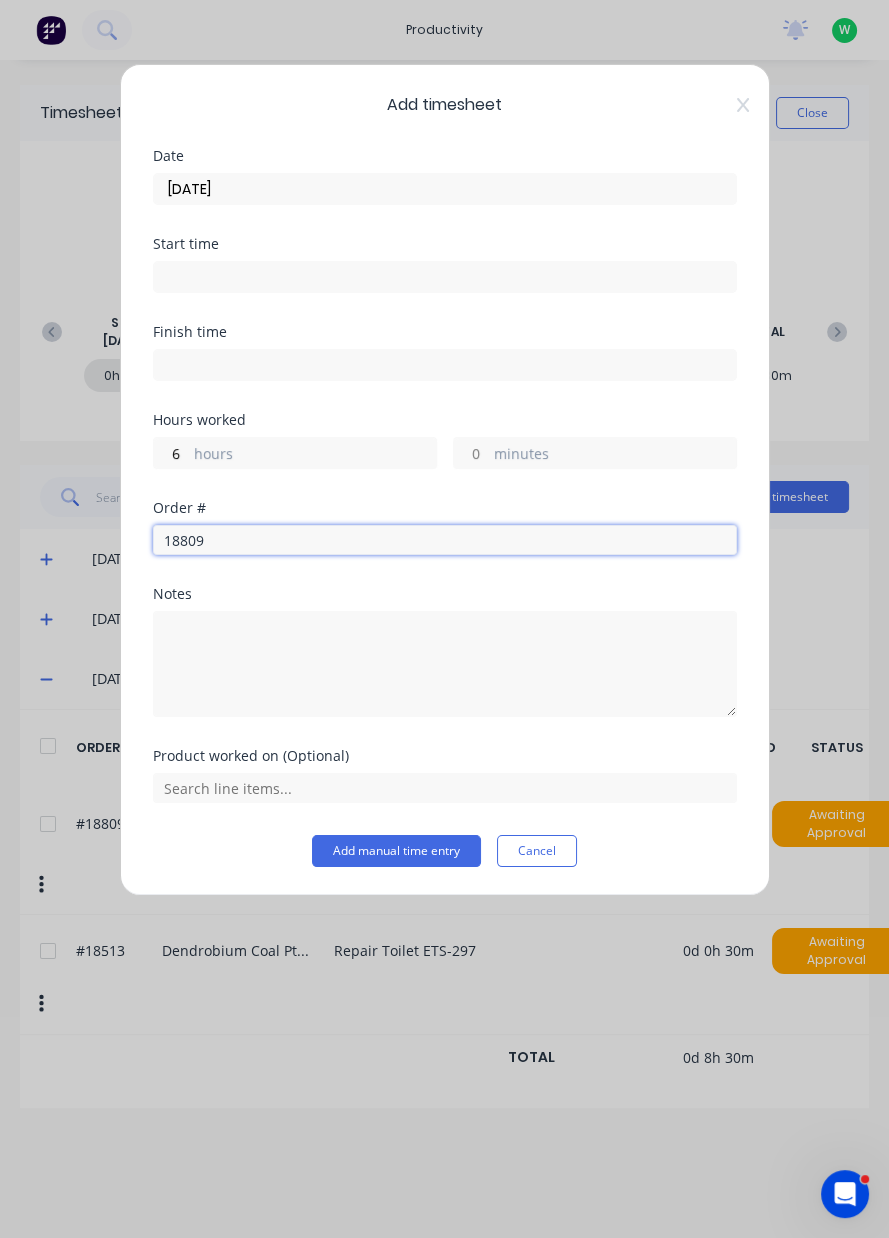 click on "18809" at bounding box center (445, 540) 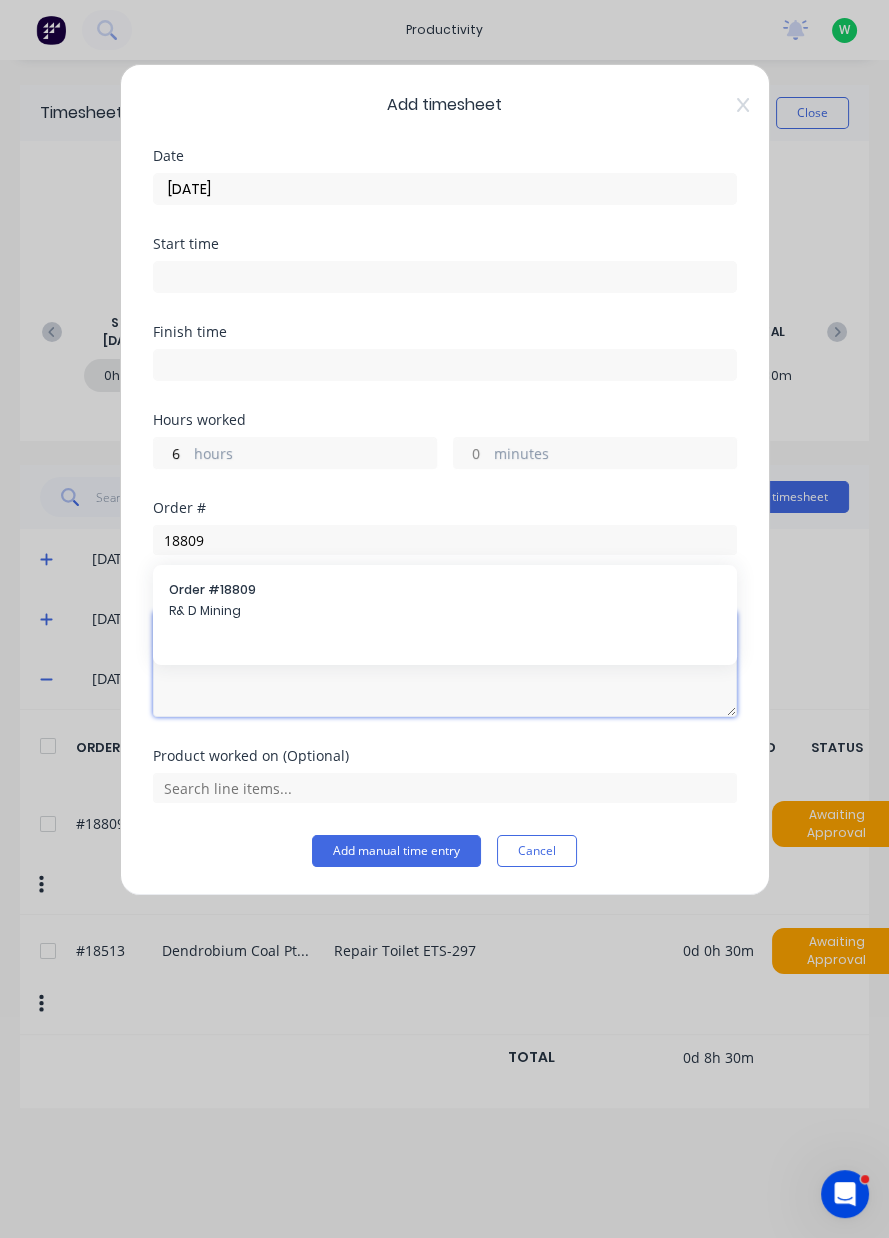 click at bounding box center (445, 664) 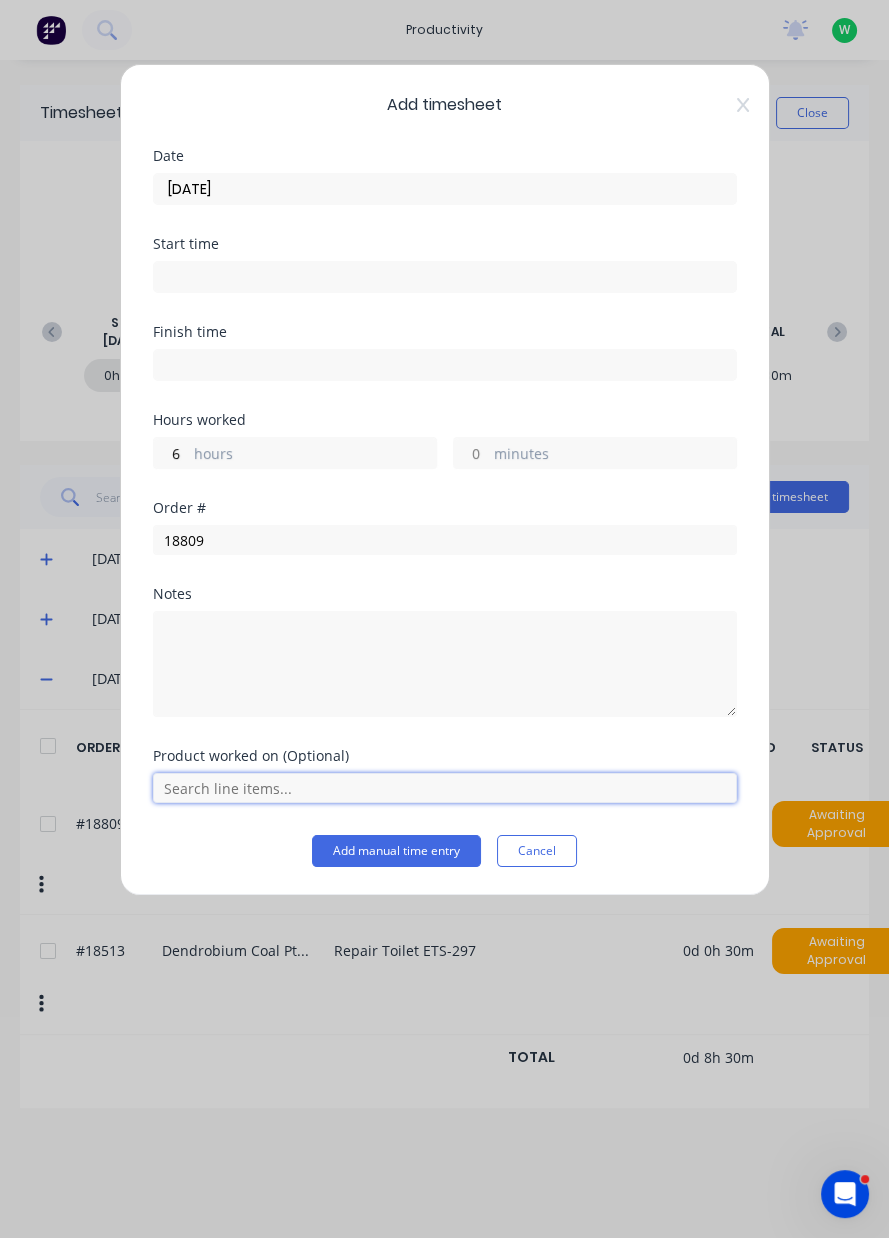 click at bounding box center [445, 788] 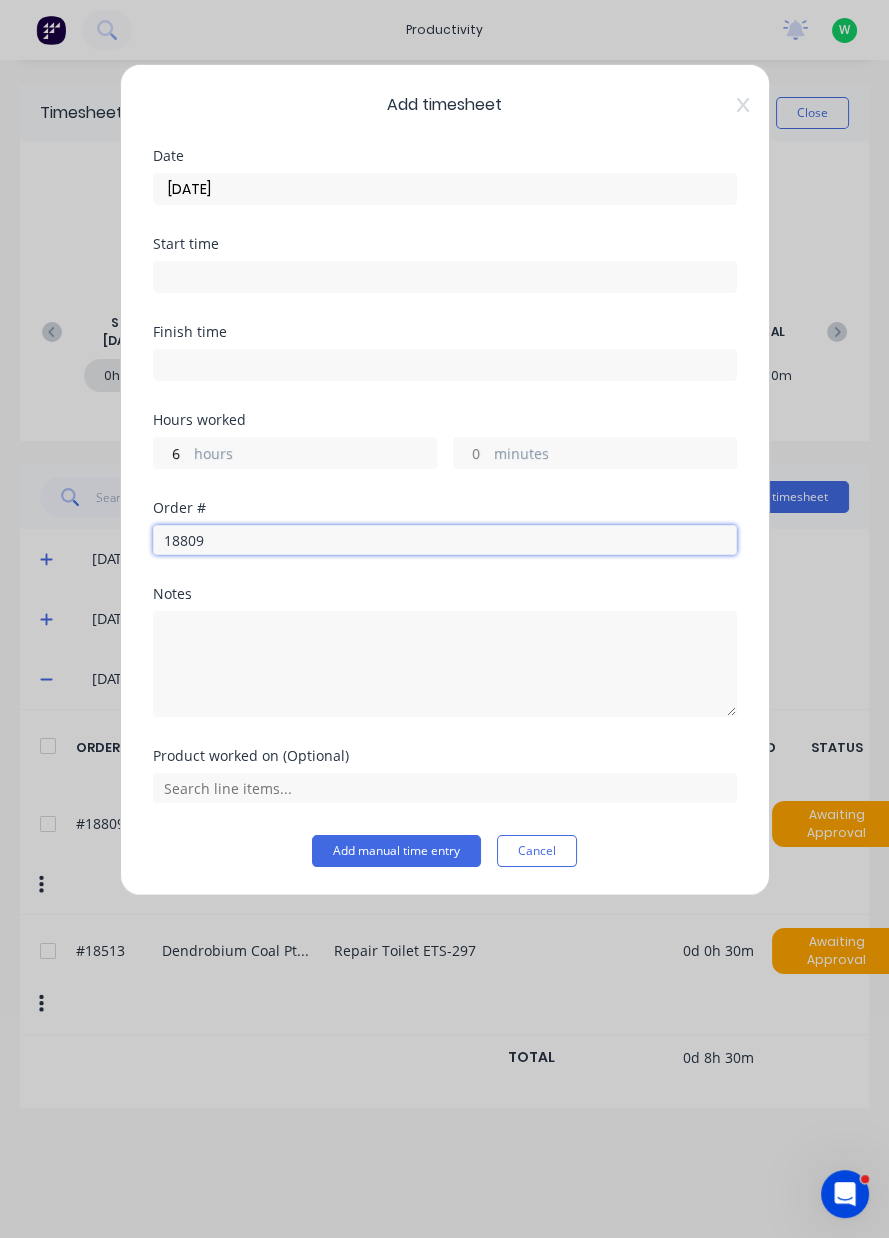 click on "18809" at bounding box center (445, 540) 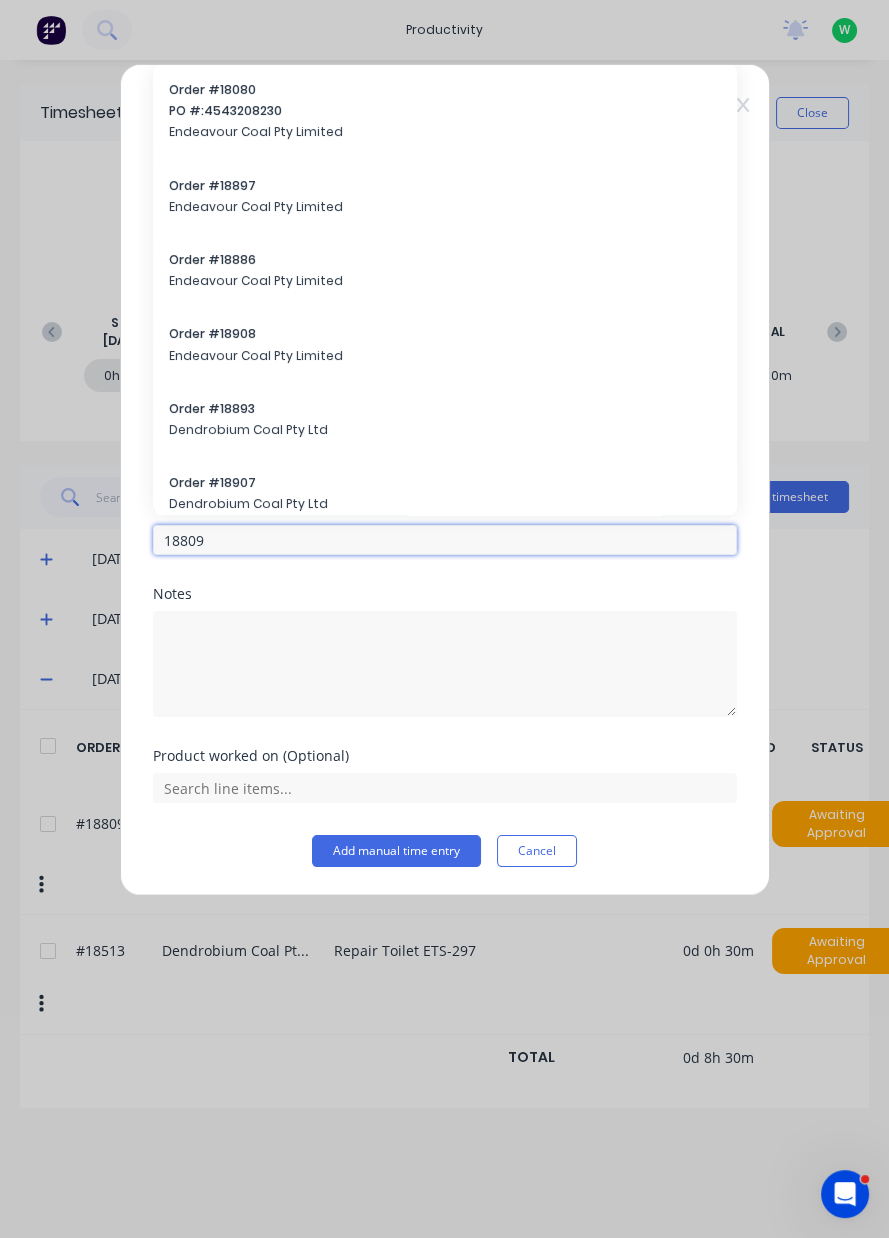 click on "18809" at bounding box center [445, 540] 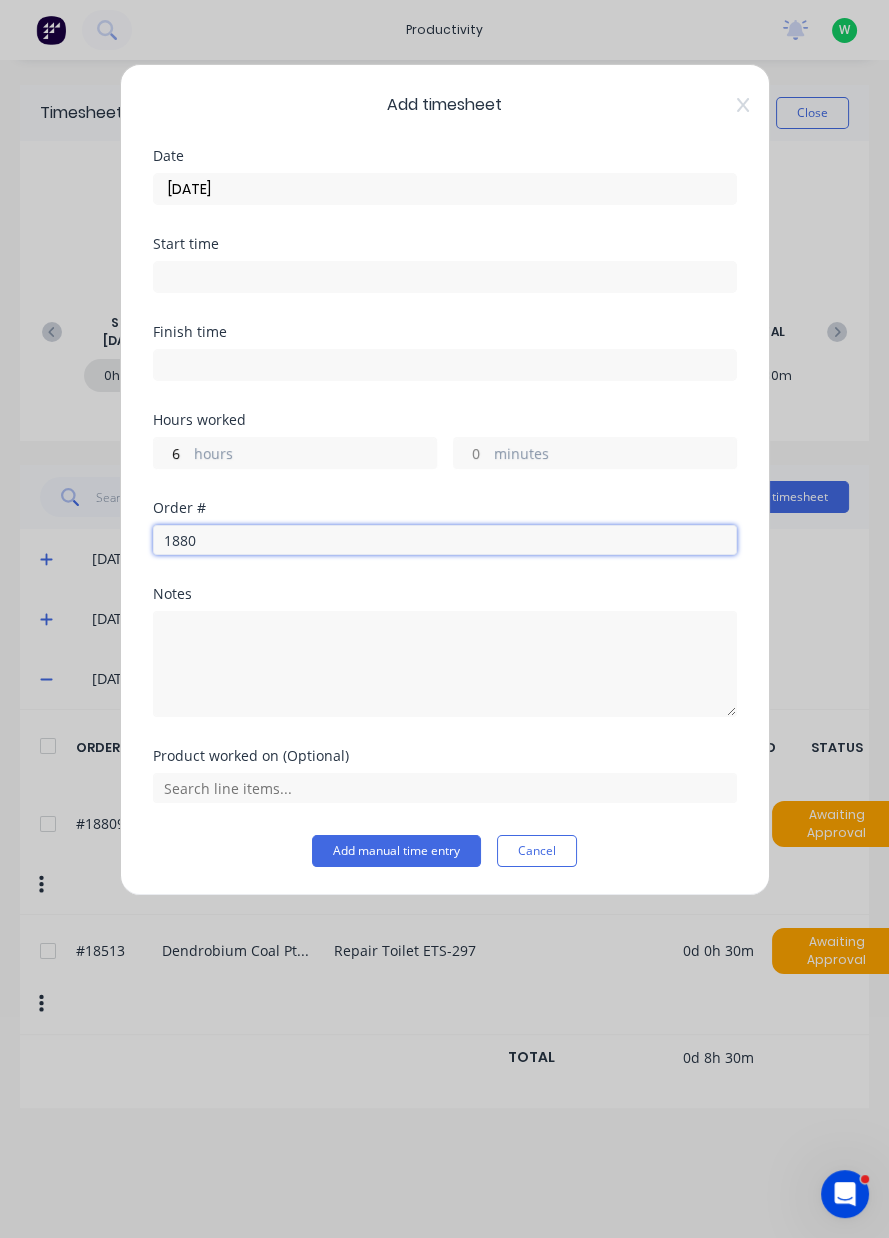 type on "18809" 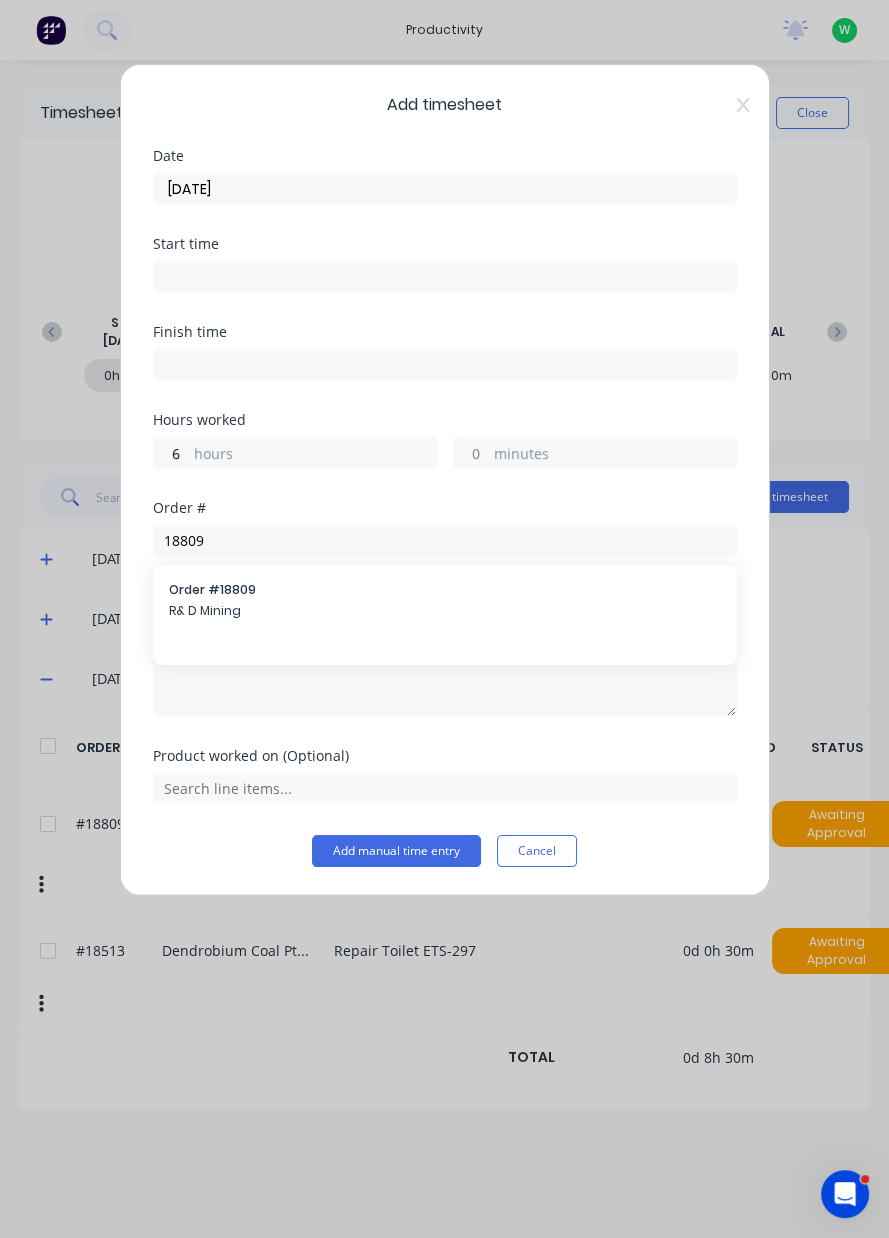 click on "R& D Mining" at bounding box center (445, 611) 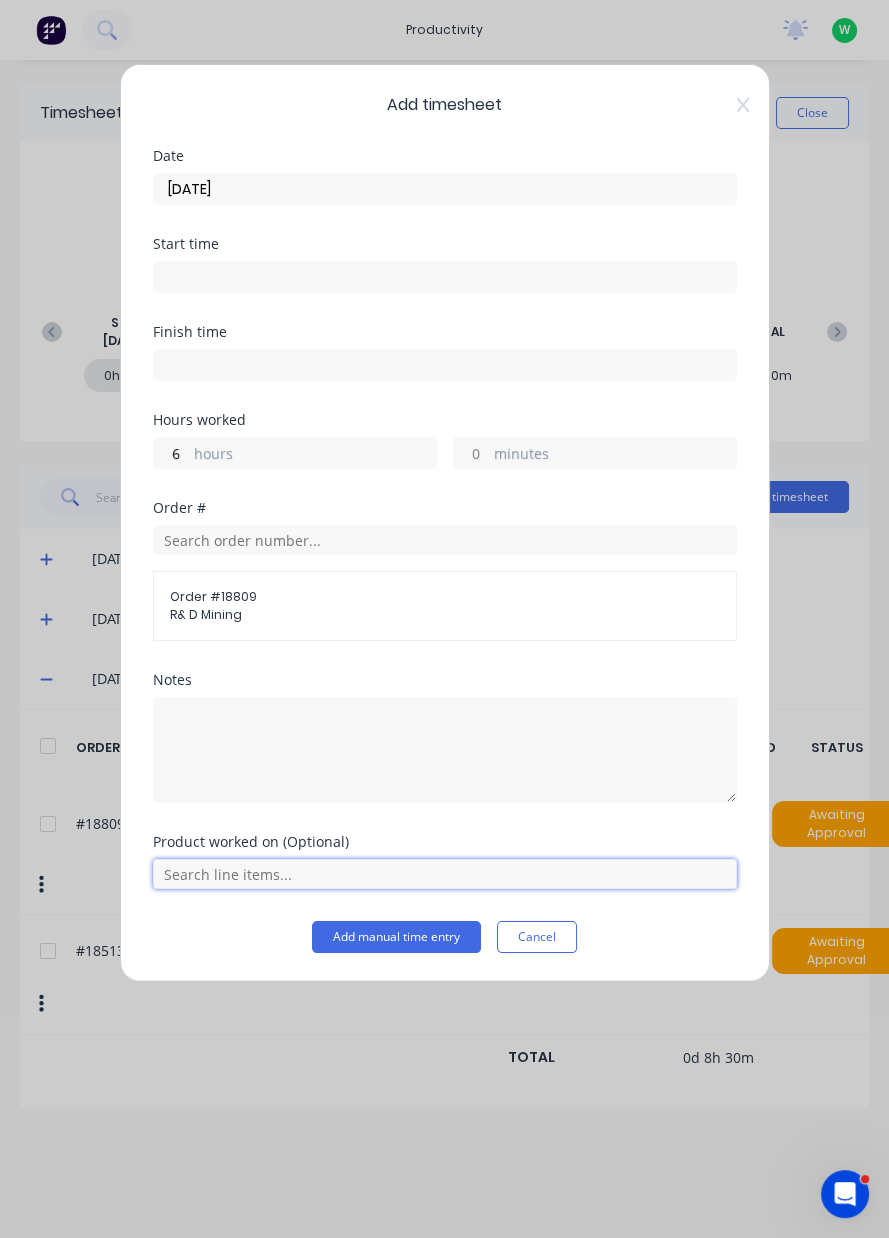 click at bounding box center (445, 874) 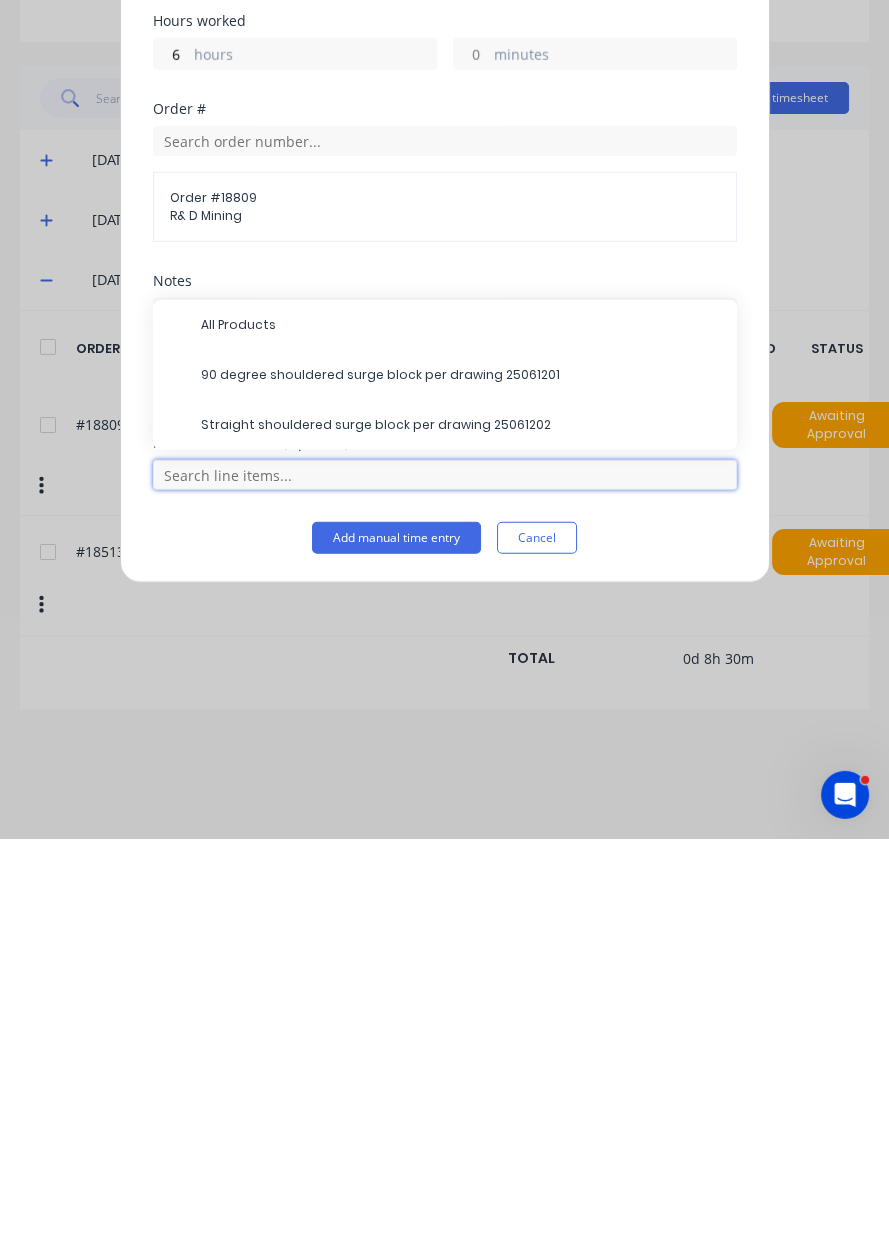 scroll, scrollTop: 49, scrollLeft: 0, axis: vertical 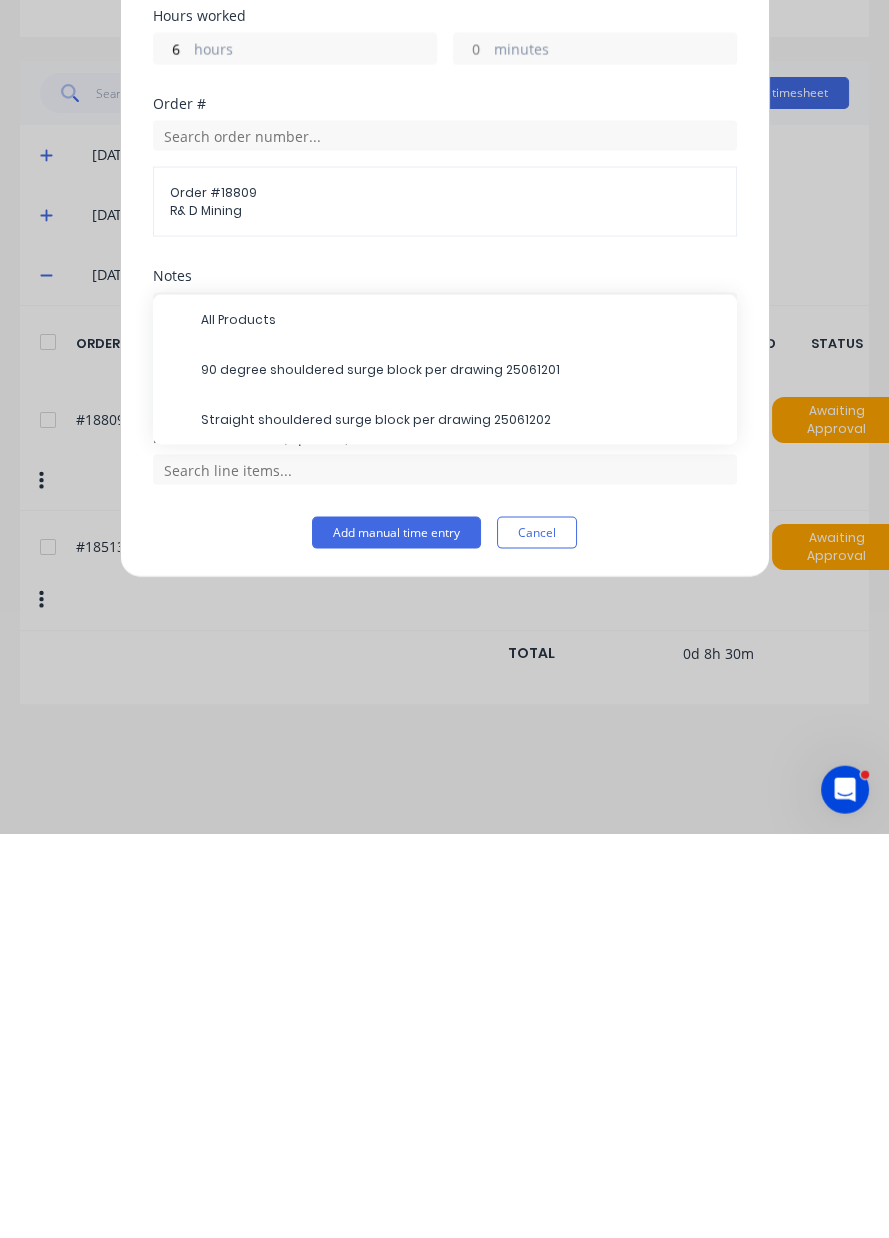click on "Straight shouldered surge block per drawing 25061202" at bounding box center [461, 824] 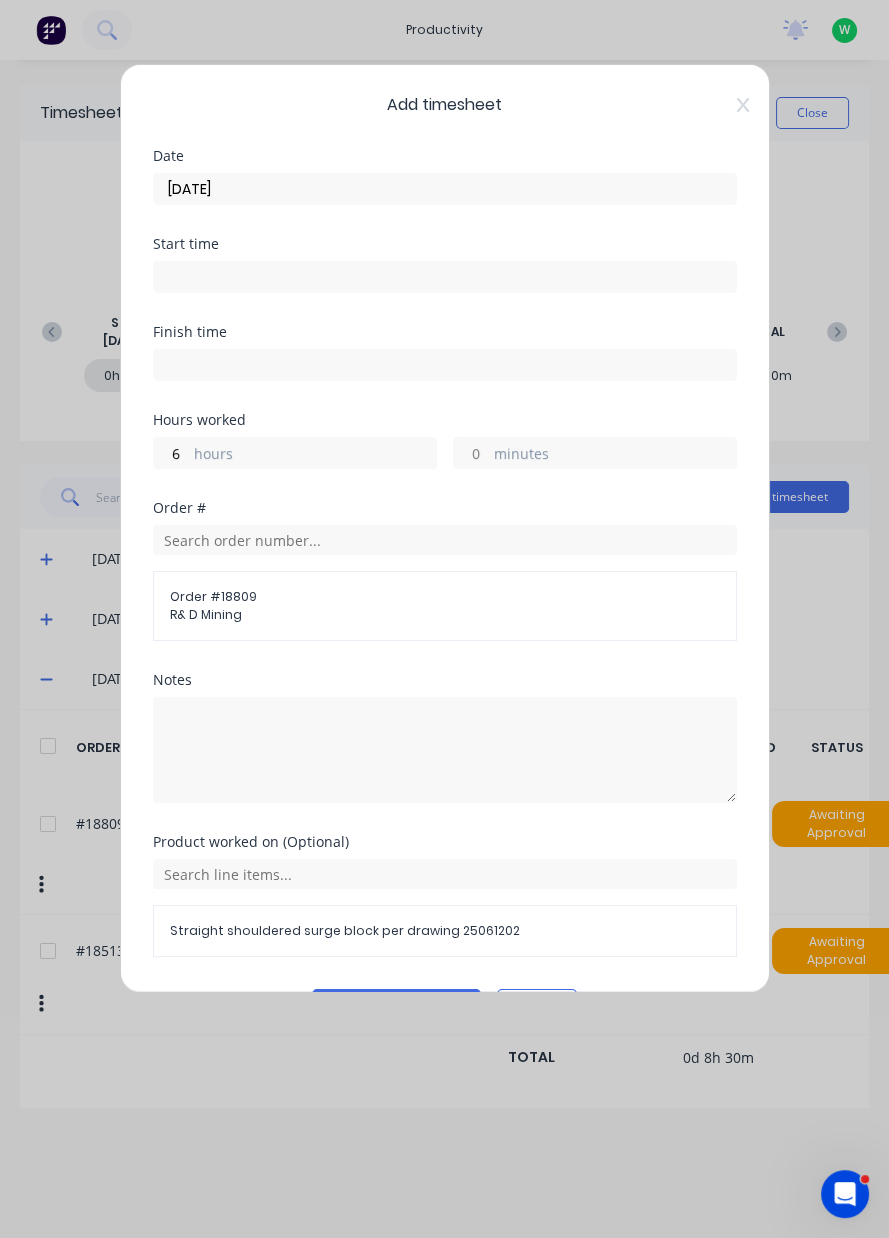 scroll, scrollTop: 53, scrollLeft: 0, axis: vertical 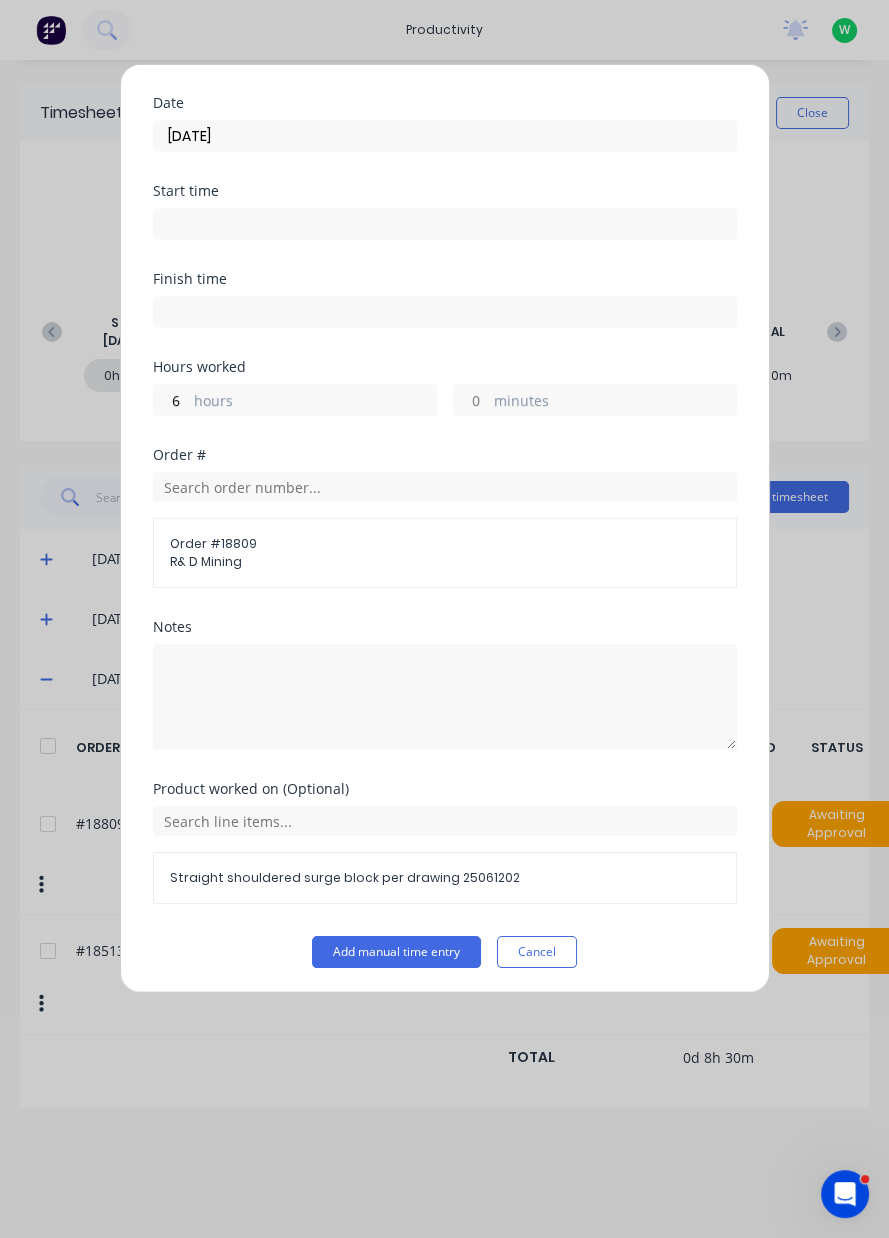 click on "Add manual time entry" at bounding box center (396, 952) 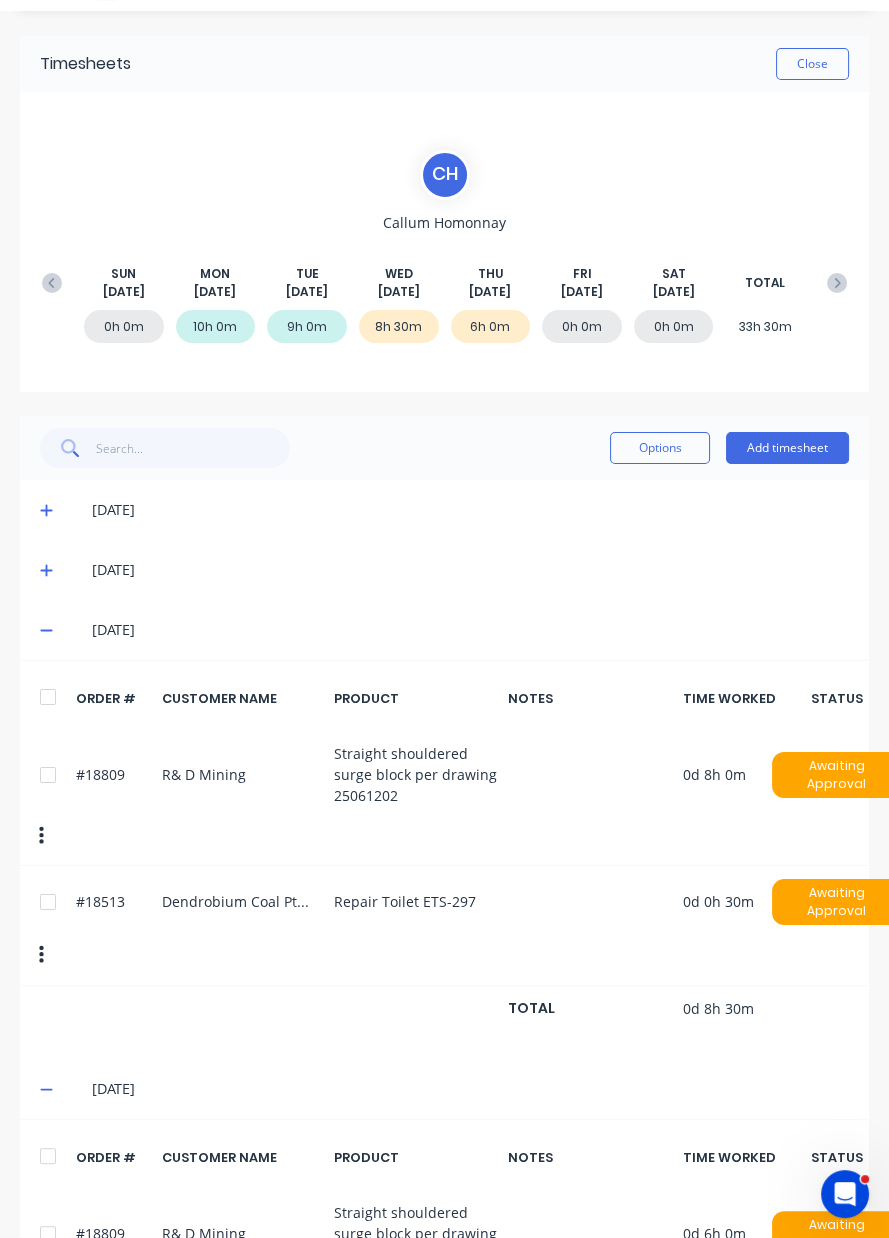 scroll, scrollTop: 0, scrollLeft: 0, axis: both 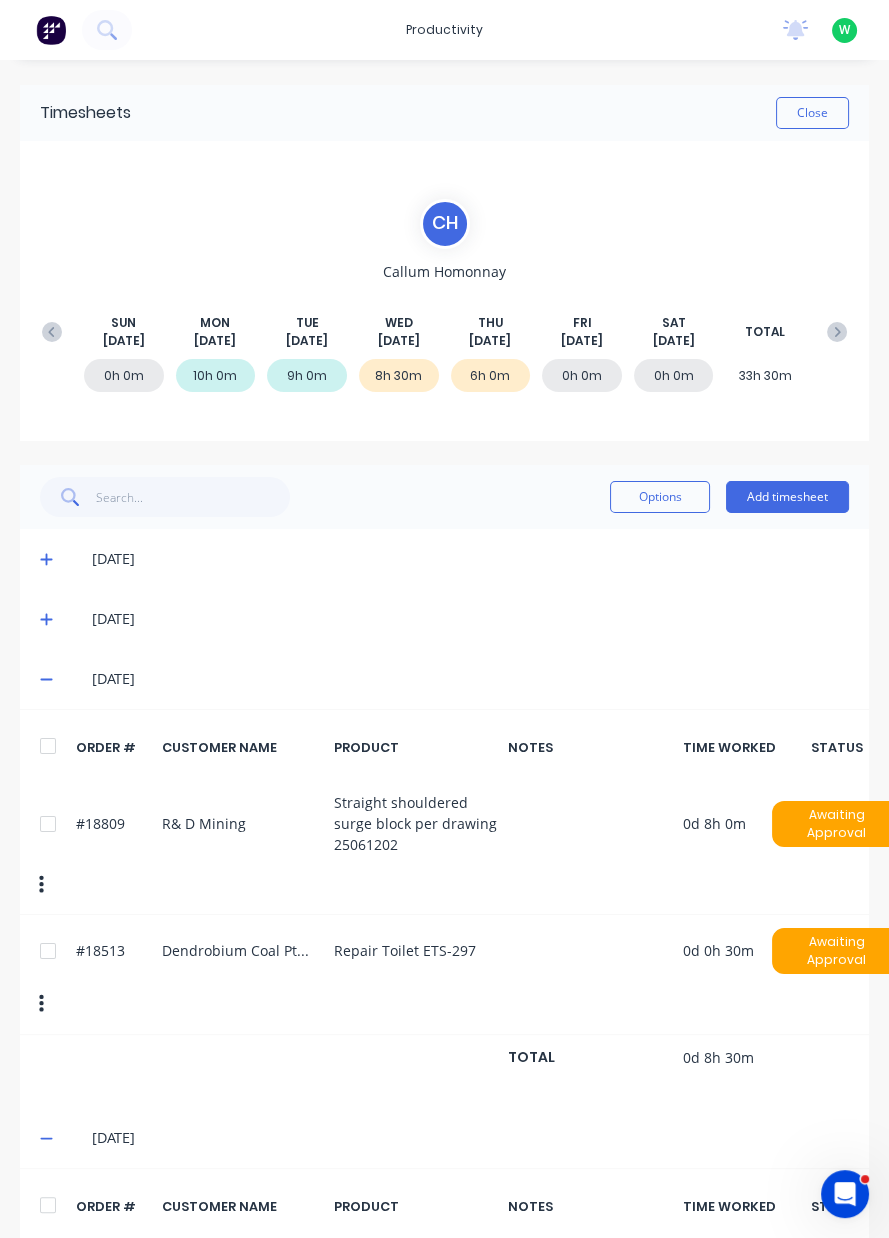 click on "Add timesheet" at bounding box center [787, 497] 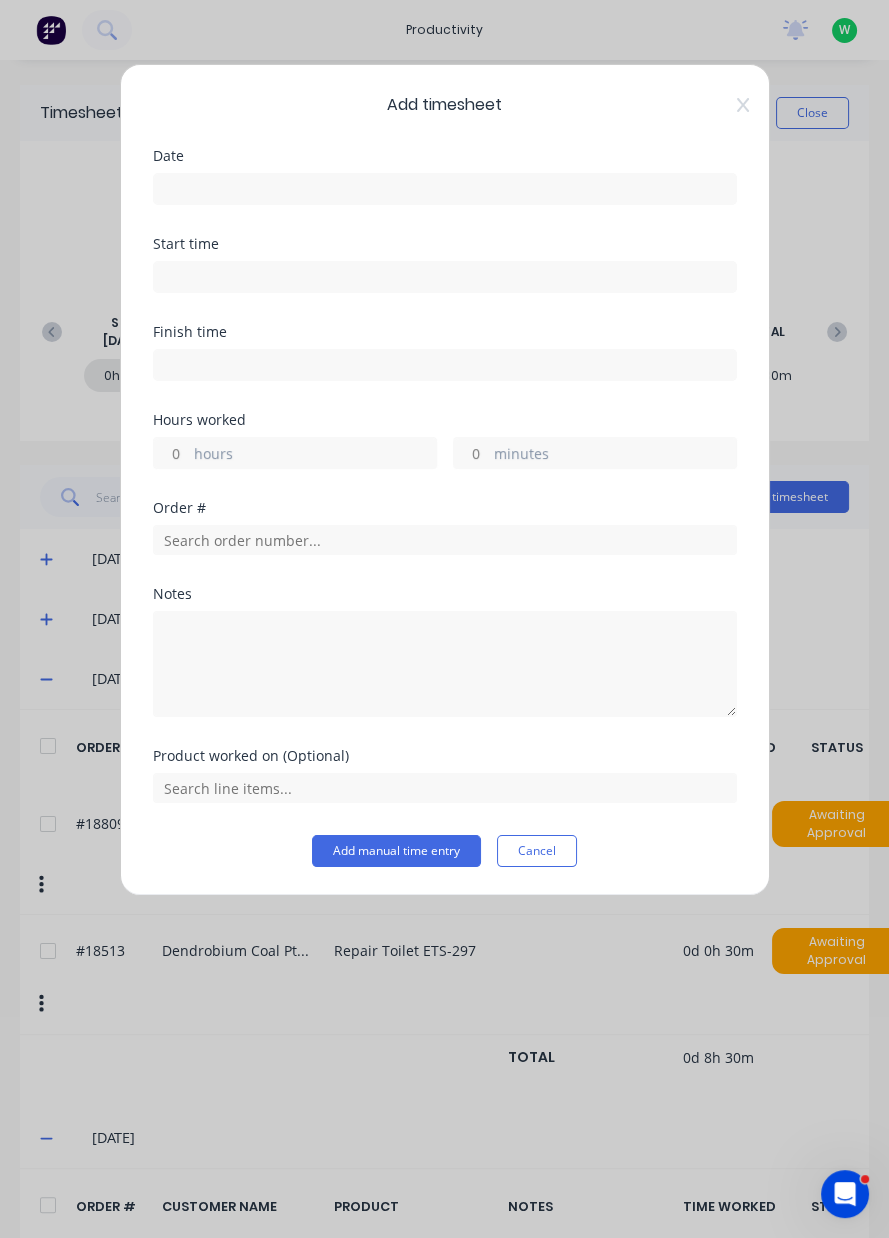 click at bounding box center [445, 189] 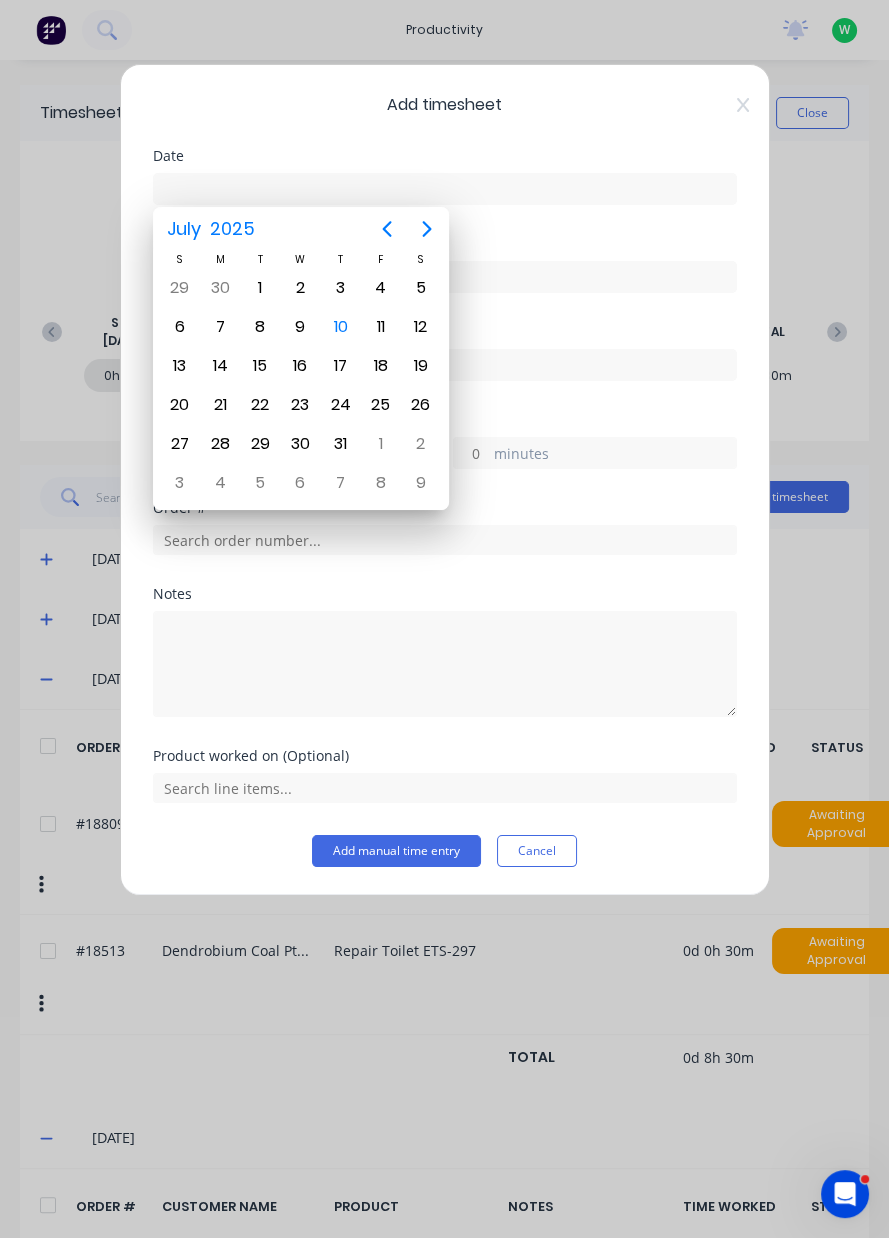 click on "10" at bounding box center [341, 327] 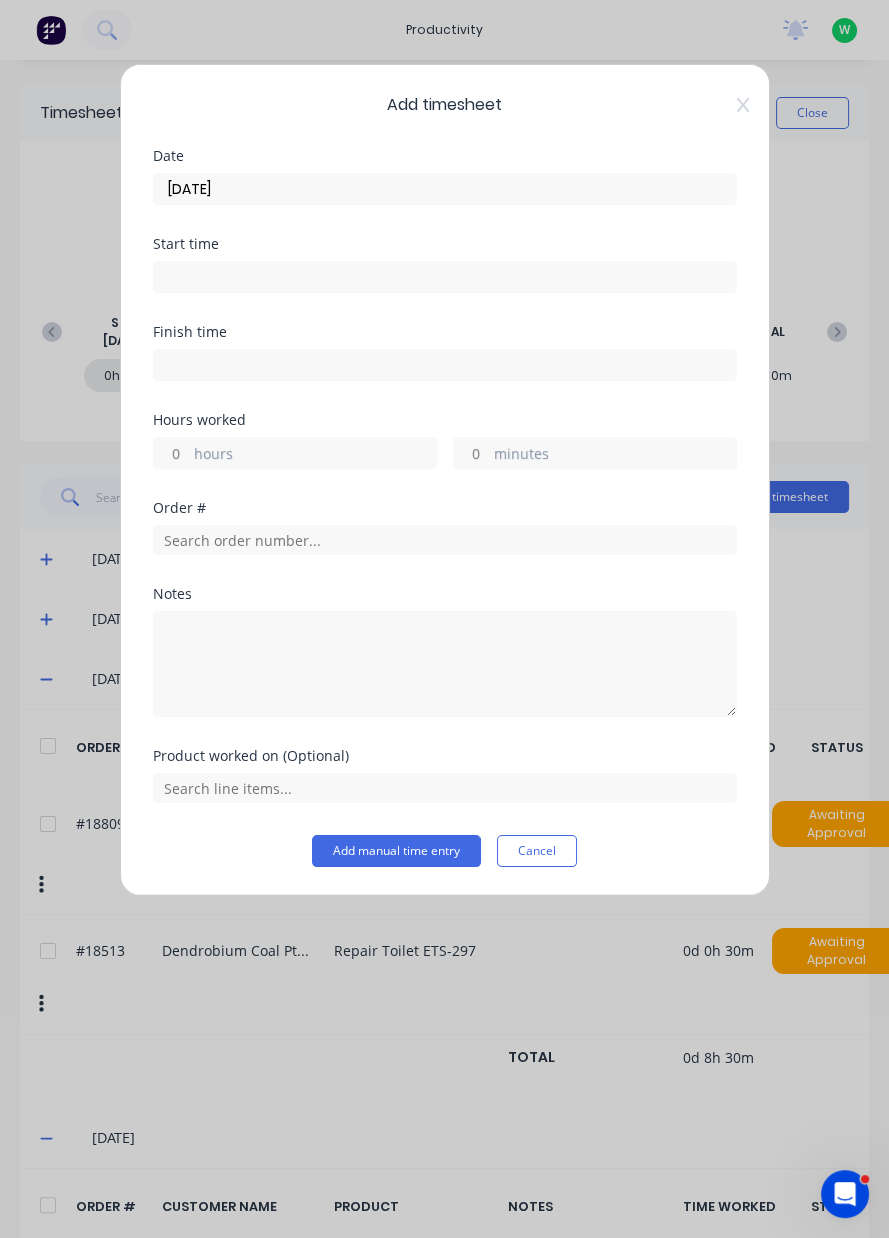 click on "hours" at bounding box center [315, 455] 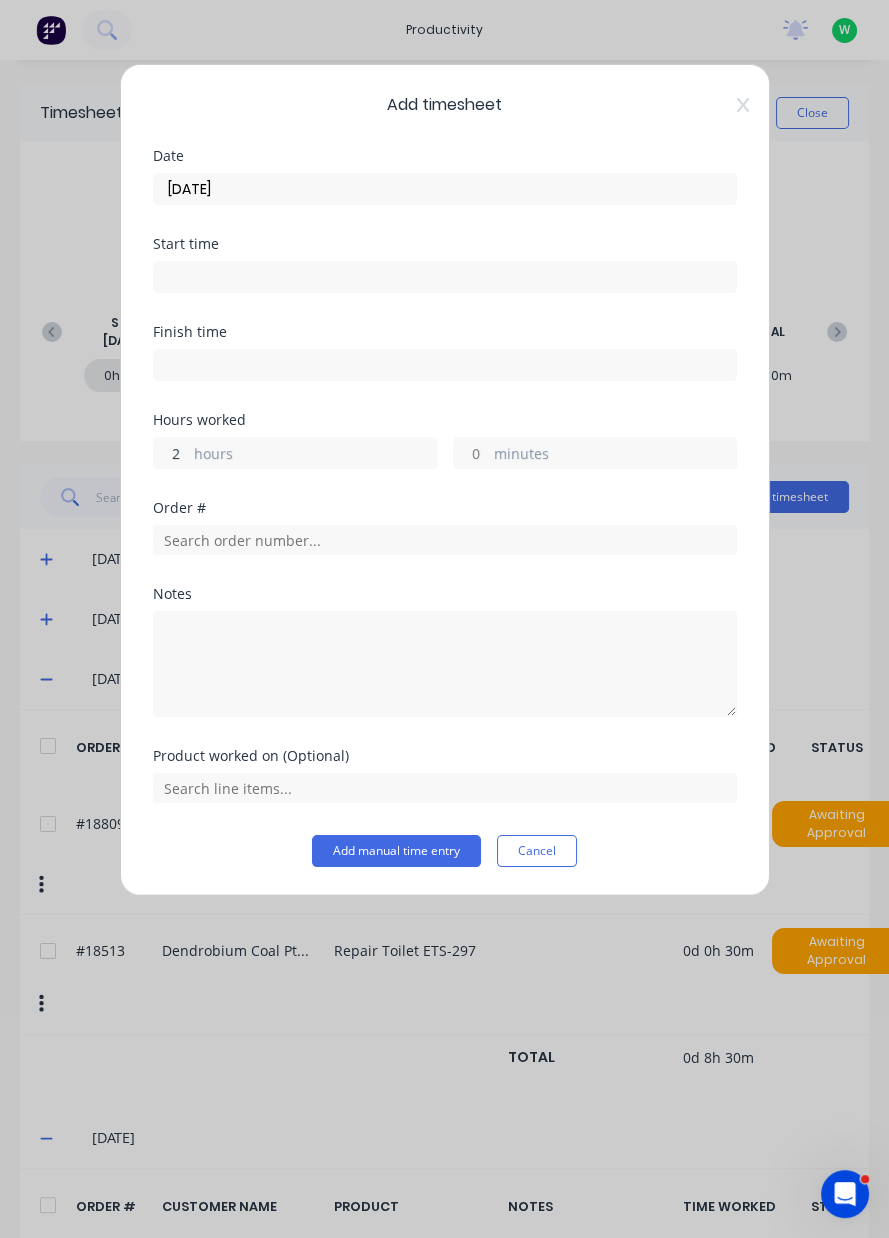 type on "2" 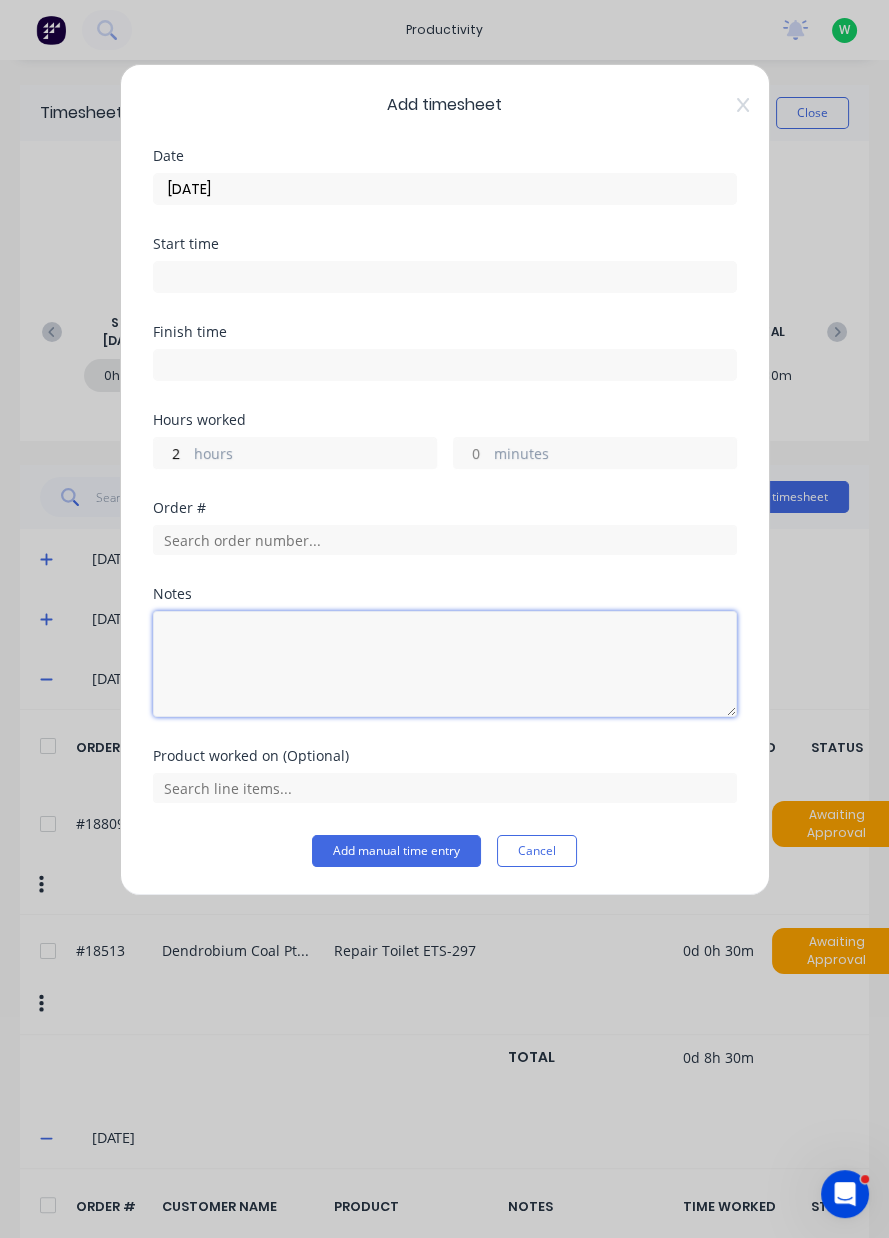click at bounding box center [445, 664] 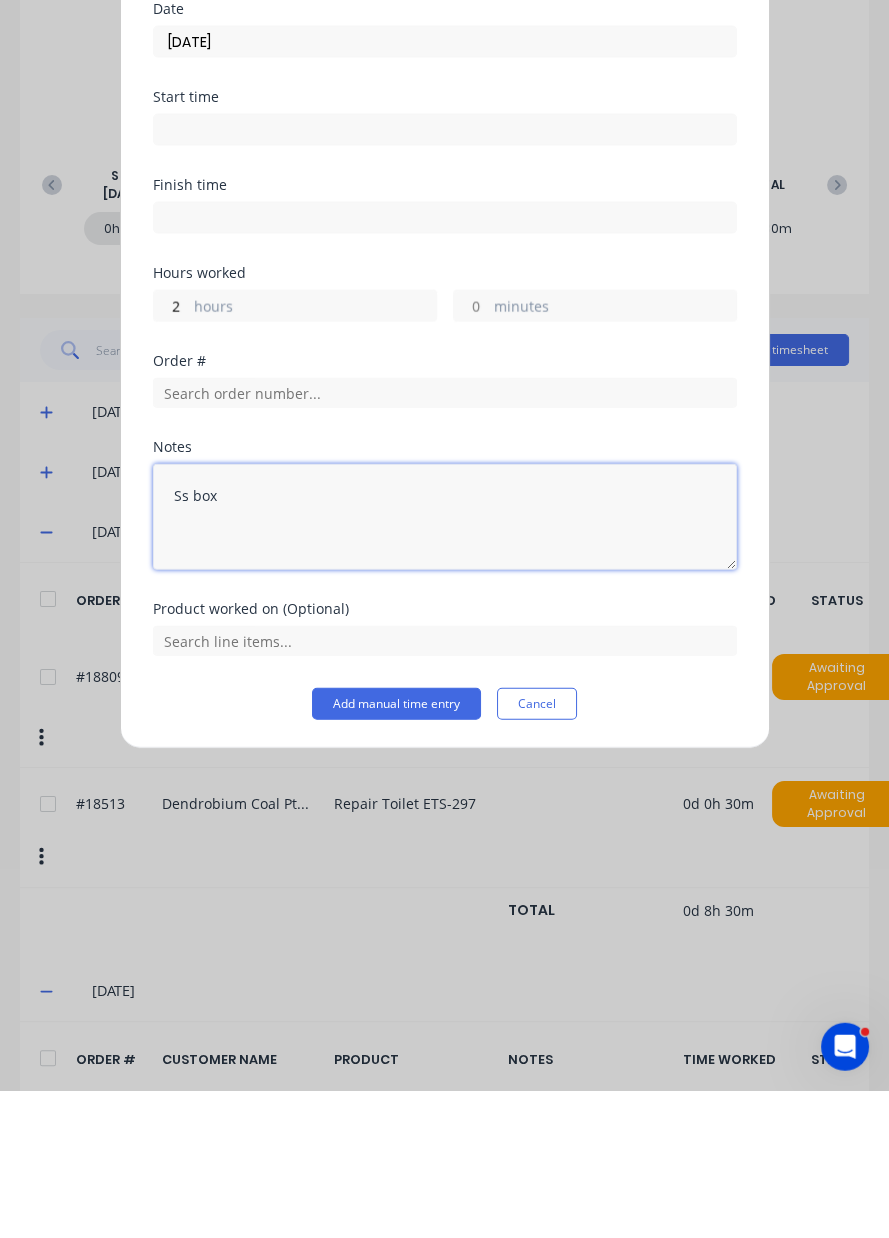 type on "Ss box" 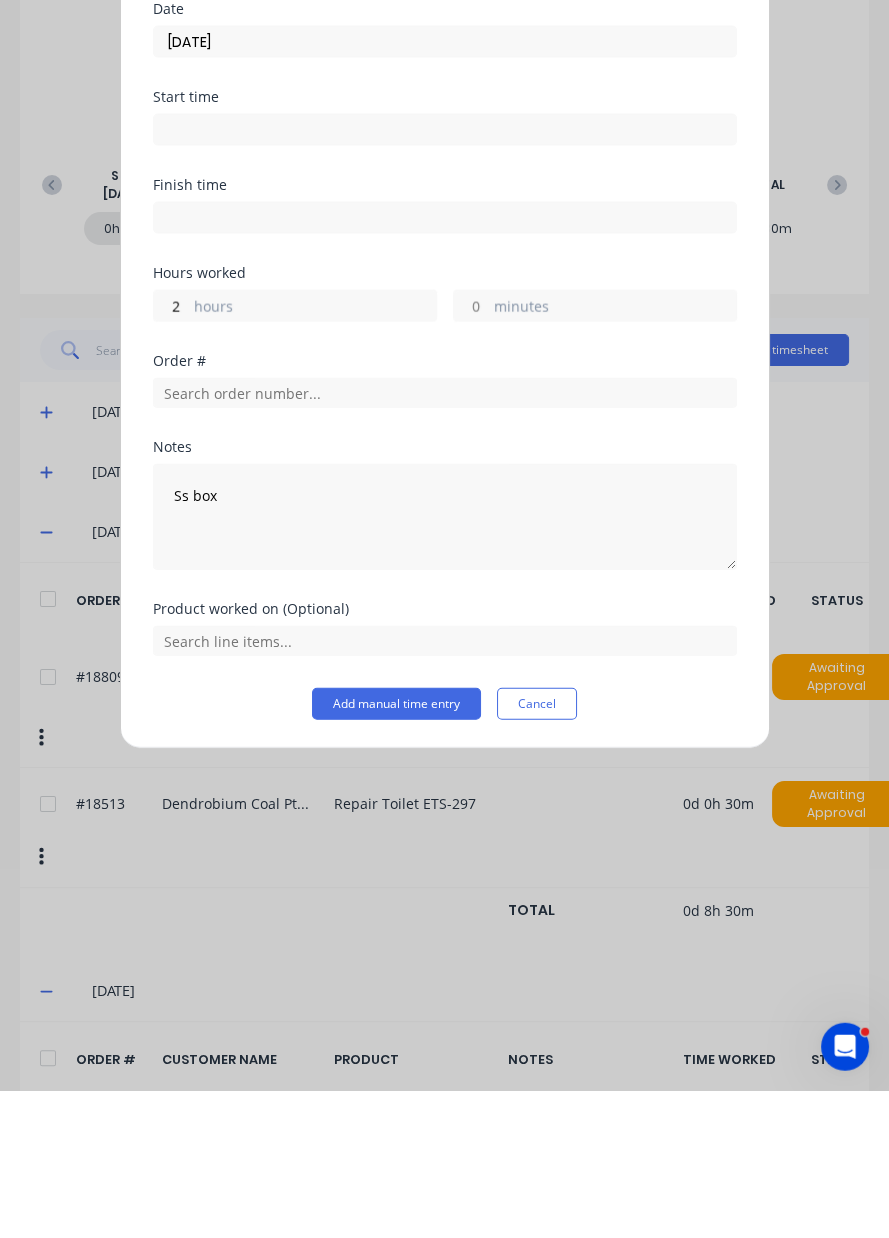 click on "Add manual time entry" at bounding box center [396, 851] 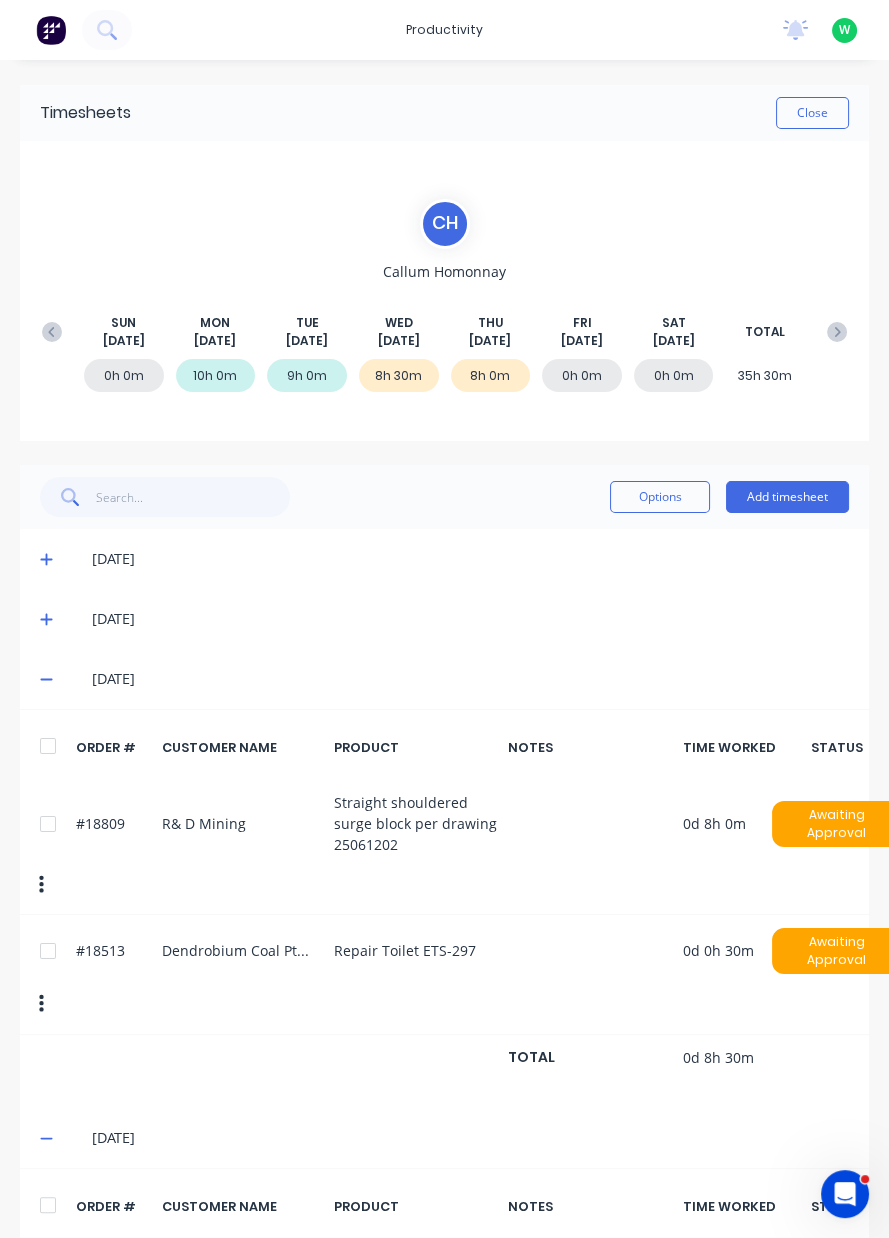 click on "Close" at bounding box center (812, 113) 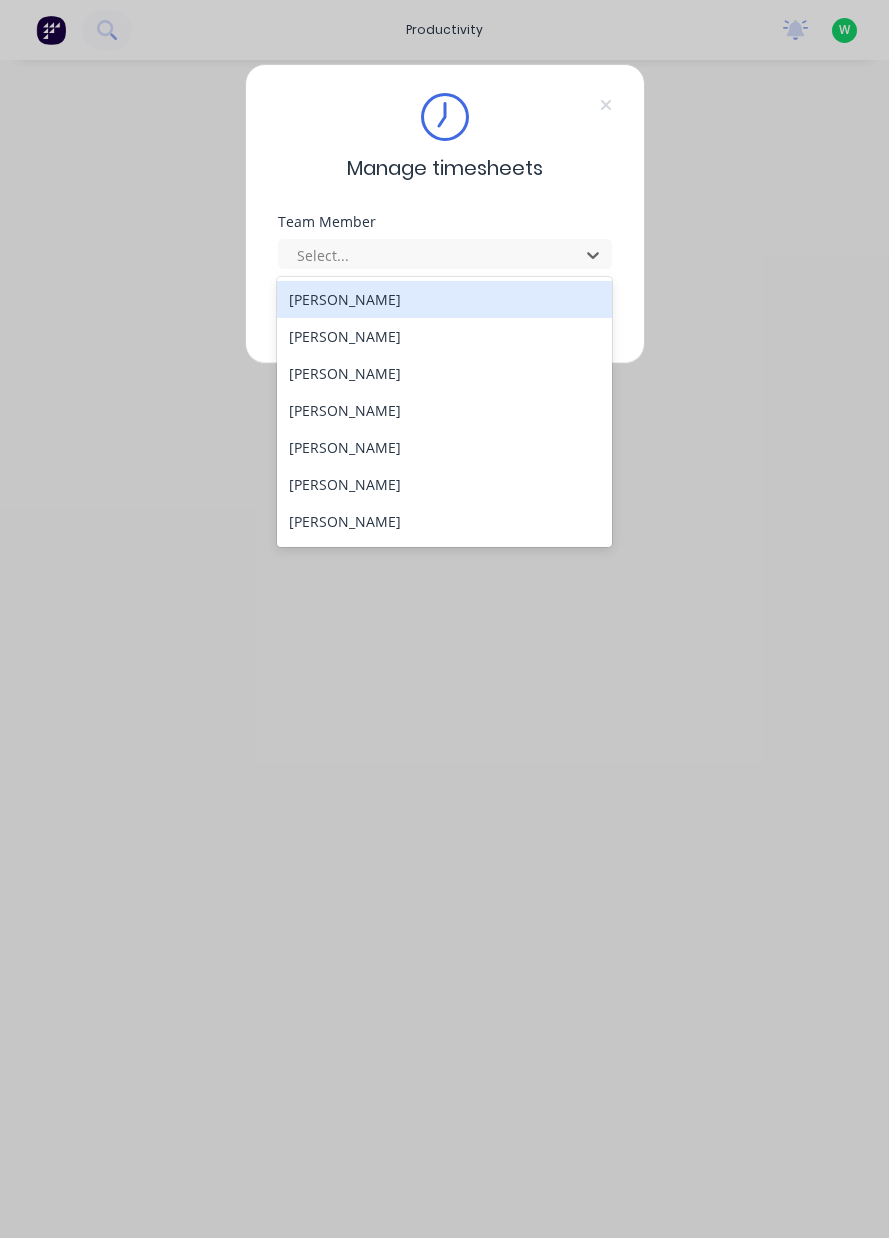 scroll, scrollTop: 0, scrollLeft: 0, axis: both 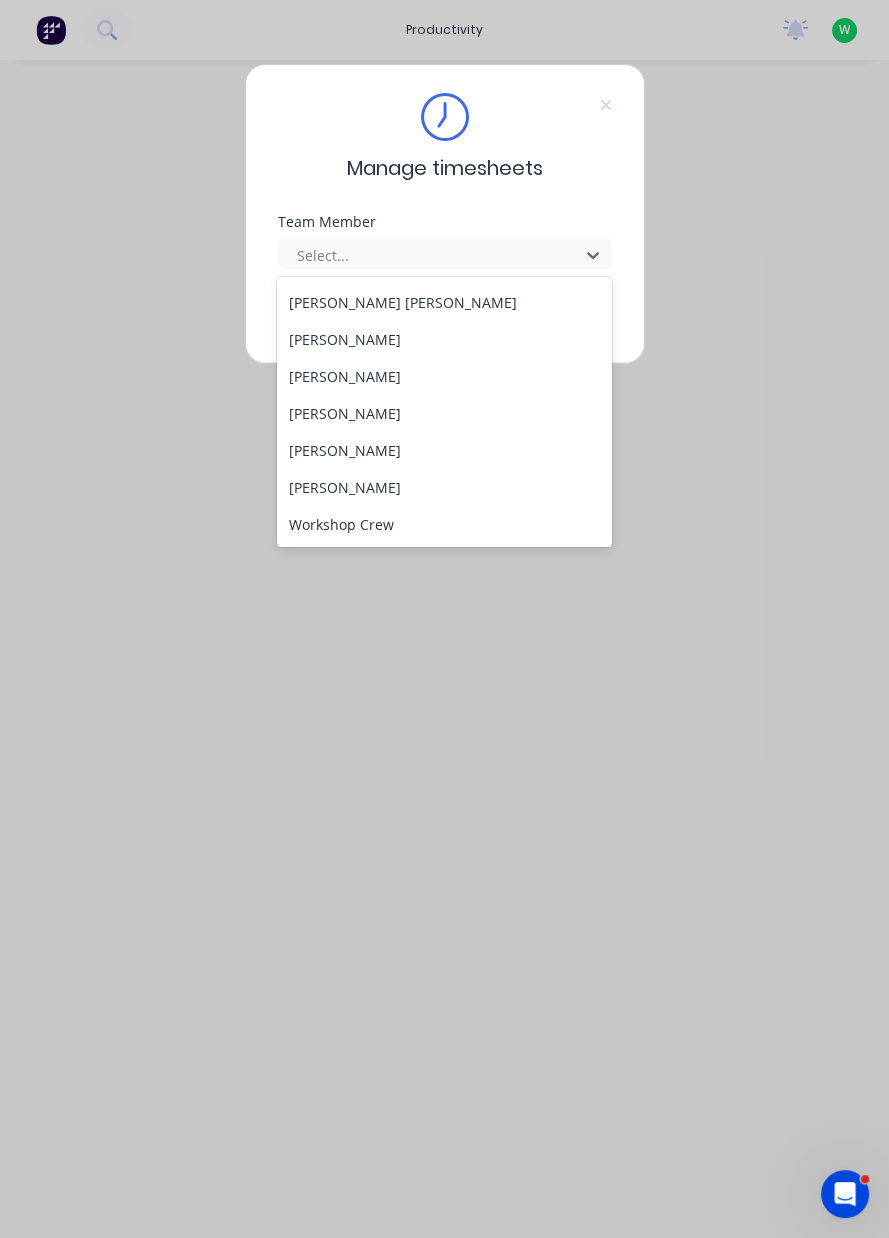 click on "[PERSON_NAME]" at bounding box center [444, 450] 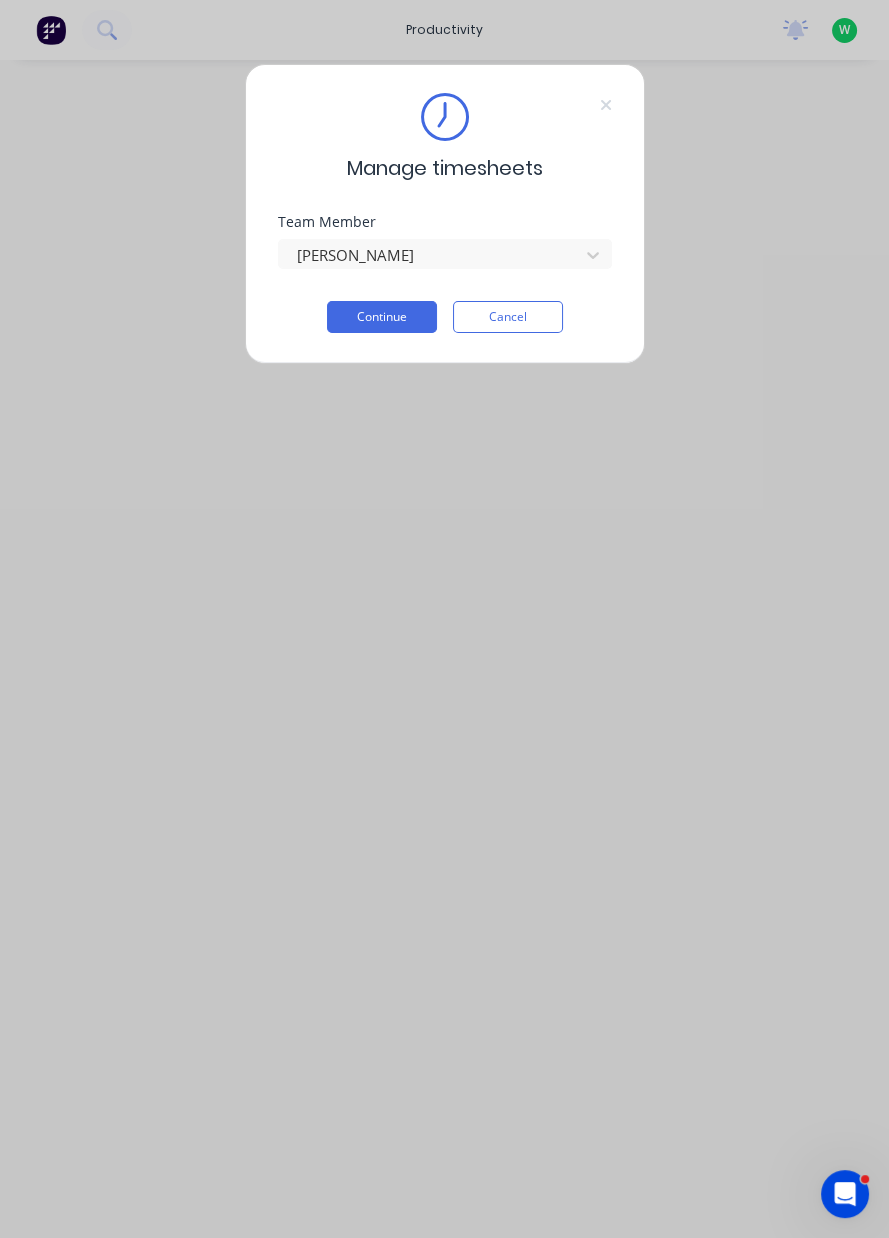 click on "Continue" at bounding box center (382, 317) 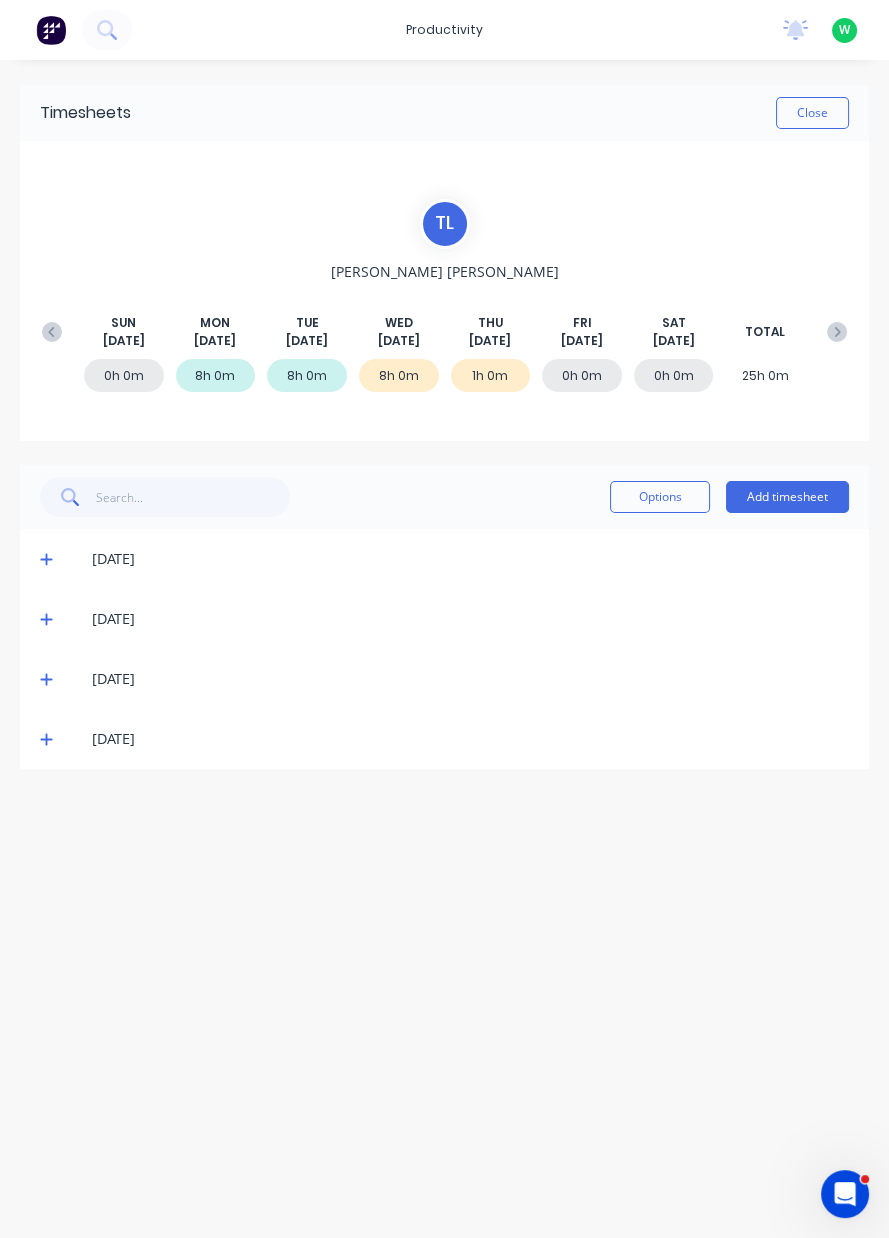 click on "[DATE]" at bounding box center (444, 559) 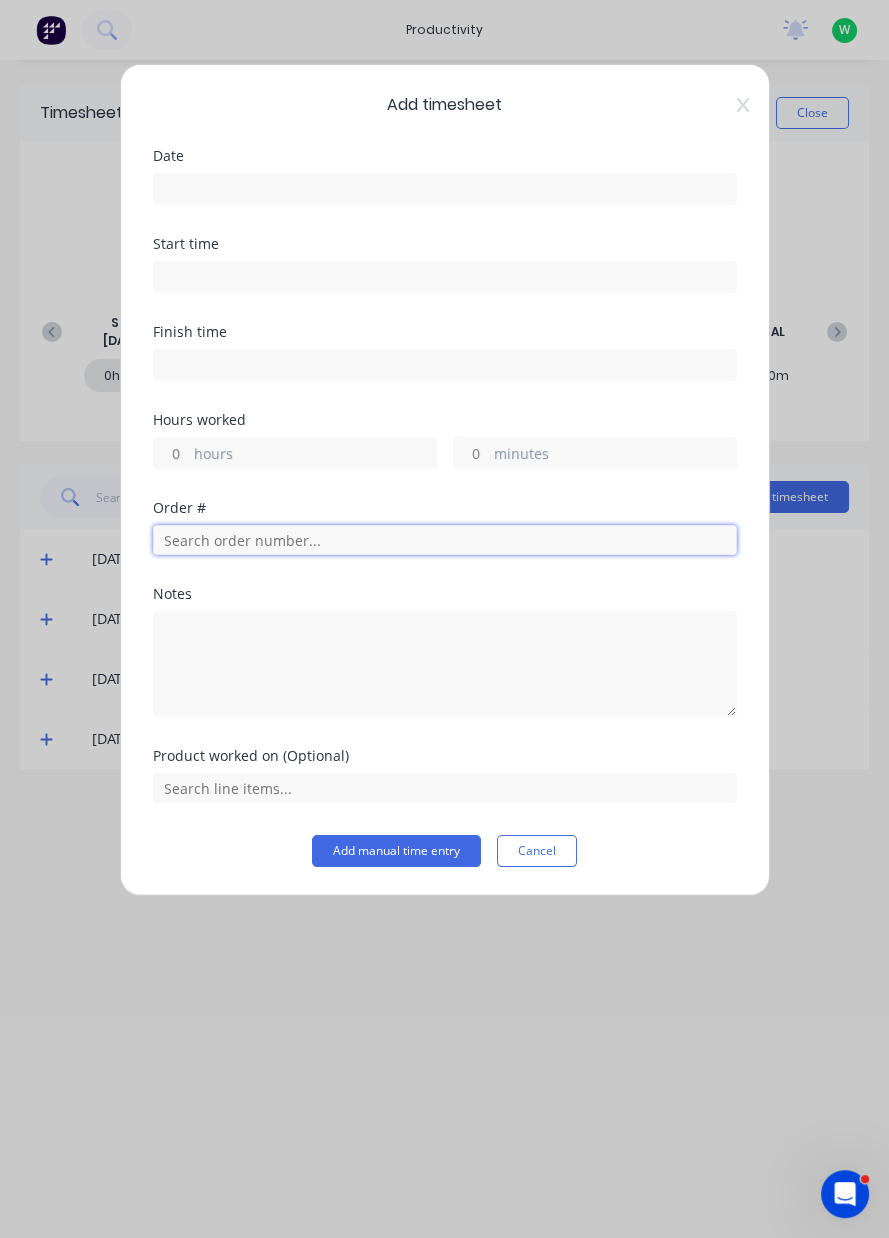 click at bounding box center (445, 540) 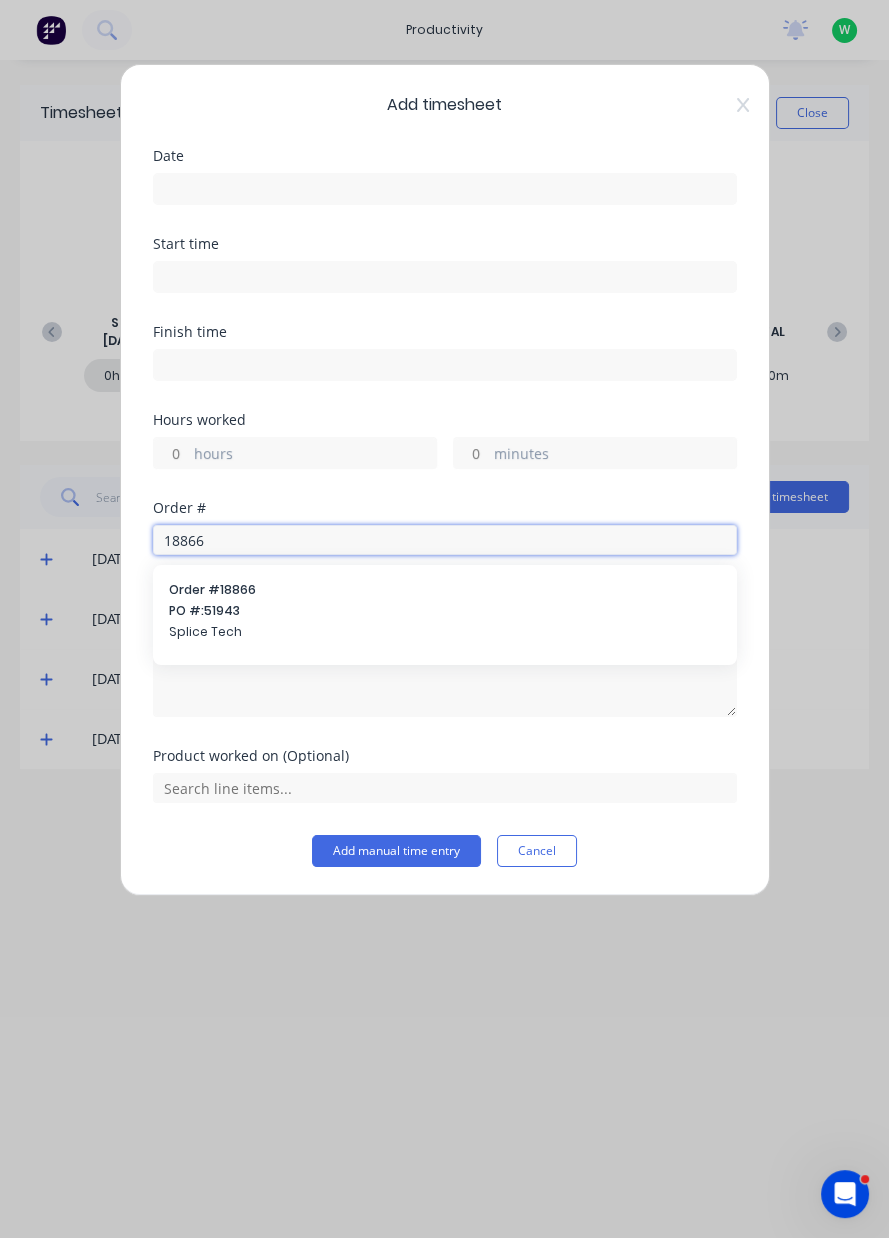 type on "18866" 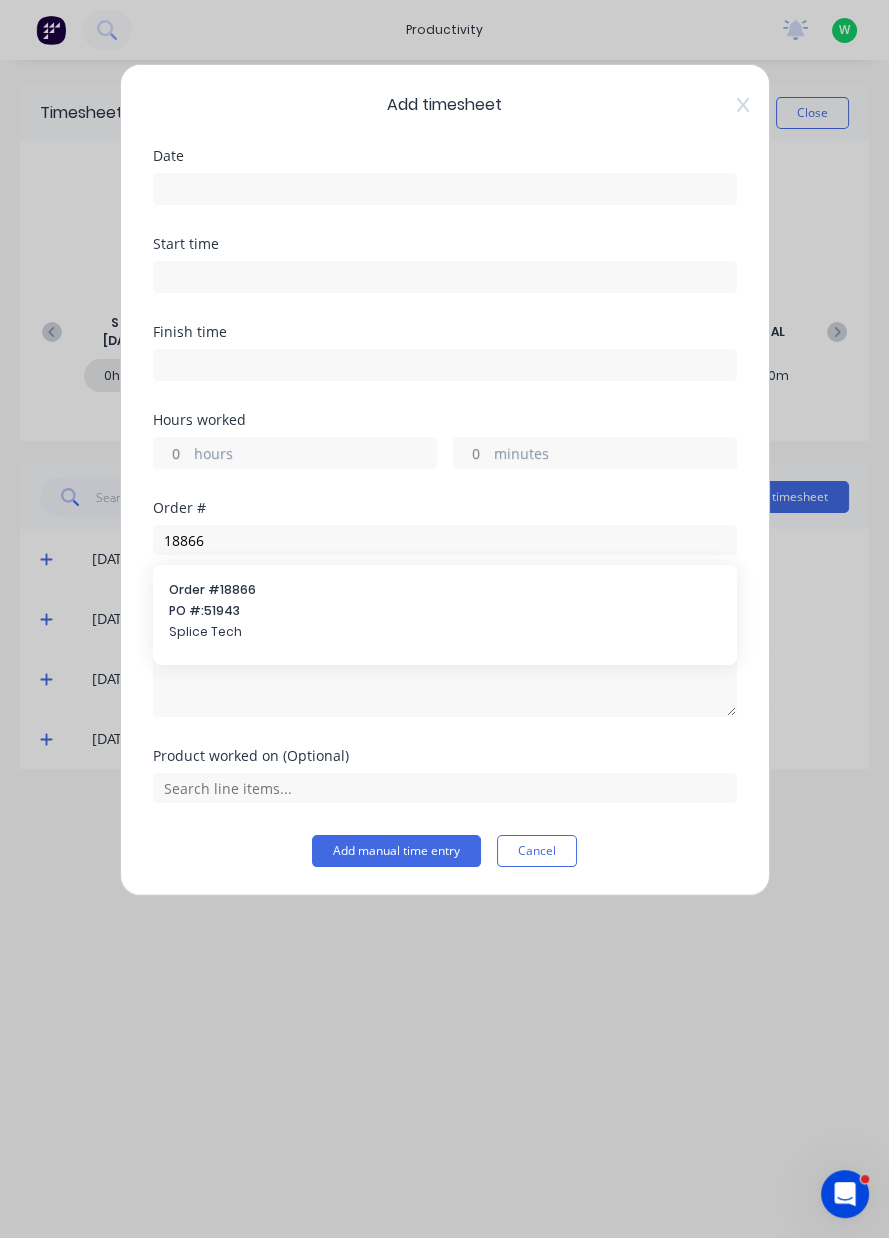 click on "Order # 18866 PO #:  51943 Splice Tech" at bounding box center [445, 613] 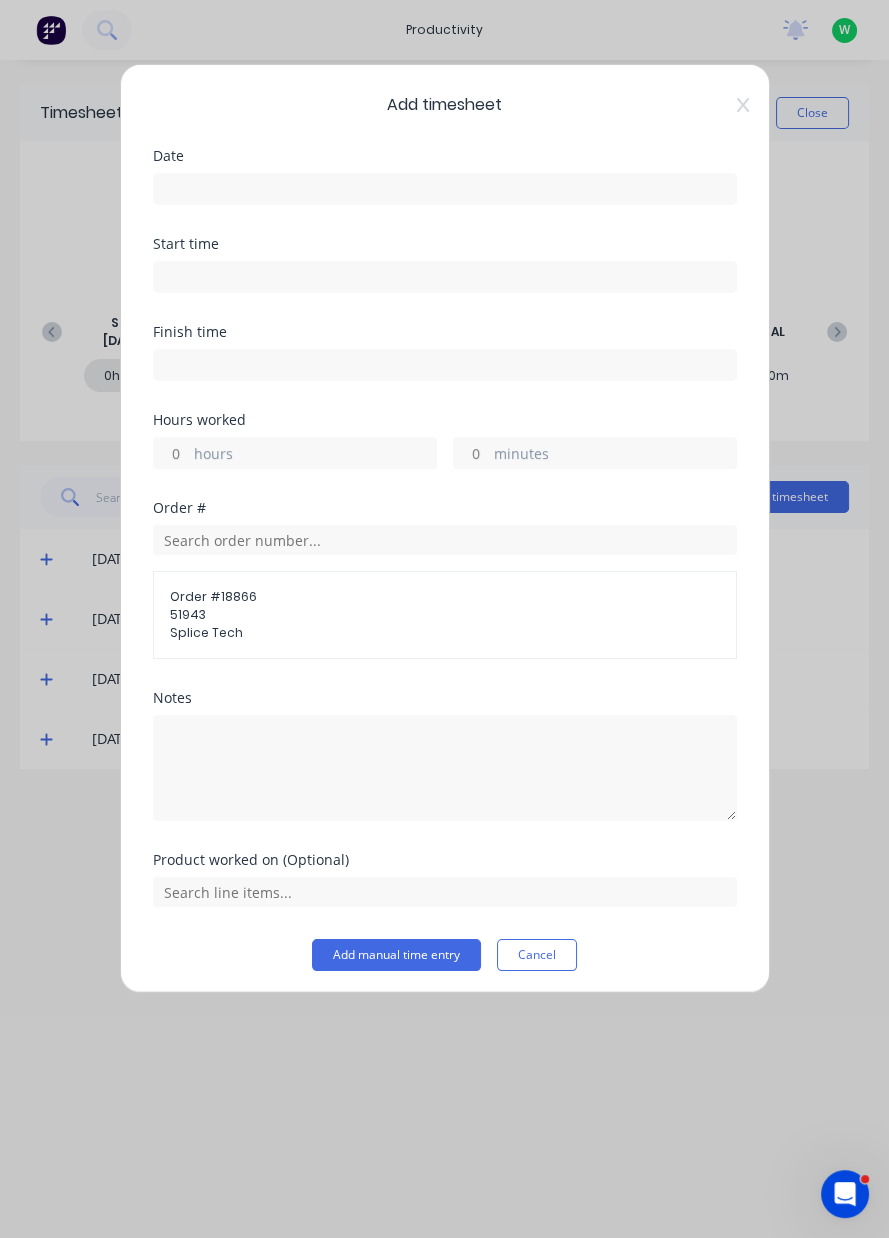 click on "hours" at bounding box center [171, 453] 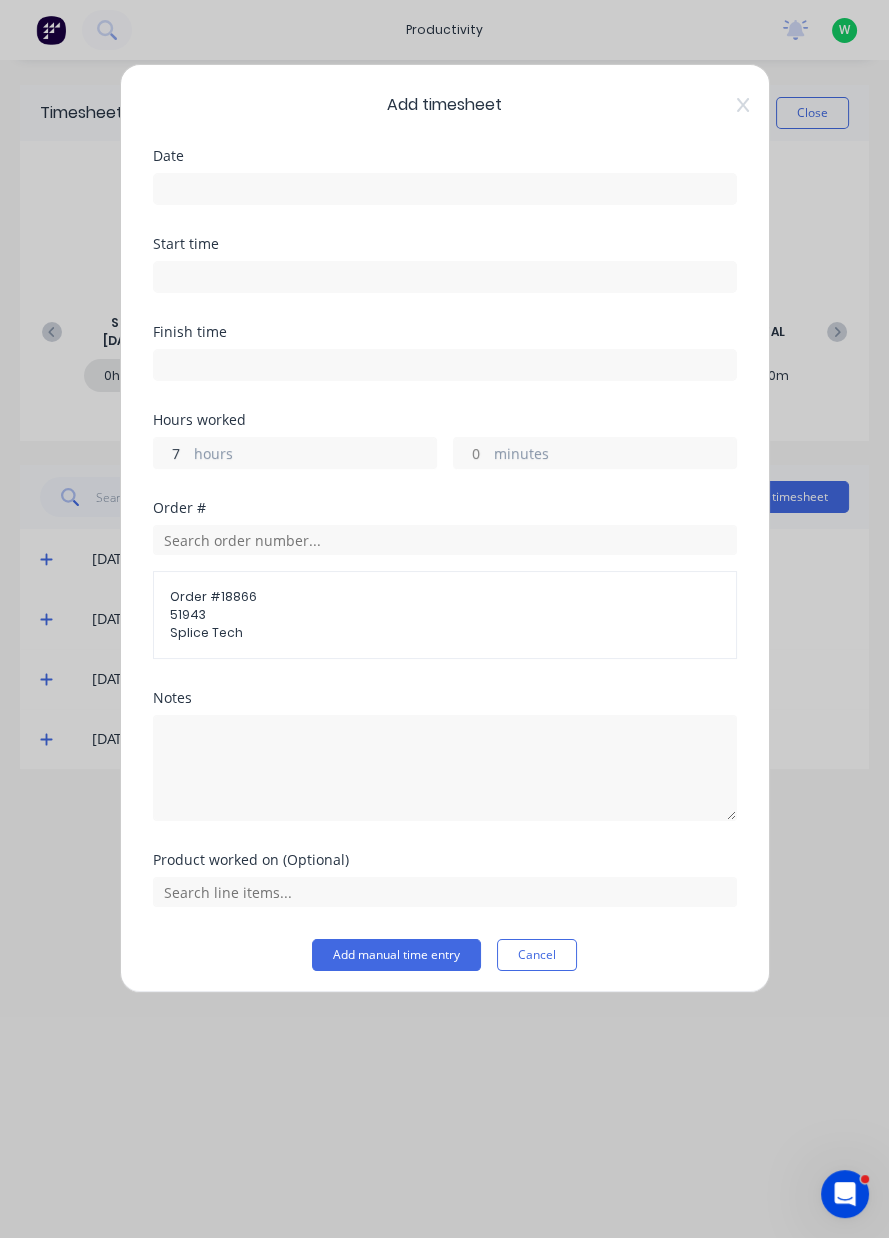 type on "7" 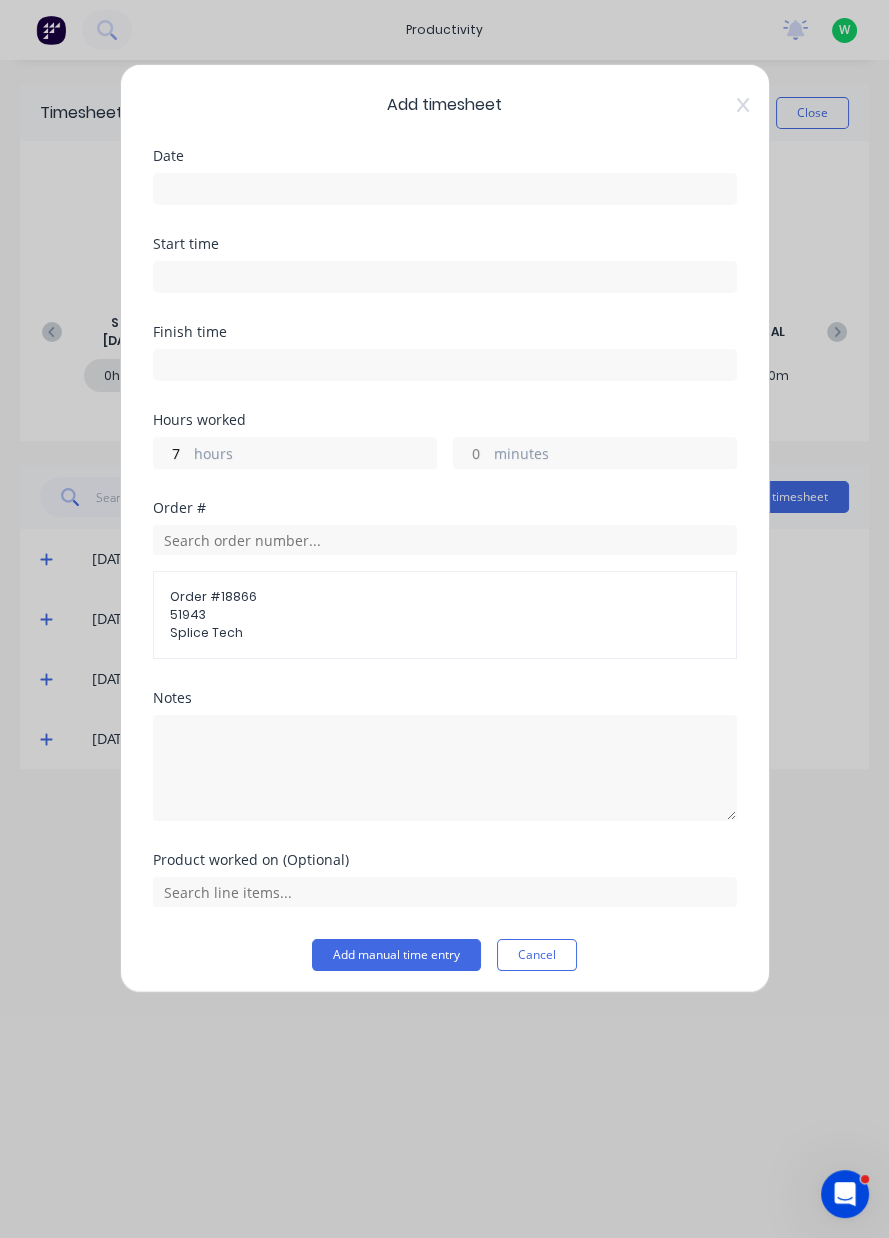 click at bounding box center (445, 189) 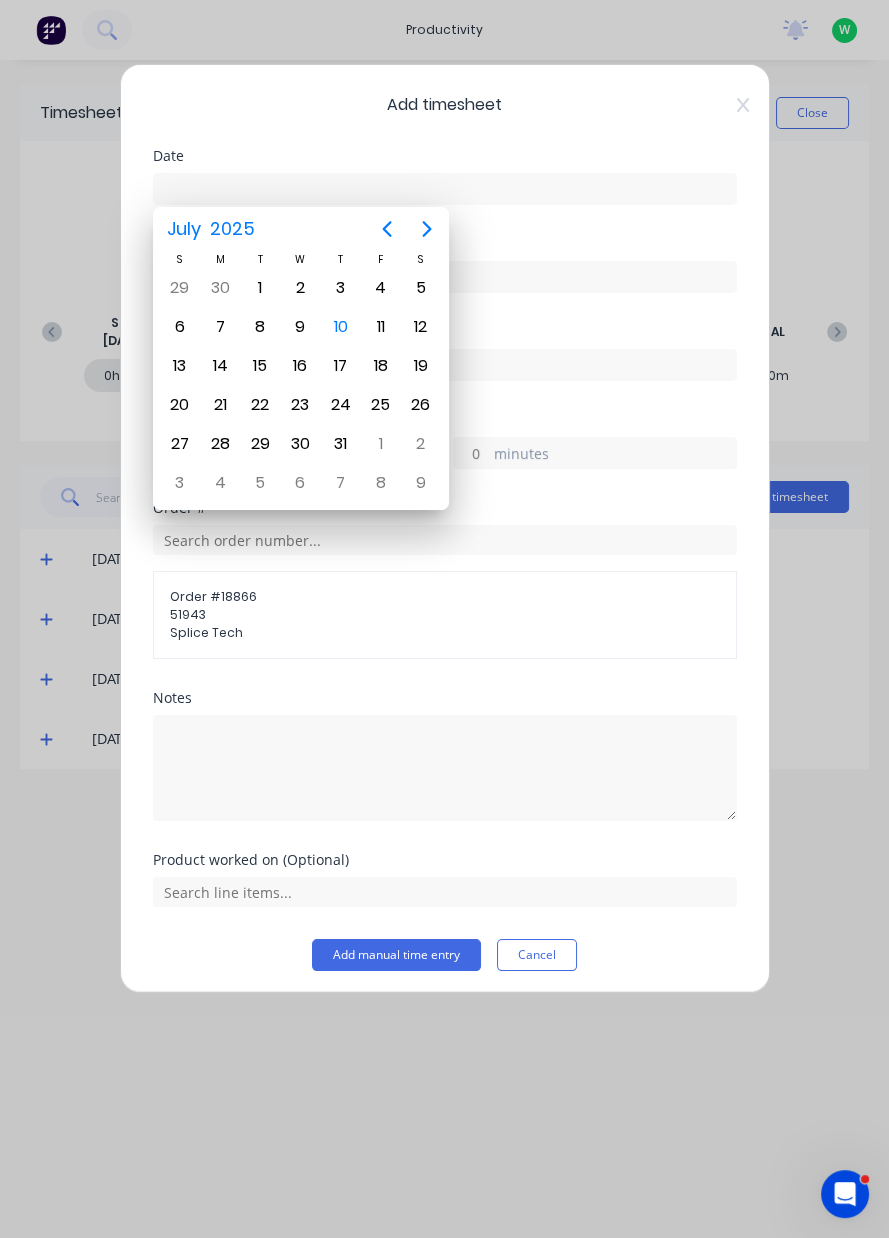 click on "10" at bounding box center (341, 327) 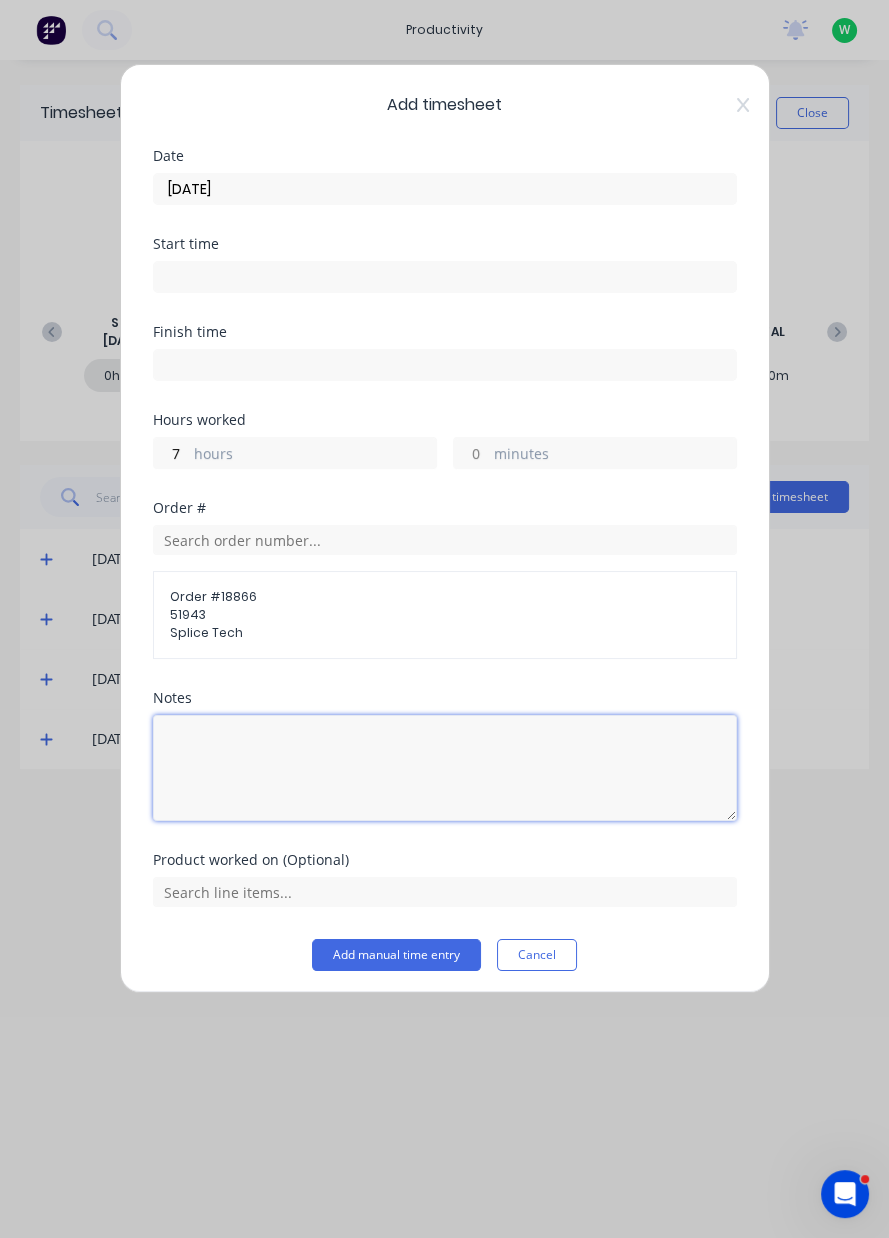 click at bounding box center (445, 768) 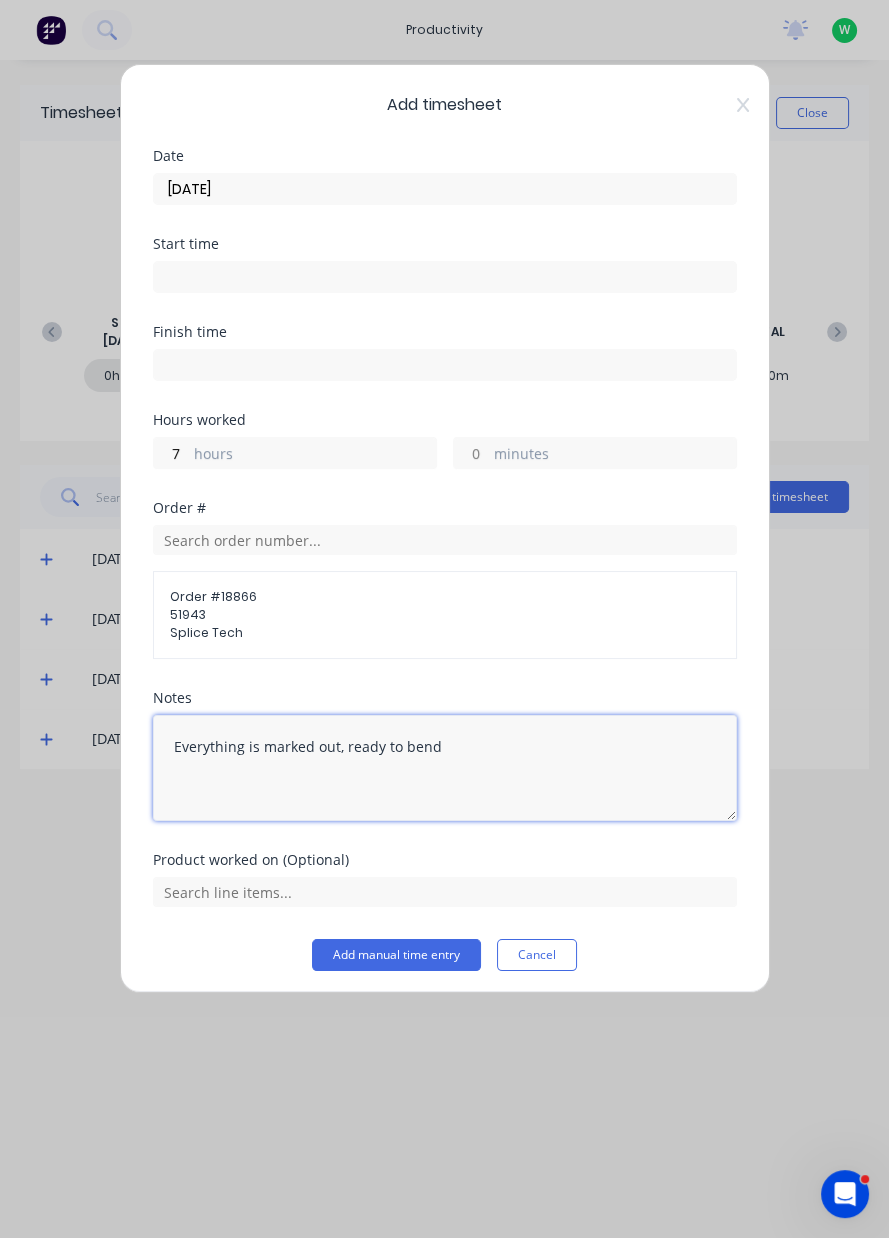 type on "Everything is marked out, ready to bend" 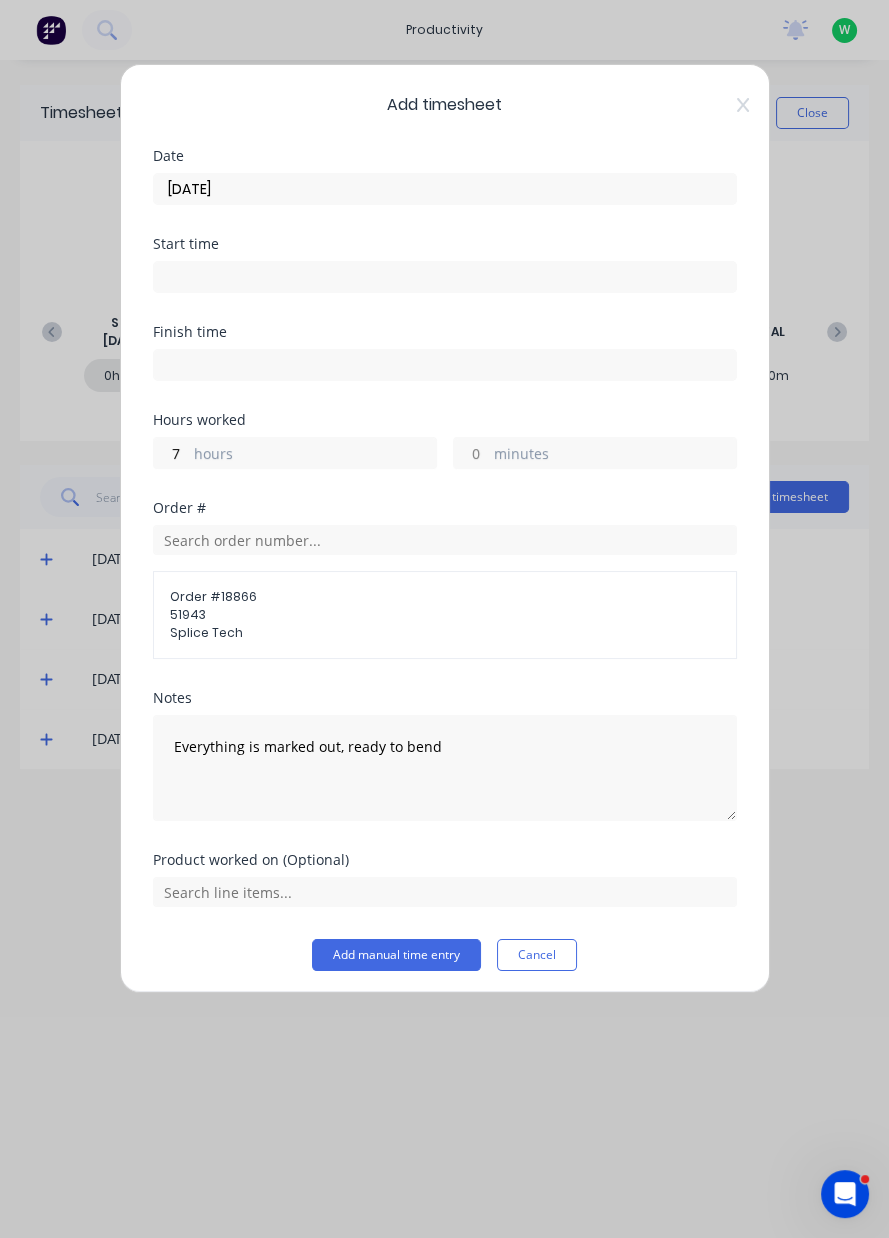 click on "Add timesheet Date 10/07/2025 Start time Finish time Hours worked 7 hours minutes Order # Order # 18866 51943 Splice Tech Notes Everything is marked out, ready to bend Product worked on (Optional) Add manual time entry   Cancel" at bounding box center [444, 619] 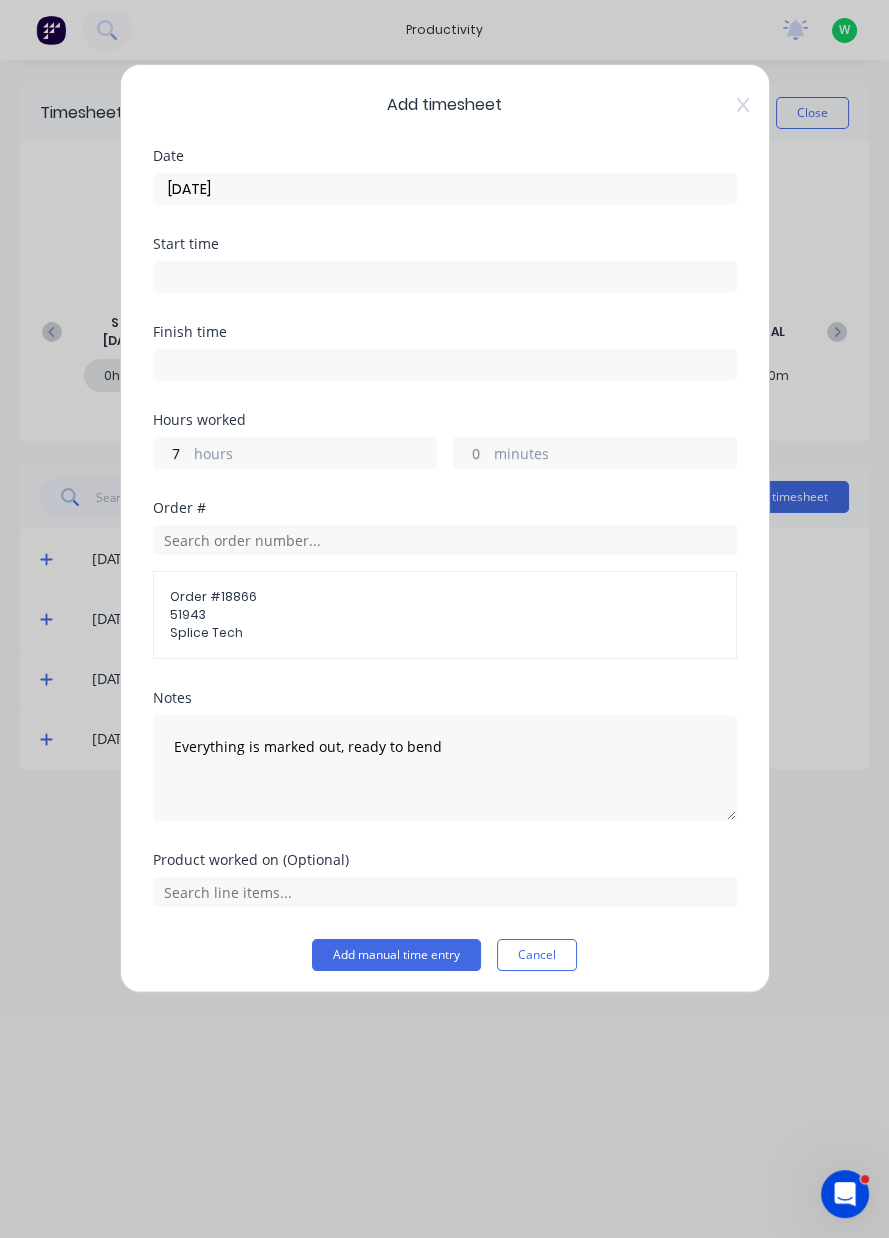 click on "Add timesheet Date 10/07/2025 Start time Finish time Hours worked 7 hours minutes Order # Order # 18866 51943 Splice Tech Notes Everything is marked out, ready to bend Product worked on (Optional) Add manual time entry   Cancel" at bounding box center [445, 528] 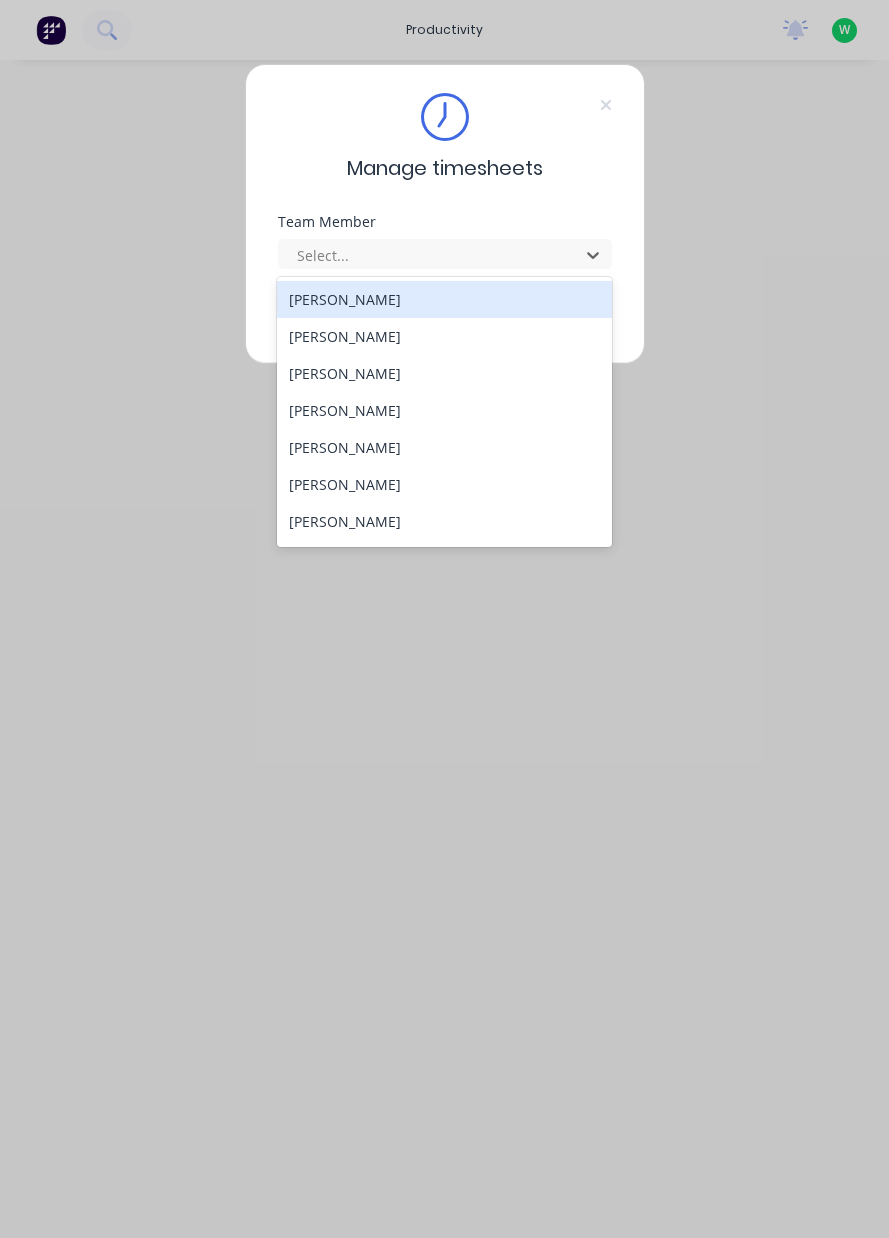 scroll, scrollTop: 0, scrollLeft: 0, axis: both 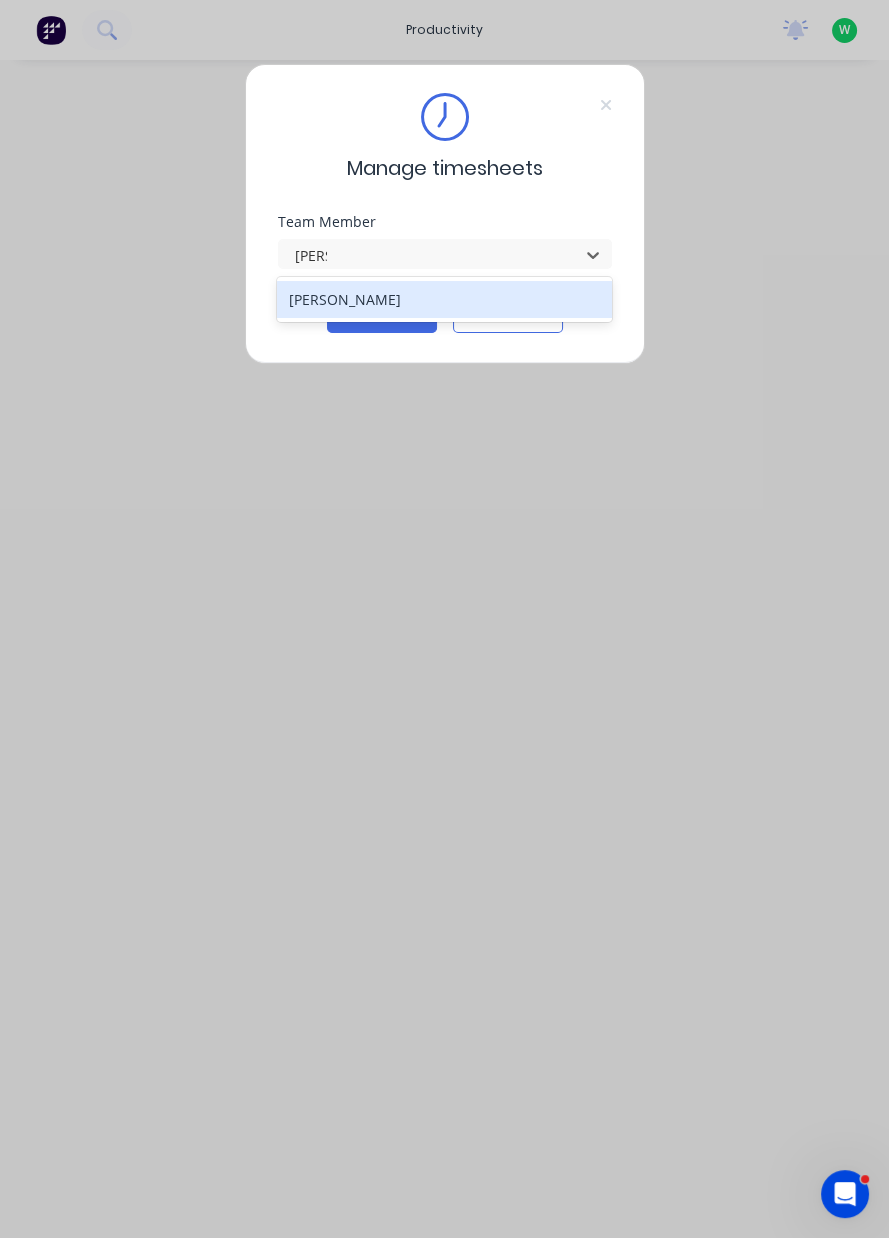 click on "[PERSON_NAME]" at bounding box center [444, 299] 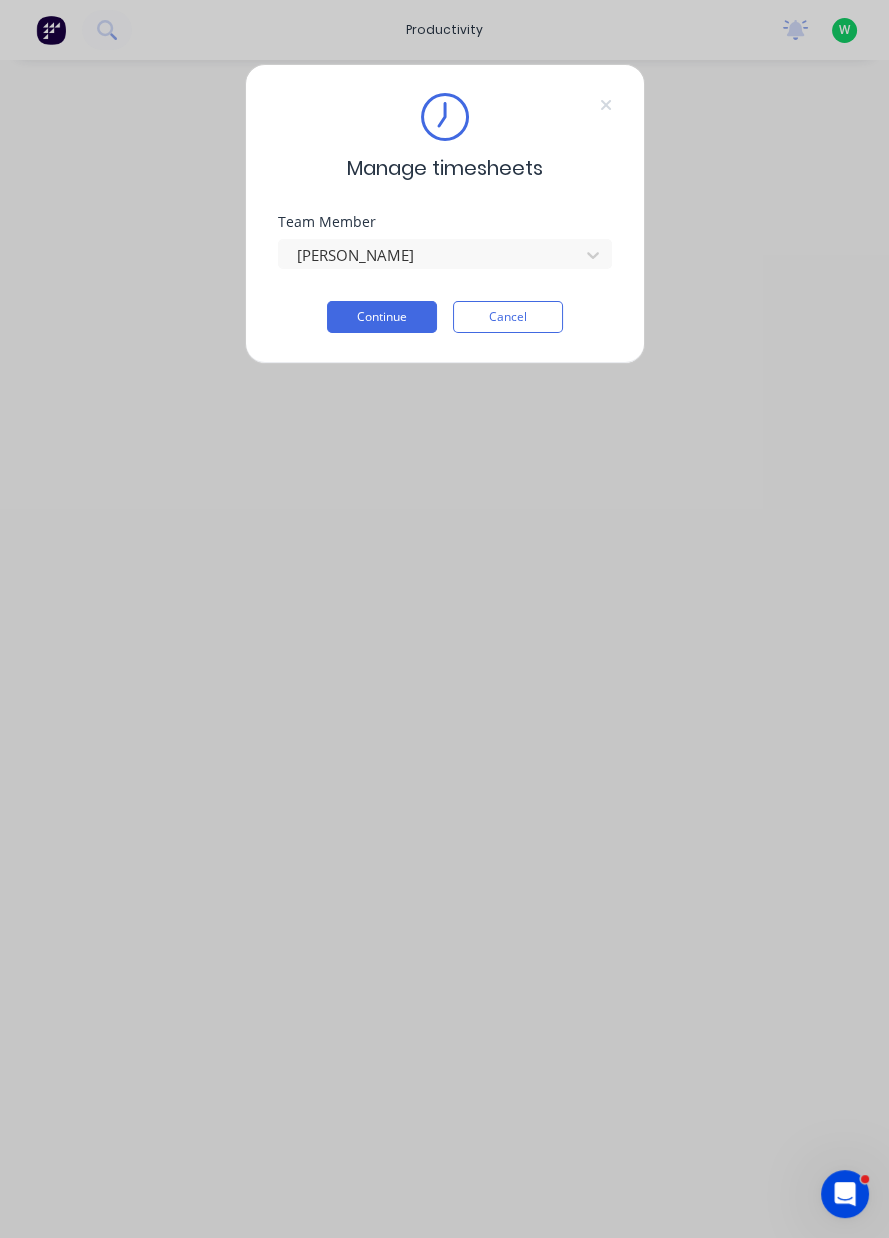 click on "Continue" at bounding box center (382, 317) 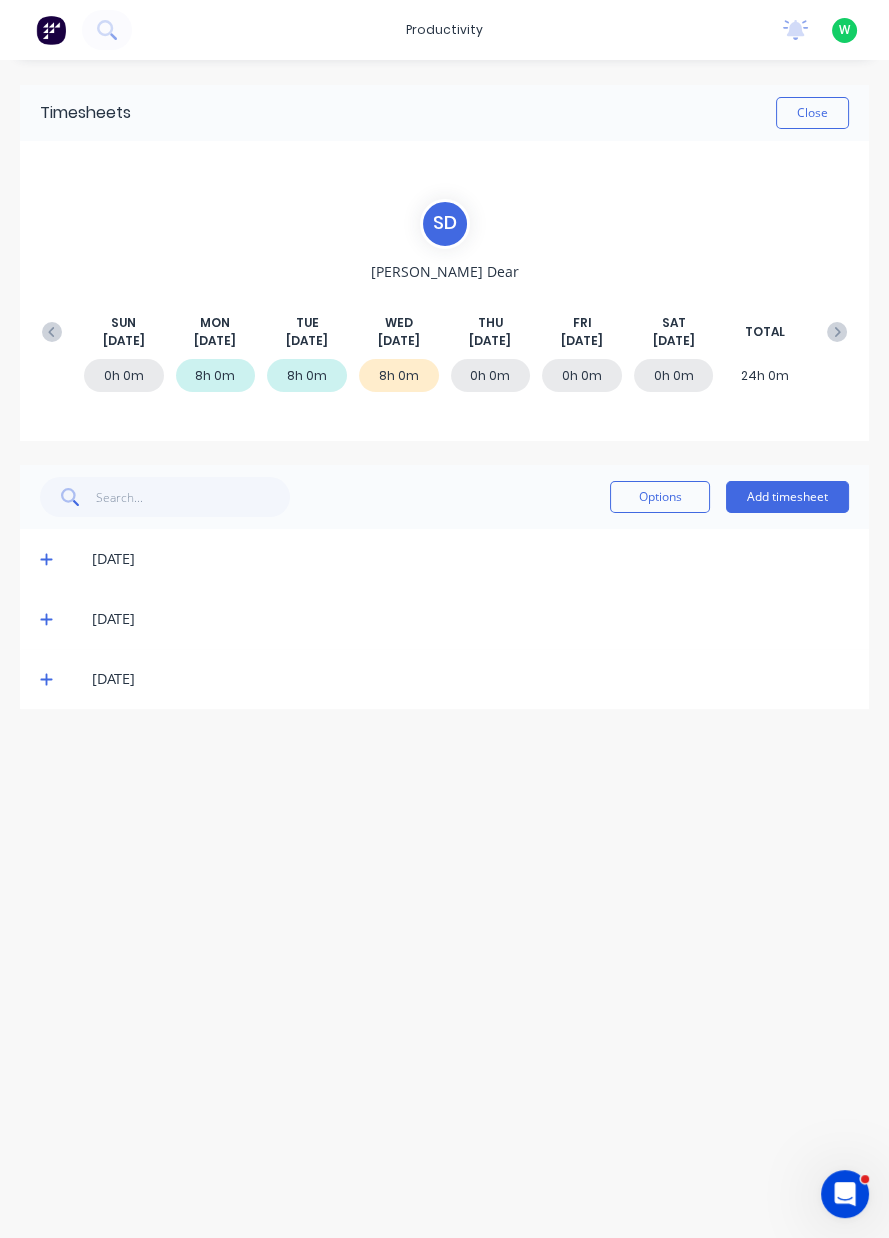 click on "[DATE]" at bounding box center [444, 679] 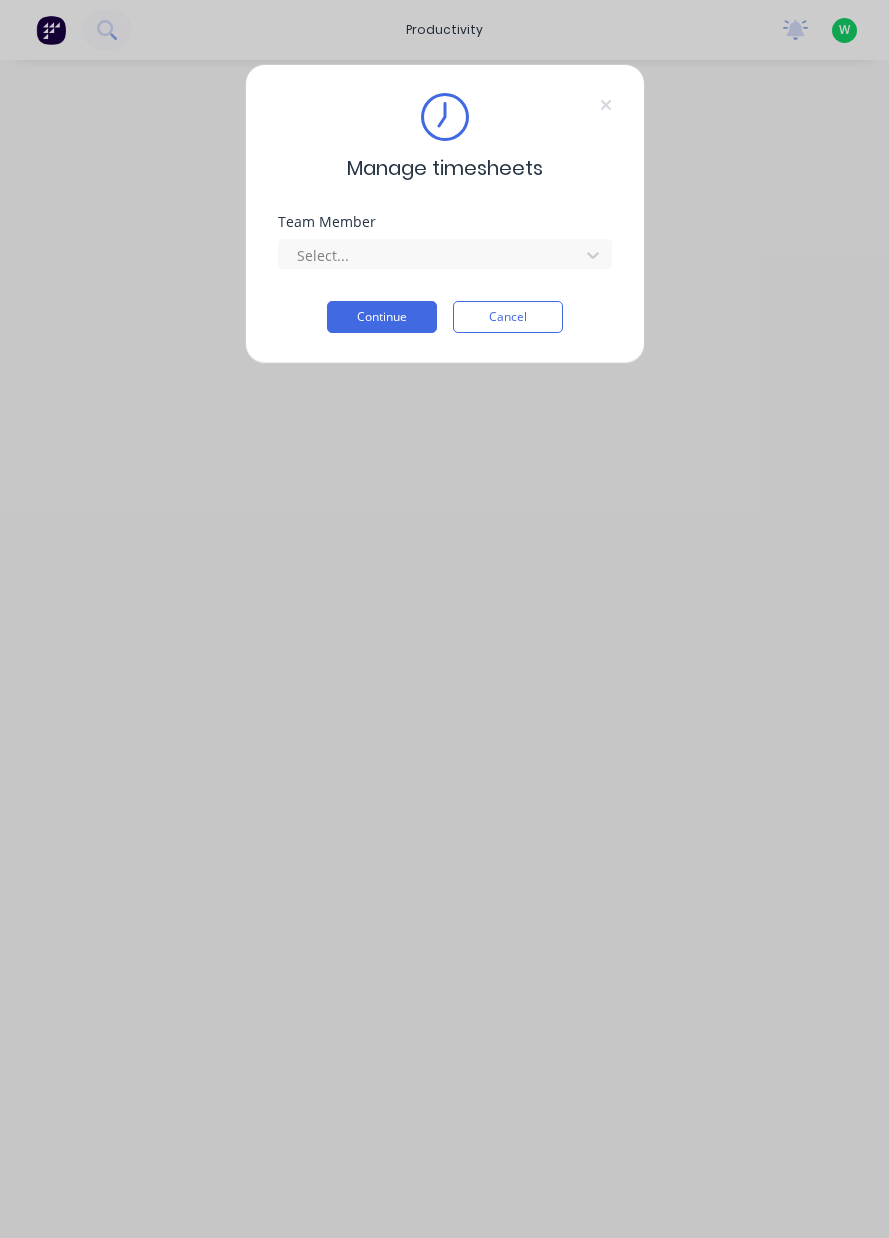scroll, scrollTop: 0, scrollLeft: 0, axis: both 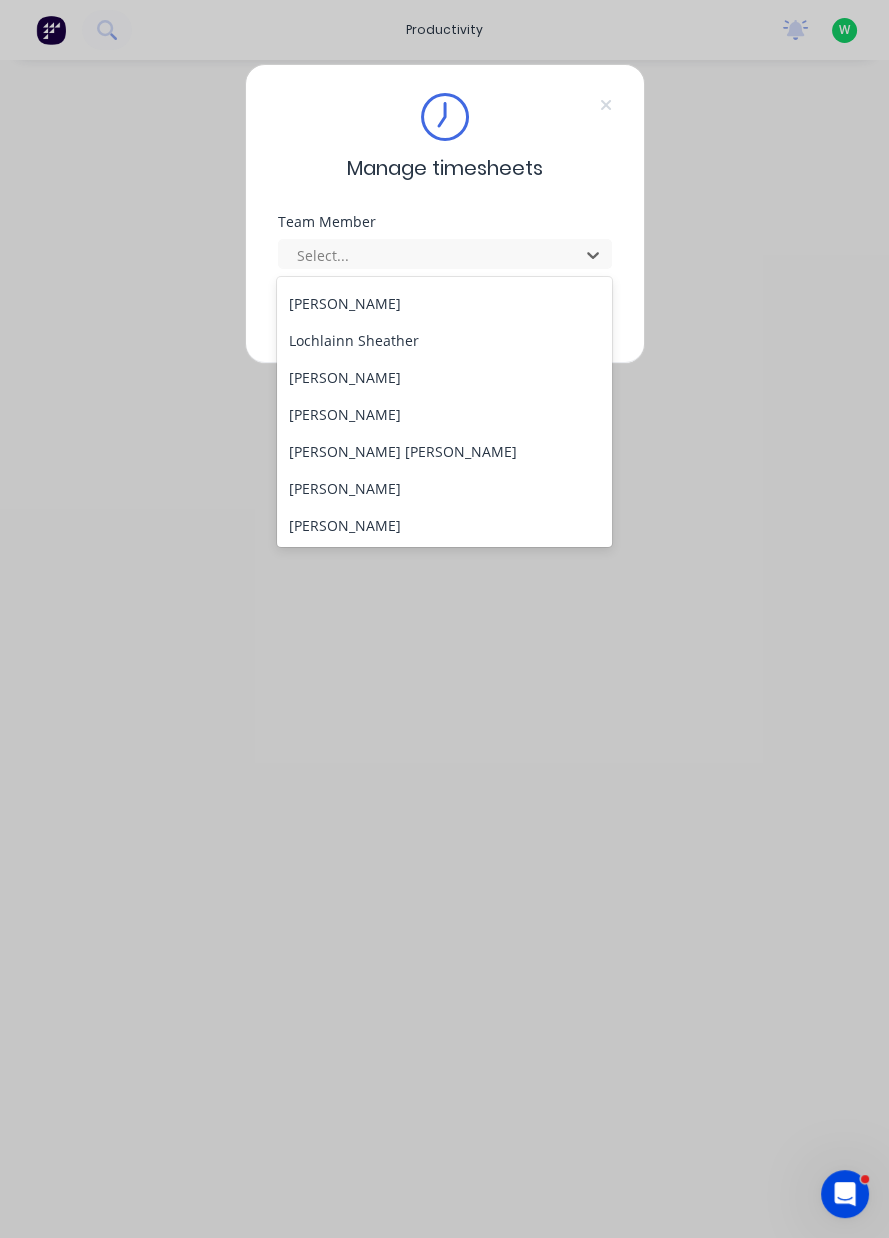 click on "[PERSON_NAME]" at bounding box center [444, 377] 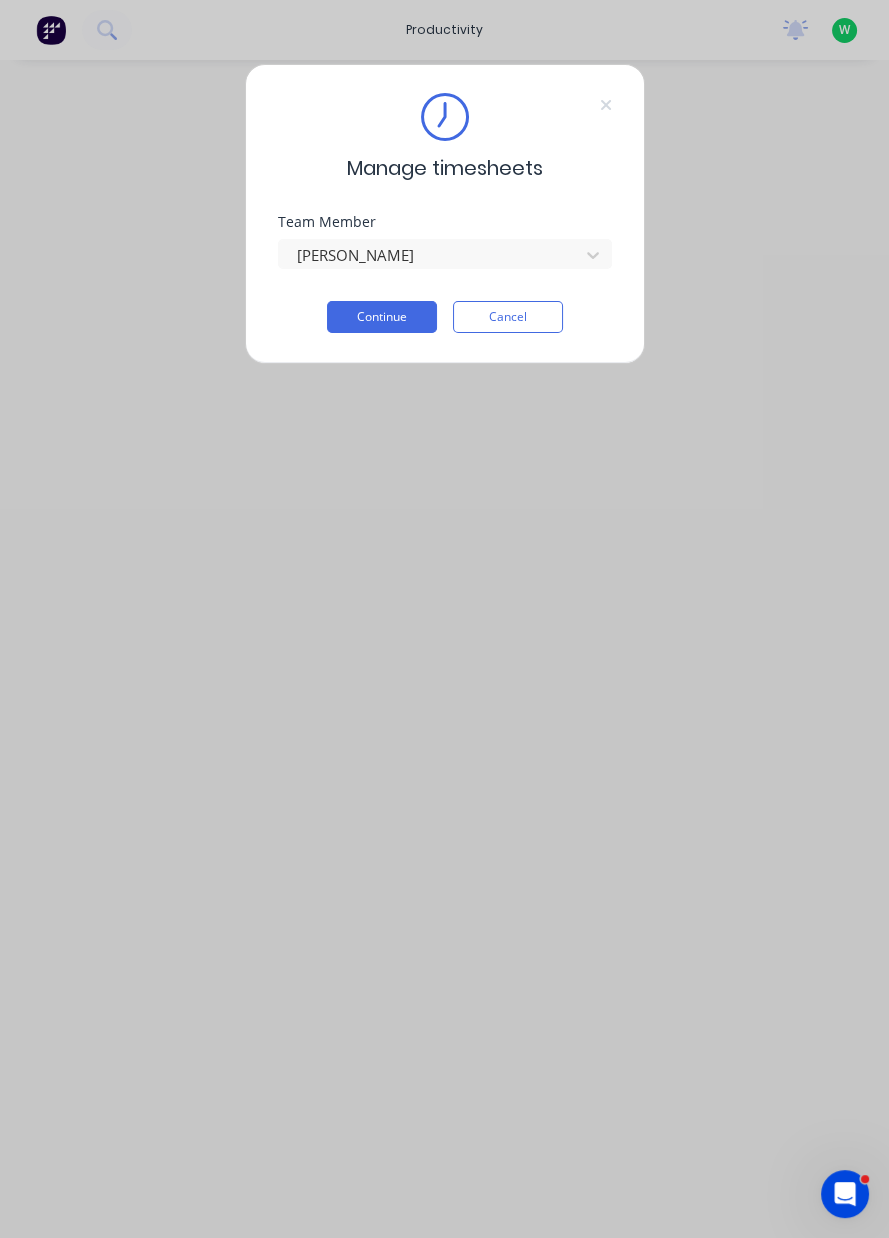 click on "Continue" at bounding box center [382, 317] 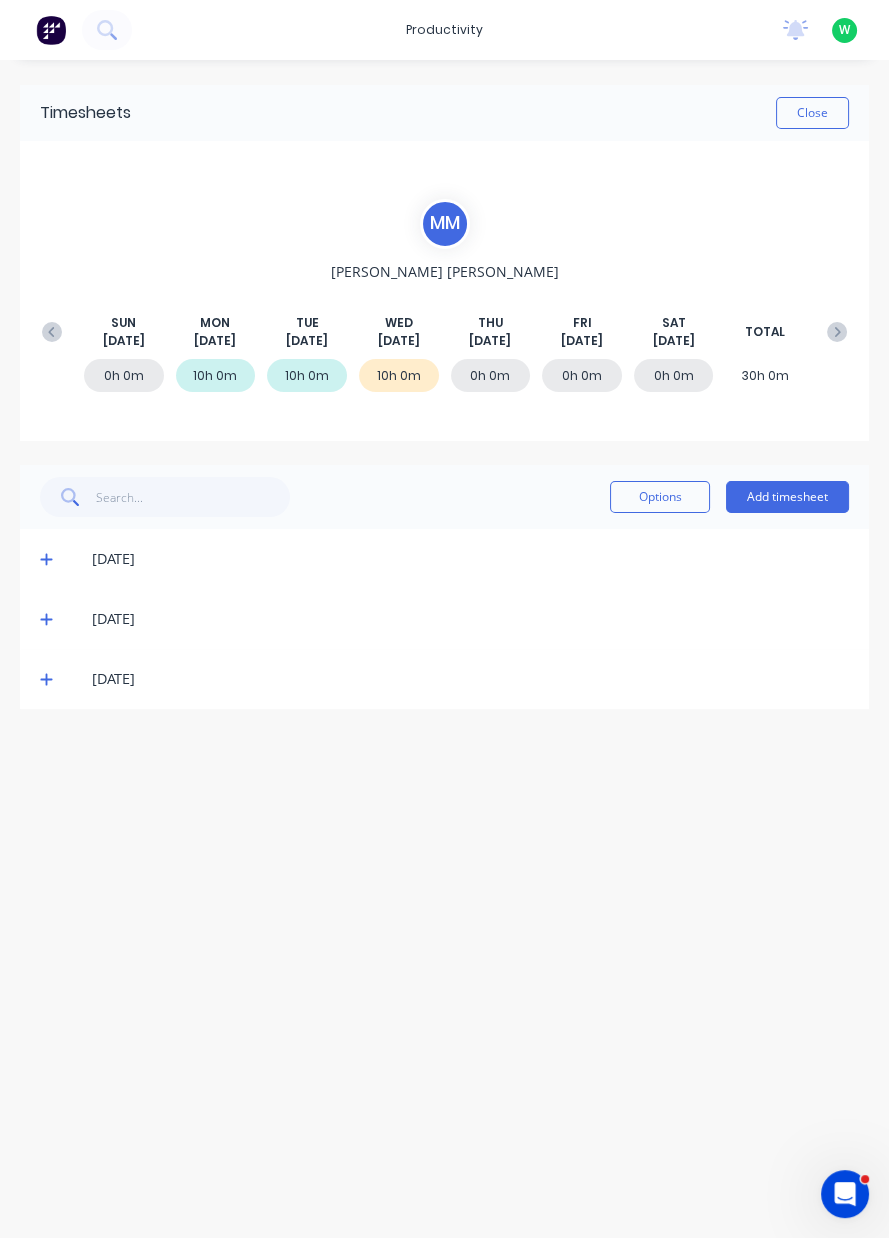 click on "Add timesheet" at bounding box center [787, 497] 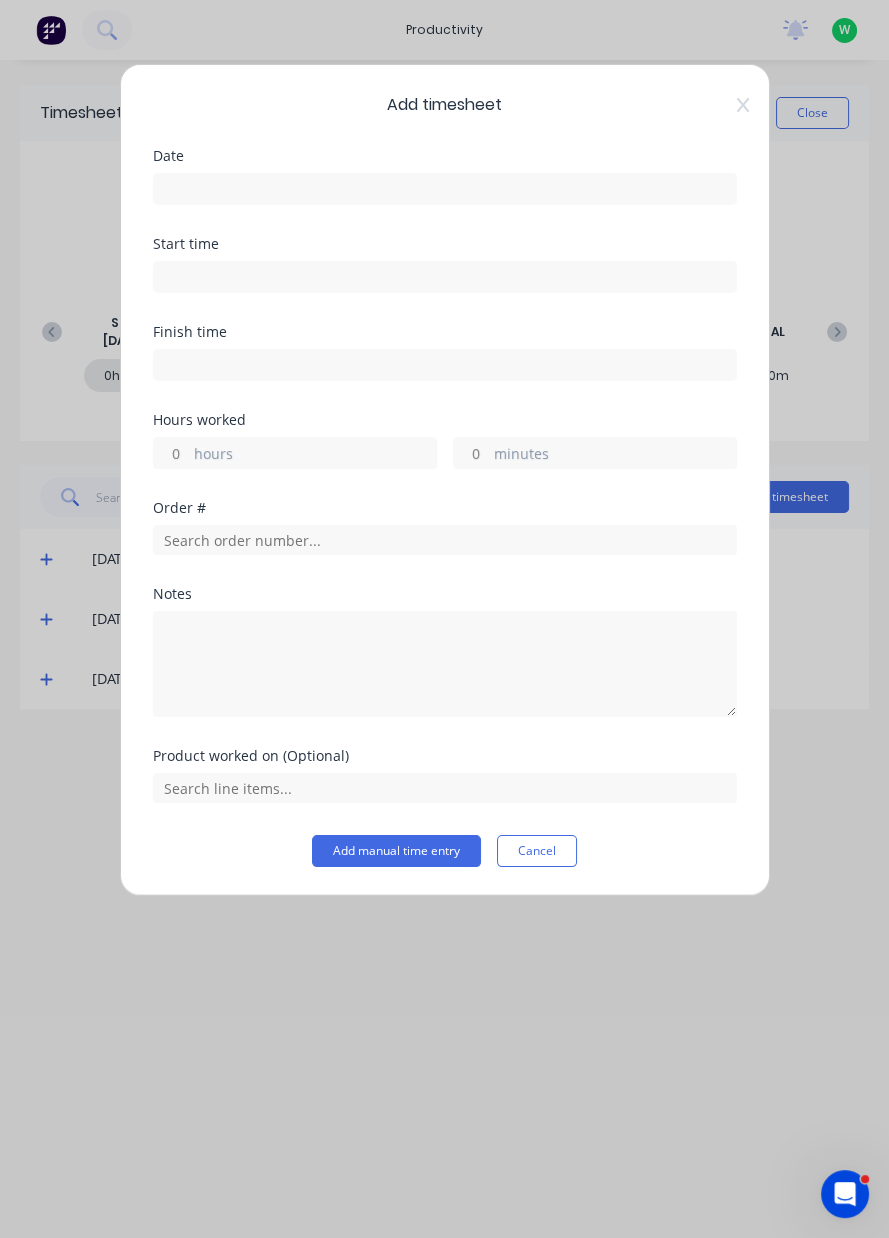 click at bounding box center (445, 189) 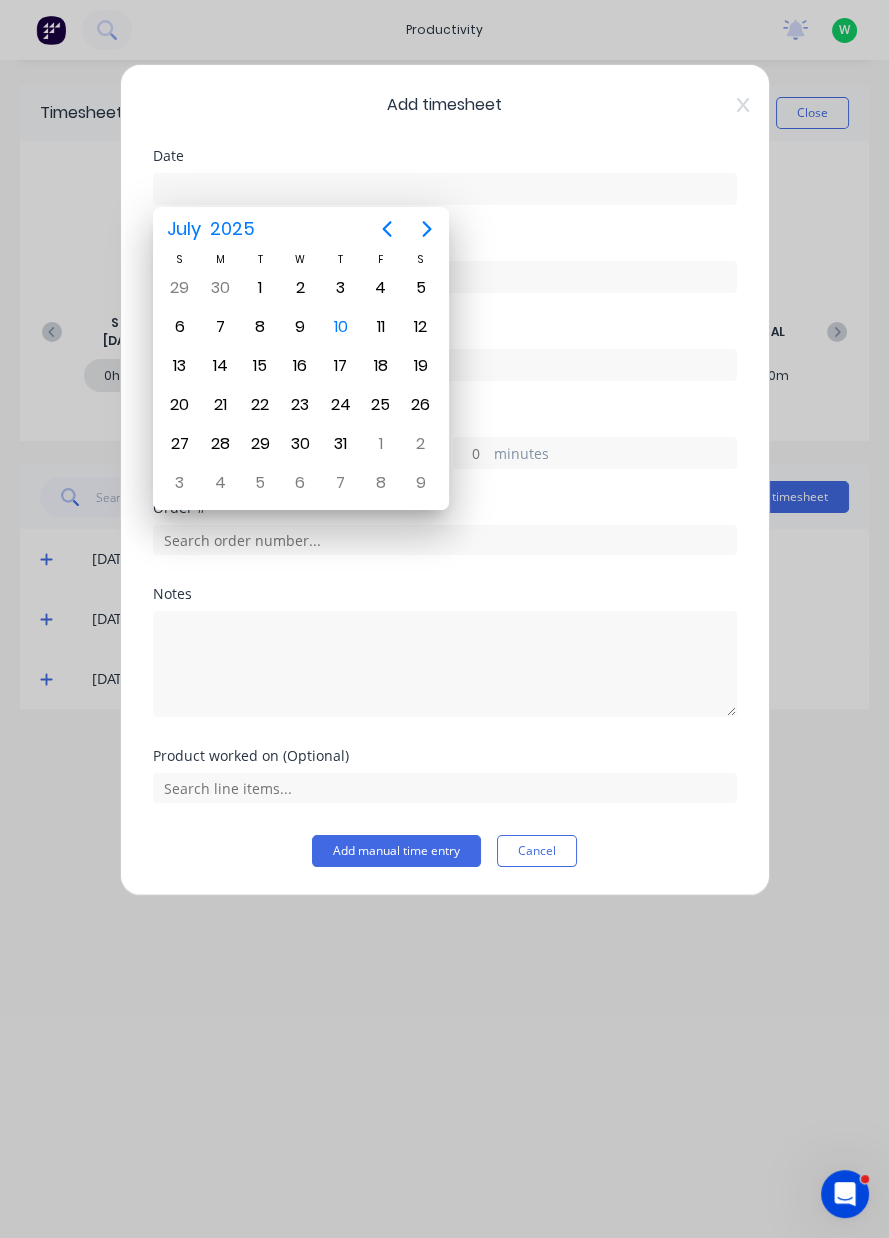 click on "10" at bounding box center [341, 327] 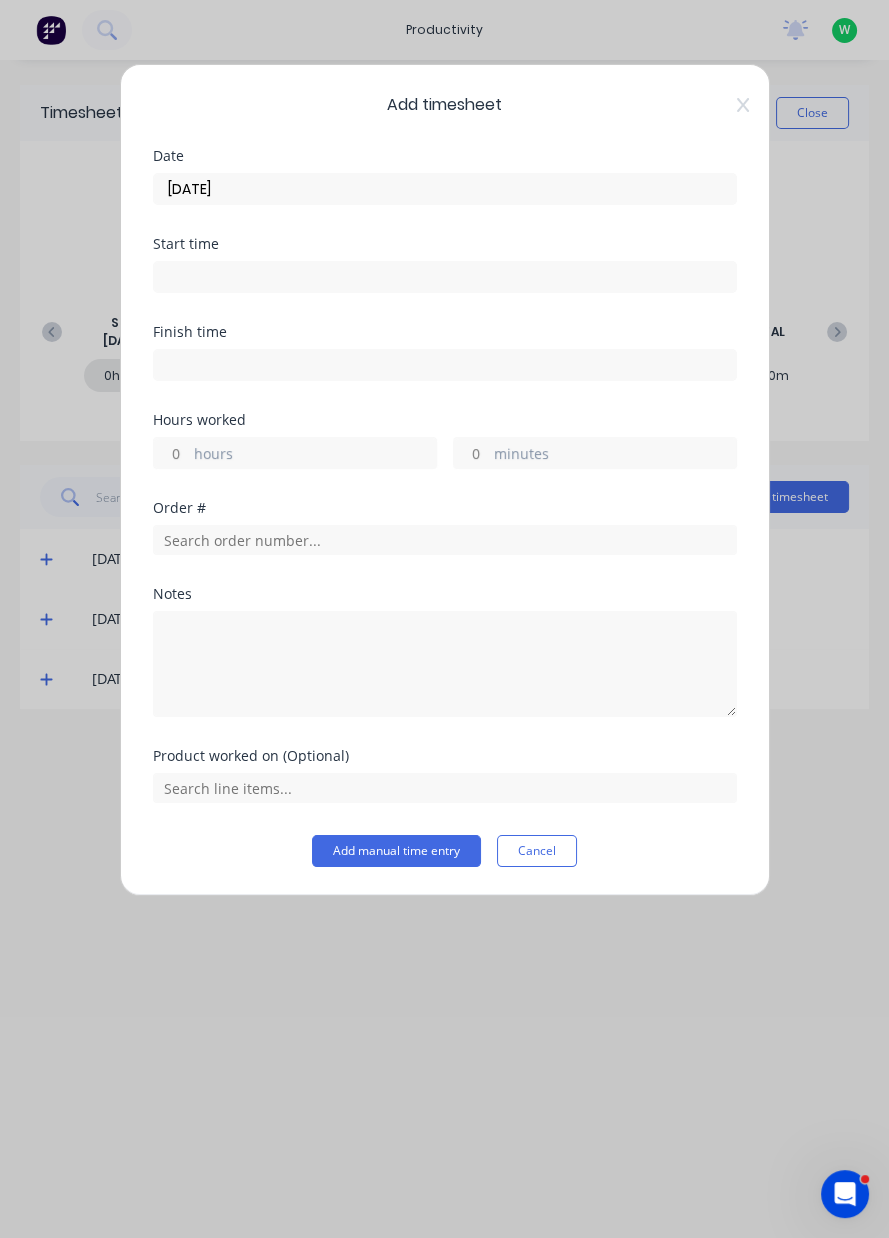 click on "hours" at bounding box center [315, 455] 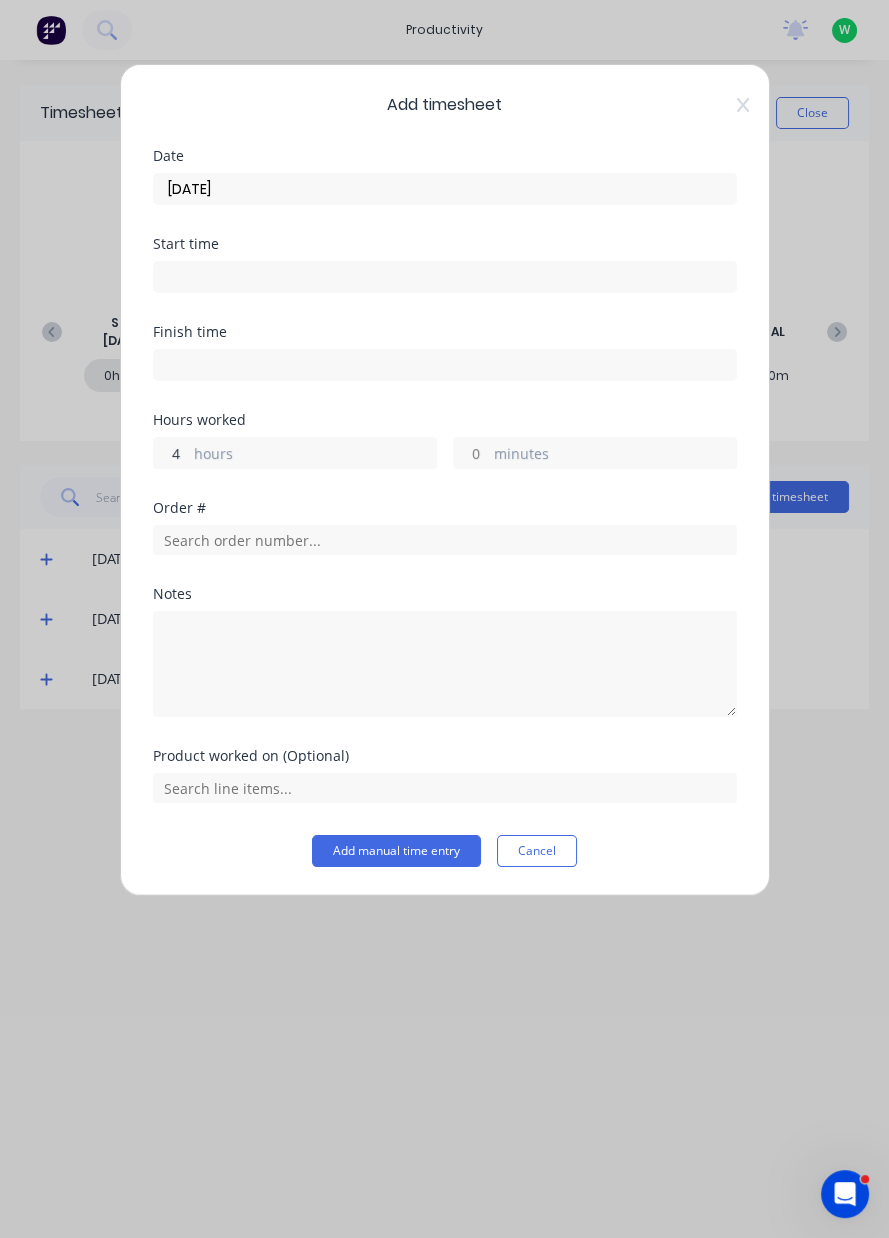 type on "4" 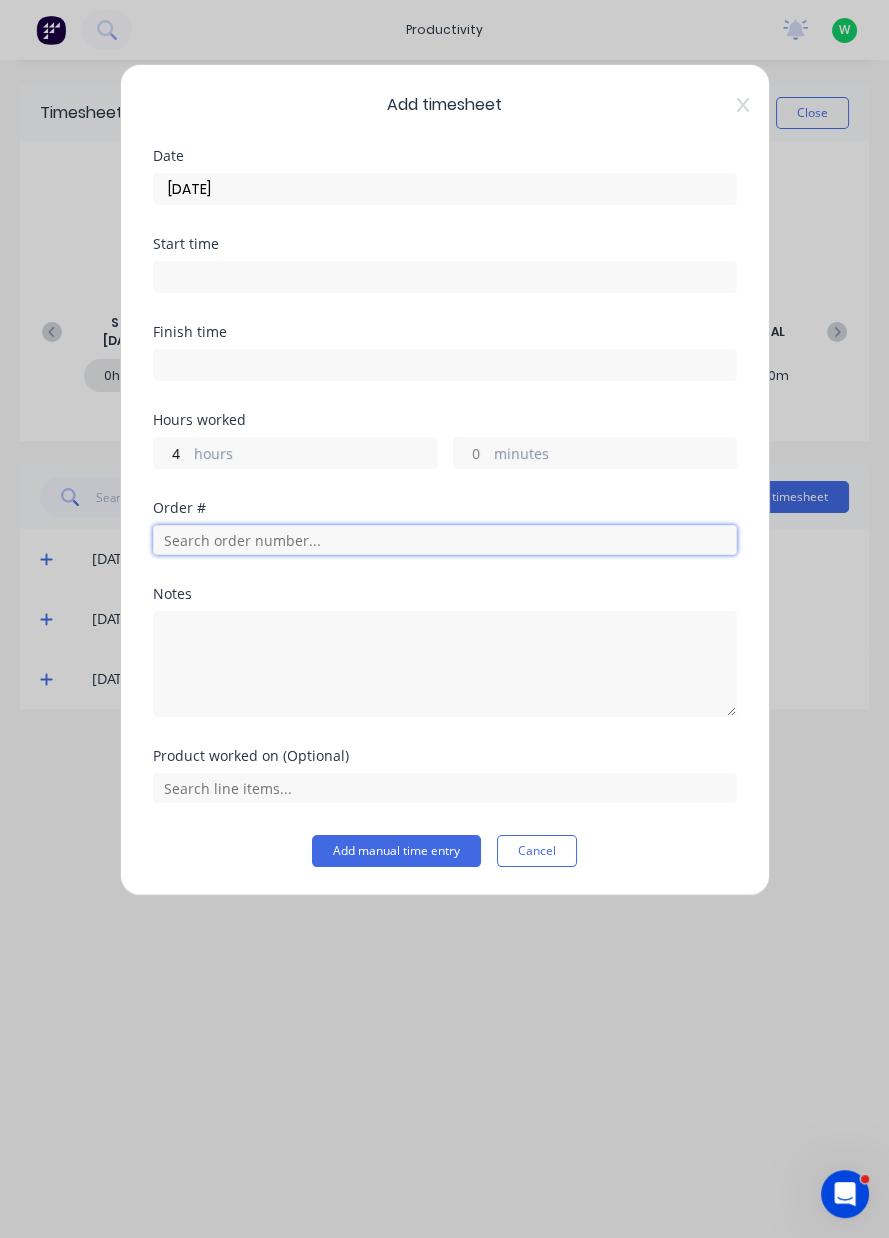click at bounding box center [445, 540] 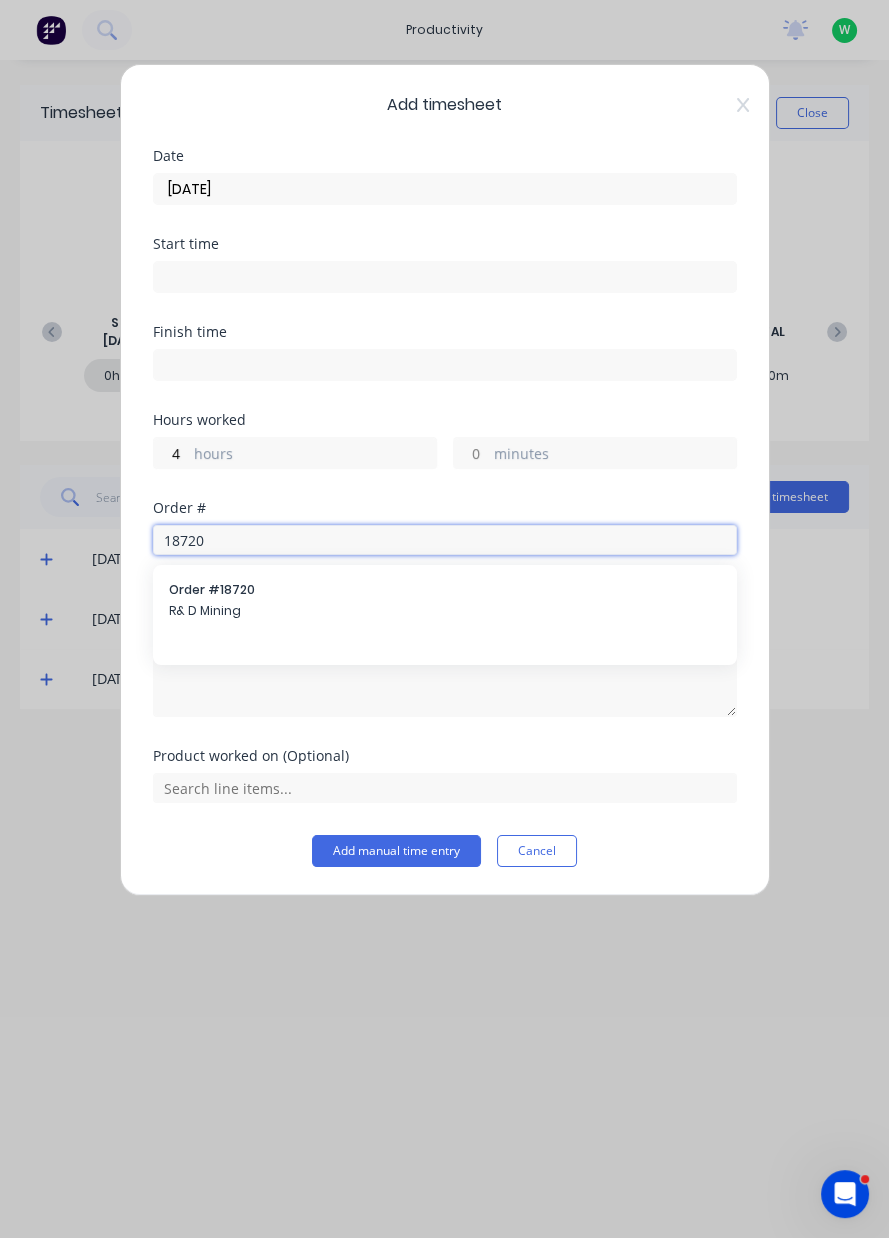 type on "18720" 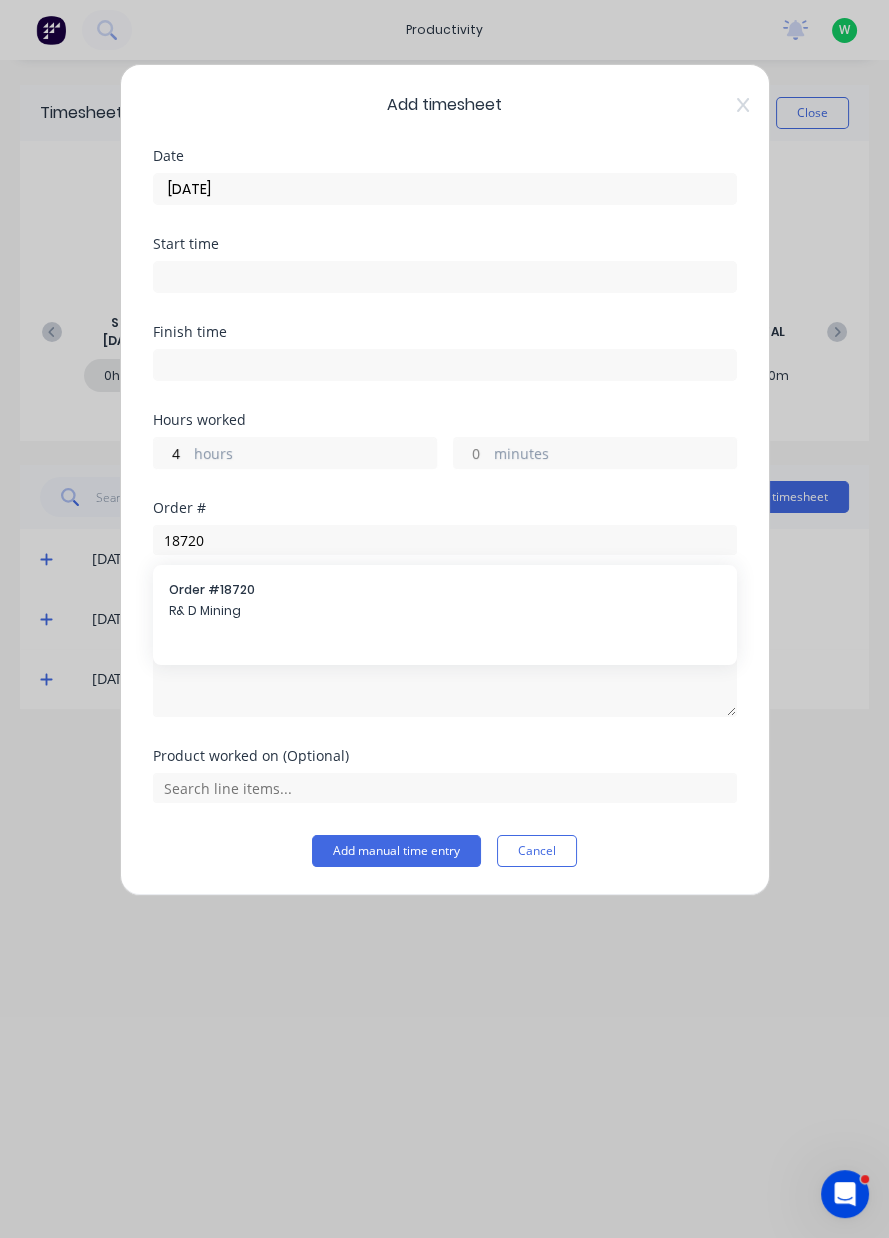 click on "R& D Mining" at bounding box center (445, 611) 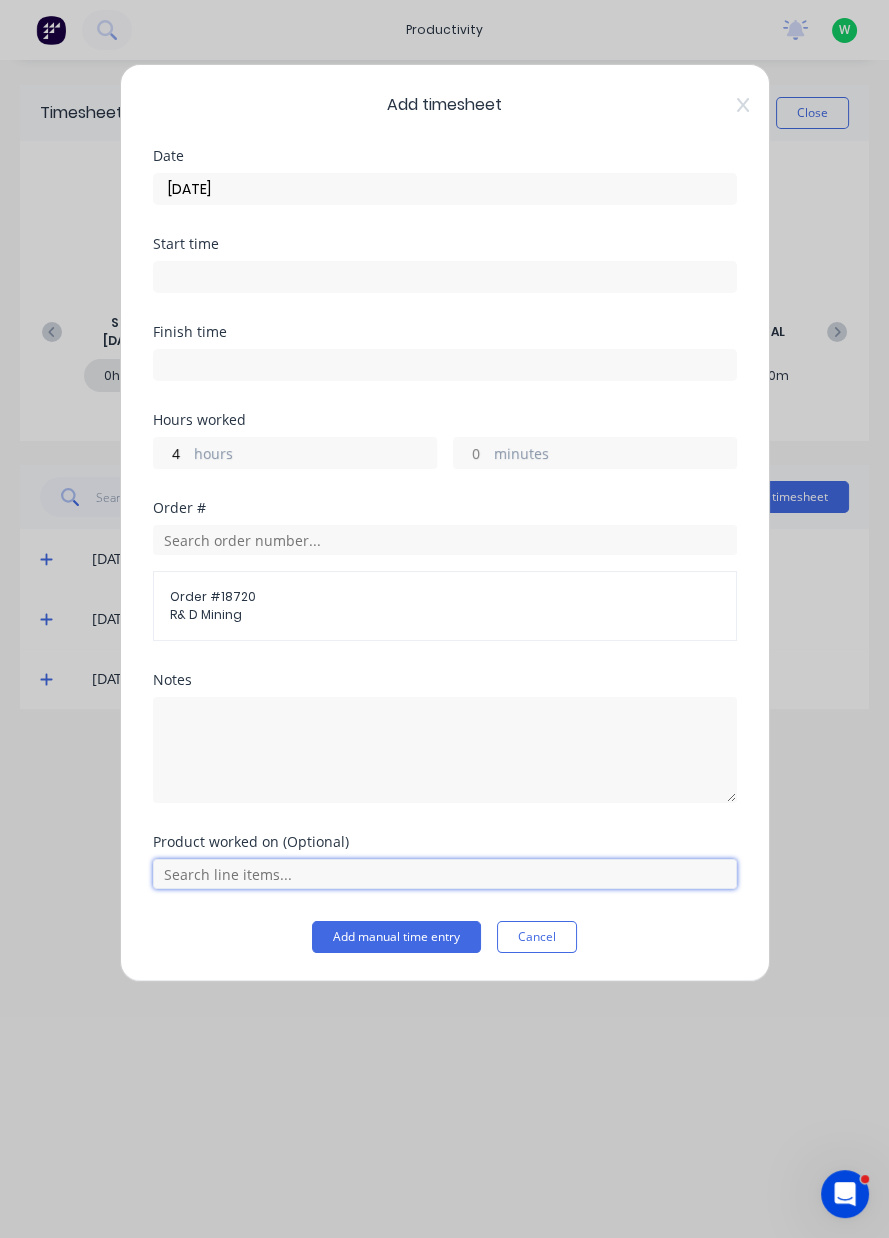 click at bounding box center (445, 874) 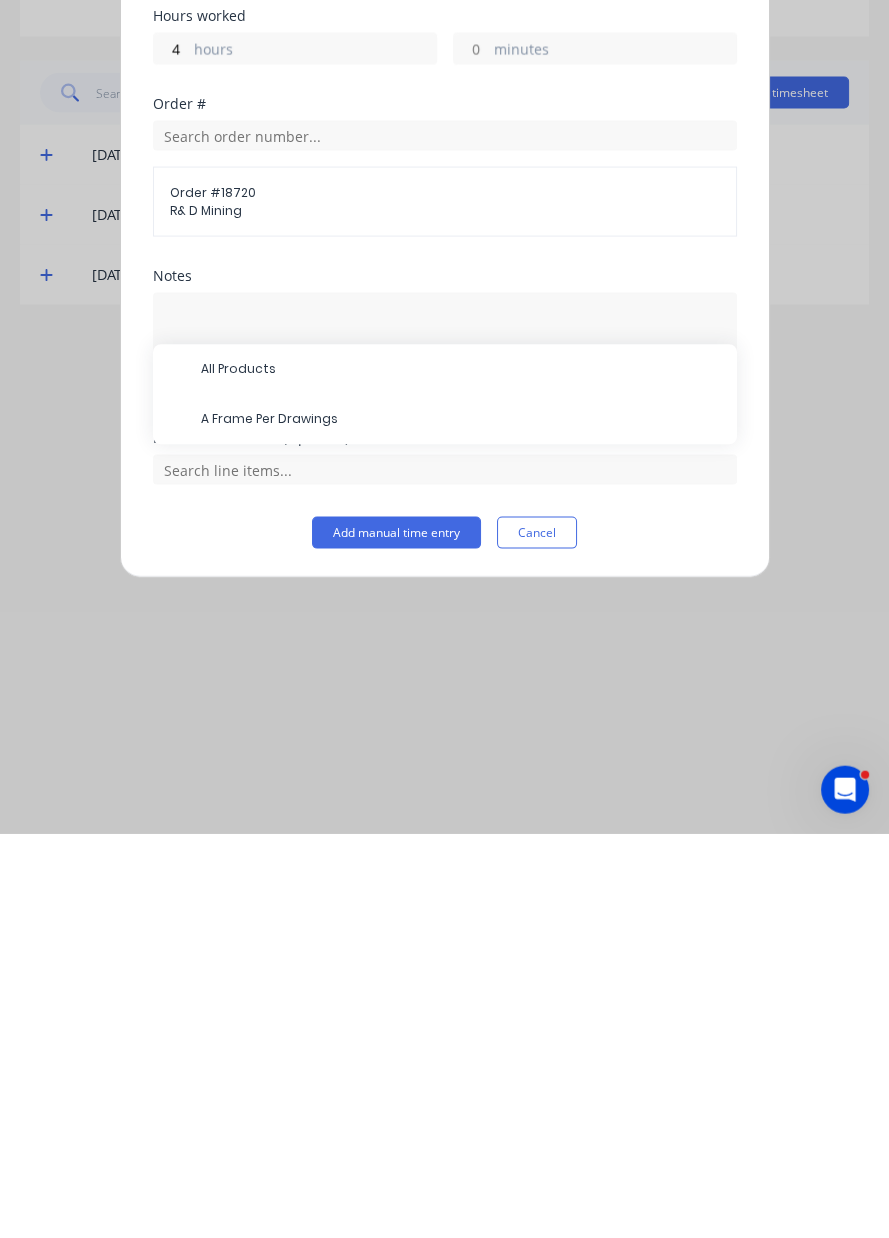 click on "A Frame Per Drawings" at bounding box center [461, 824] 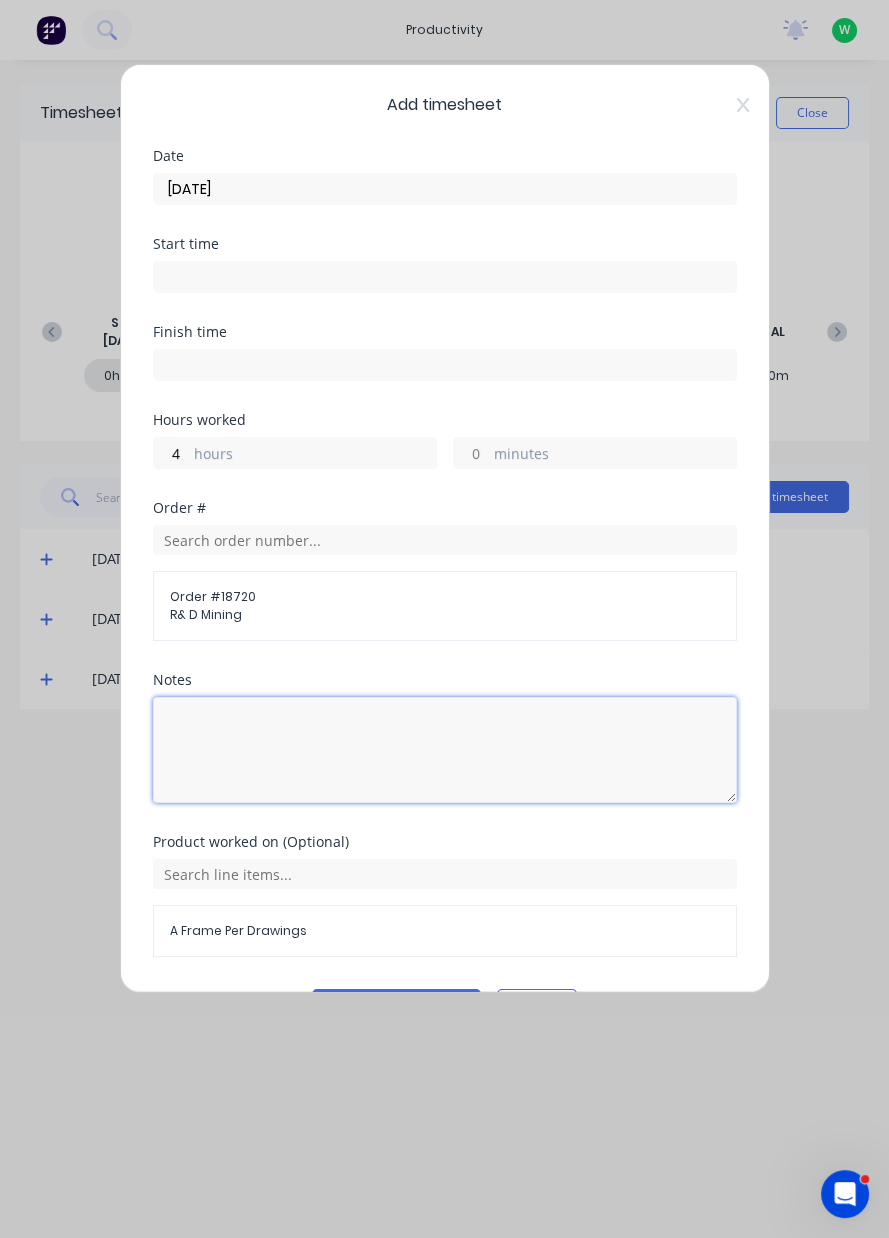 click at bounding box center (445, 750) 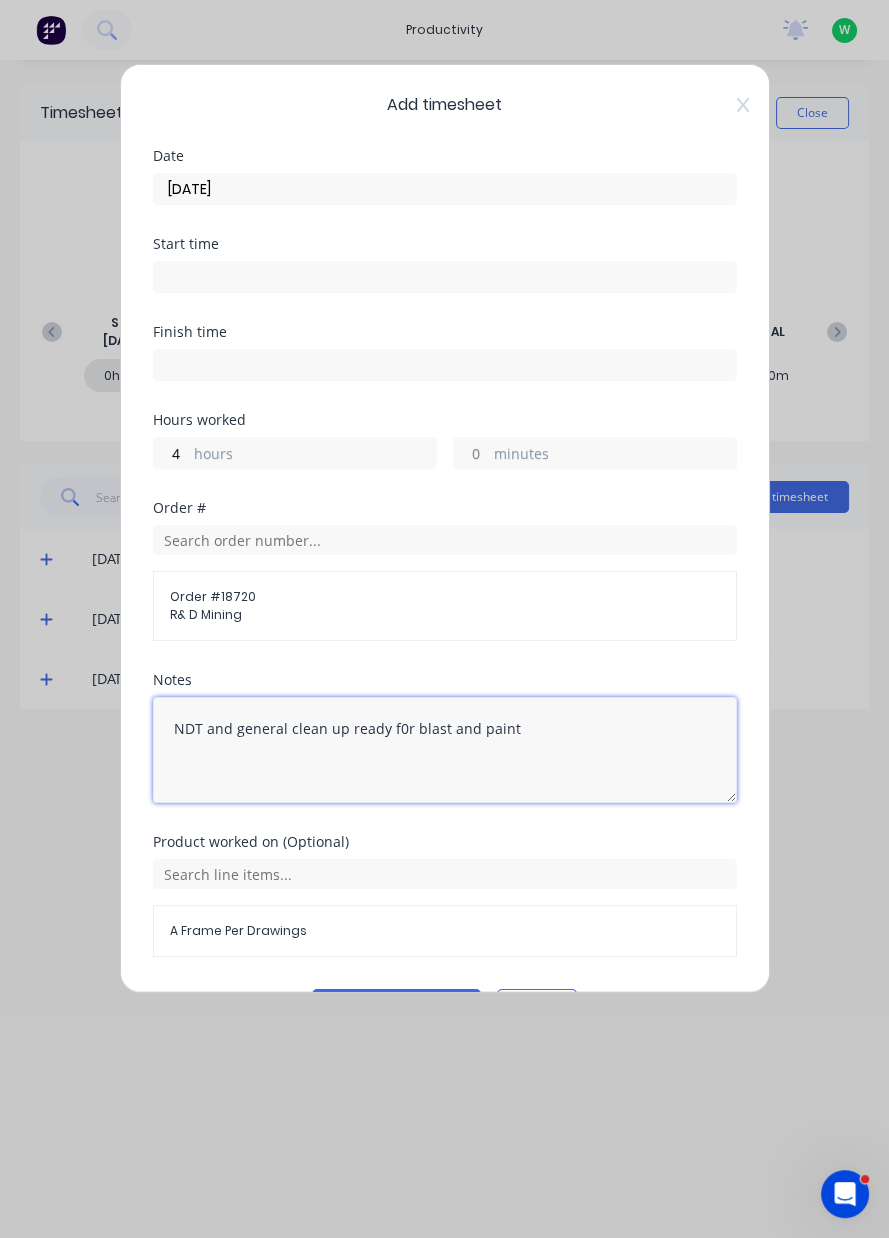 click on "NDT and general clean up ready f0r blast and paint" at bounding box center (445, 750) 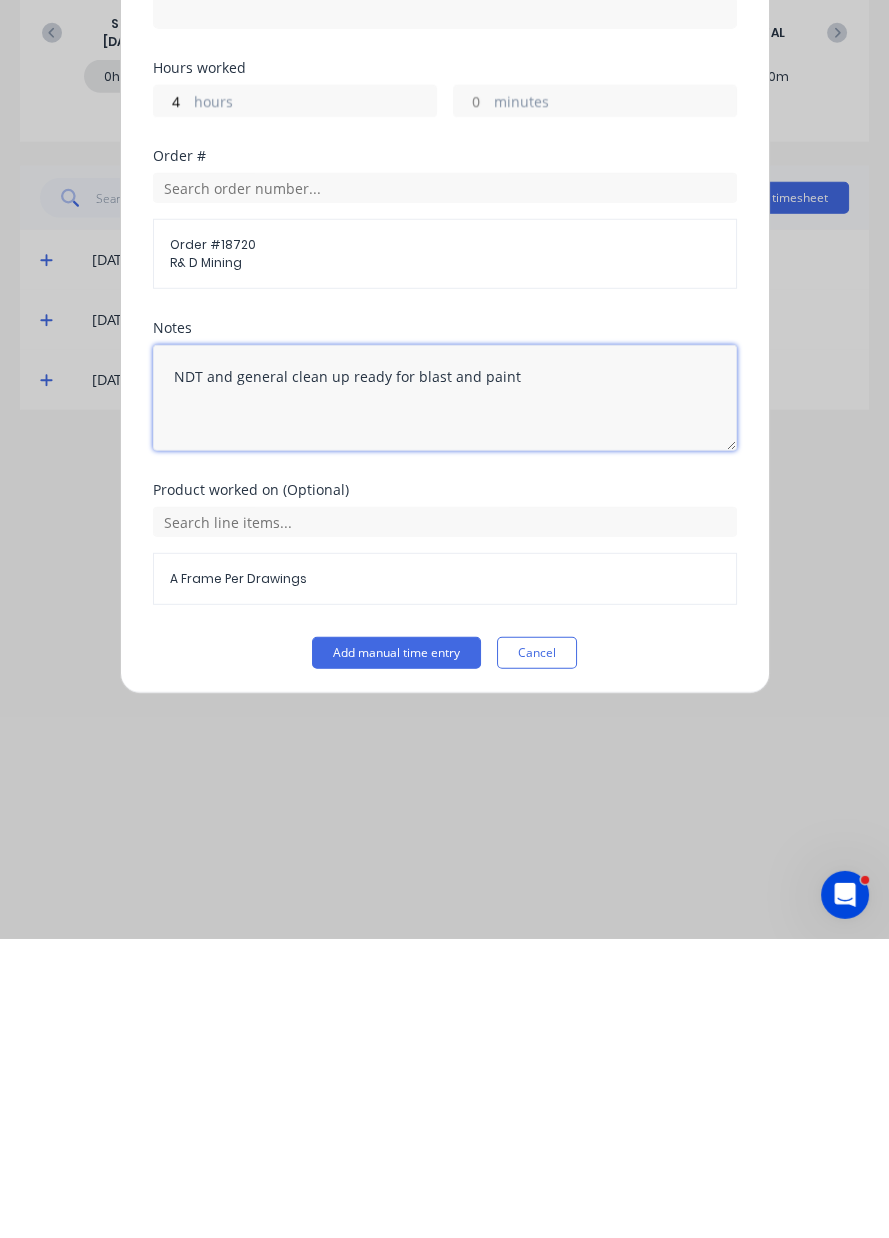 scroll, scrollTop: 0, scrollLeft: 0, axis: both 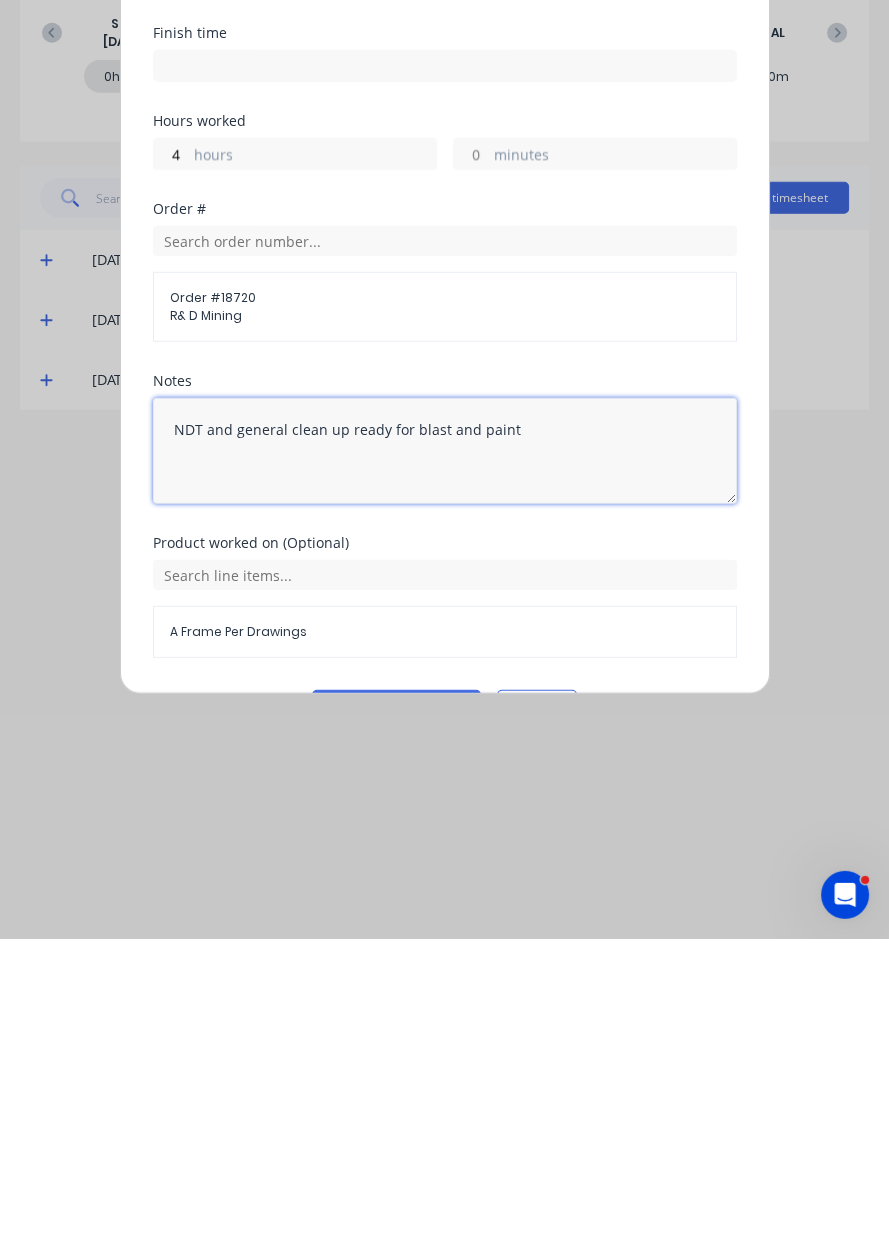type on "NDT and general clean up ready for blast and paint" 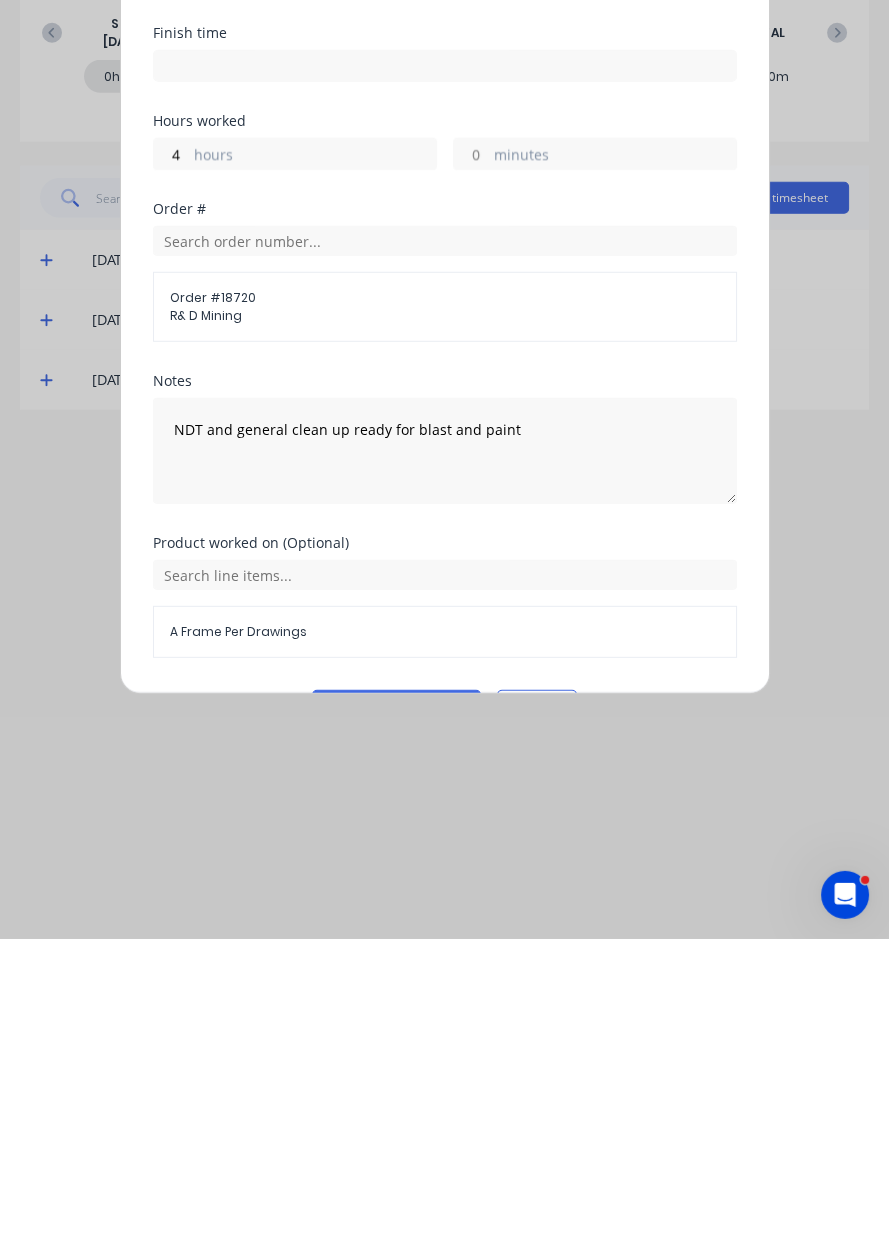 click on "Add manual time entry" at bounding box center [396, 1005] 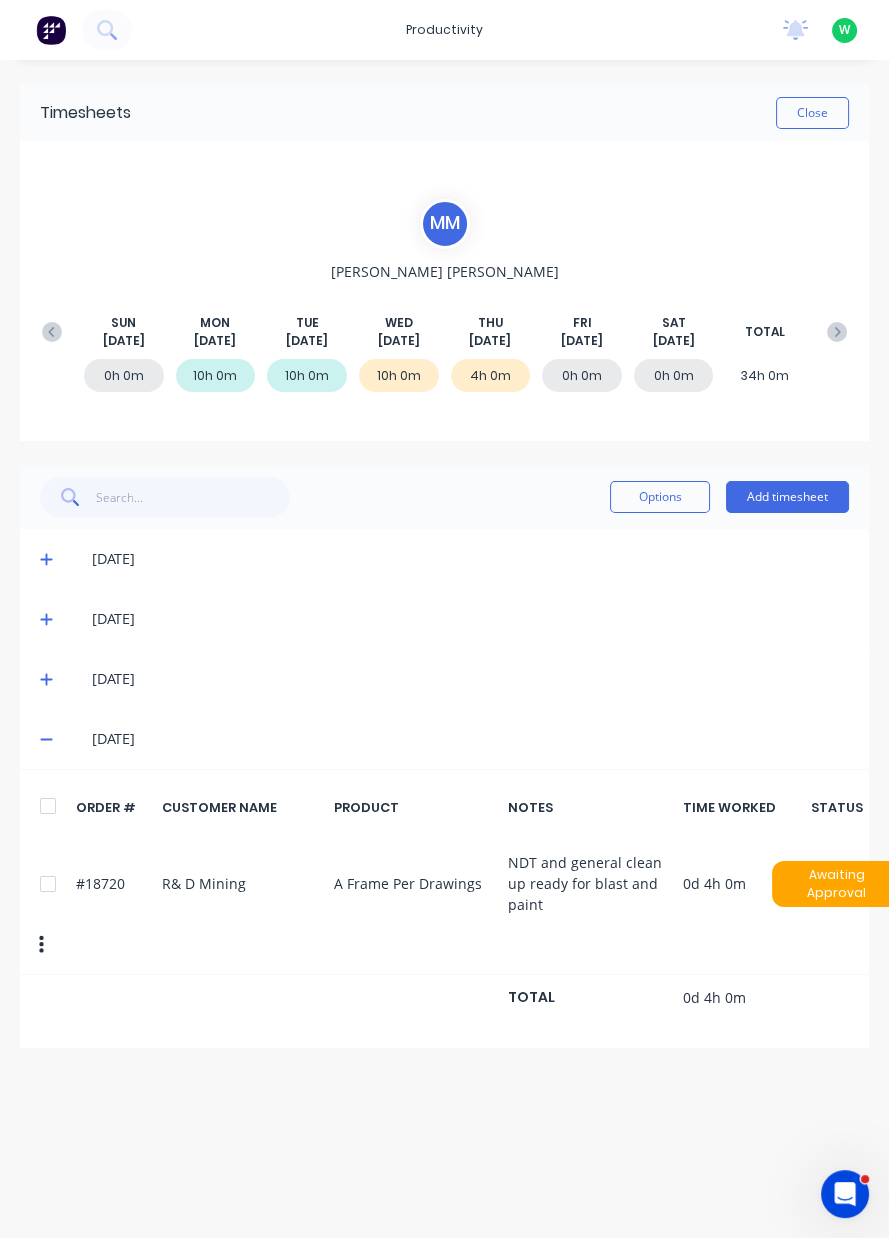click on "Add timesheet" at bounding box center (787, 497) 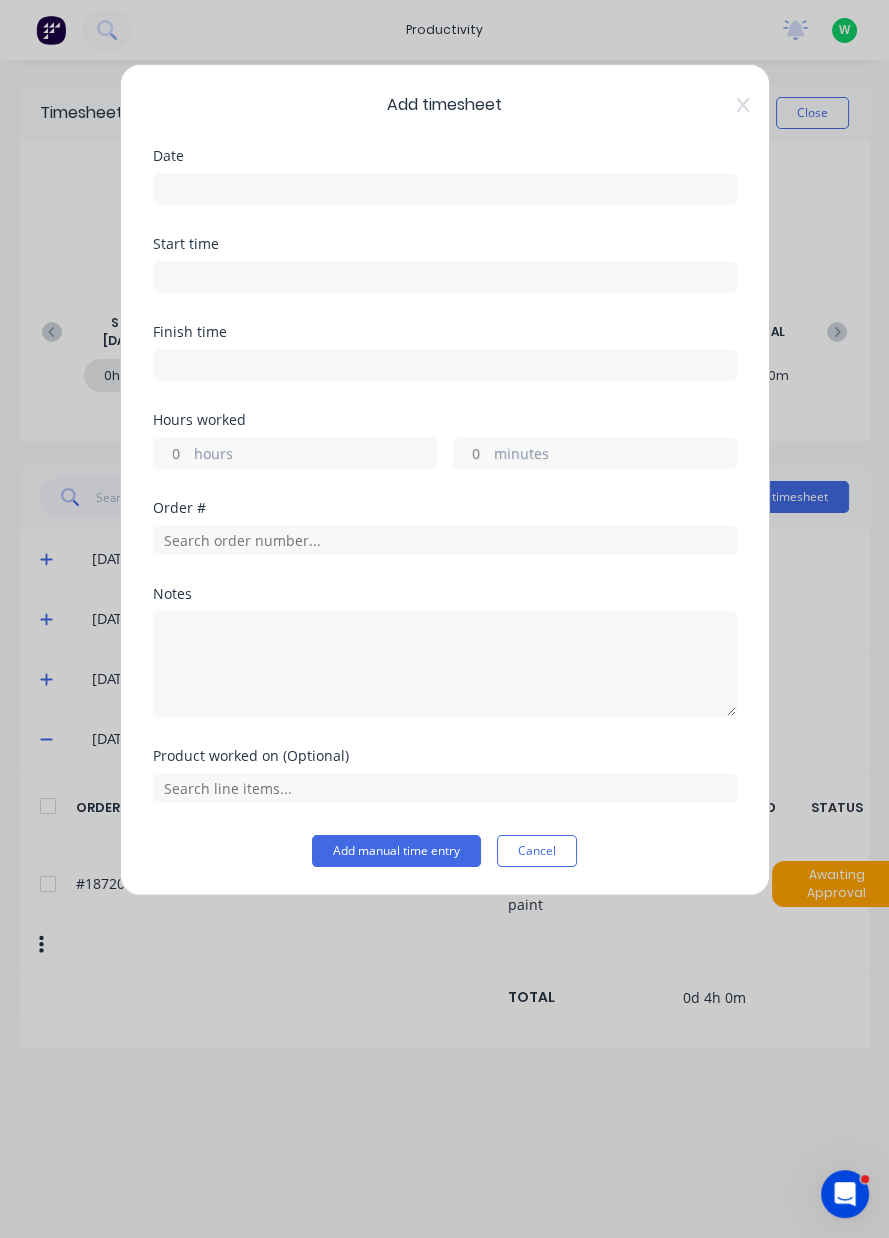 click on "Add timesheet Date Start time Finish time Hours worked hours minutes Order # Notes Product worked on (Optional) Add manual time entry   Cancel" at bounding box center [444, 619] 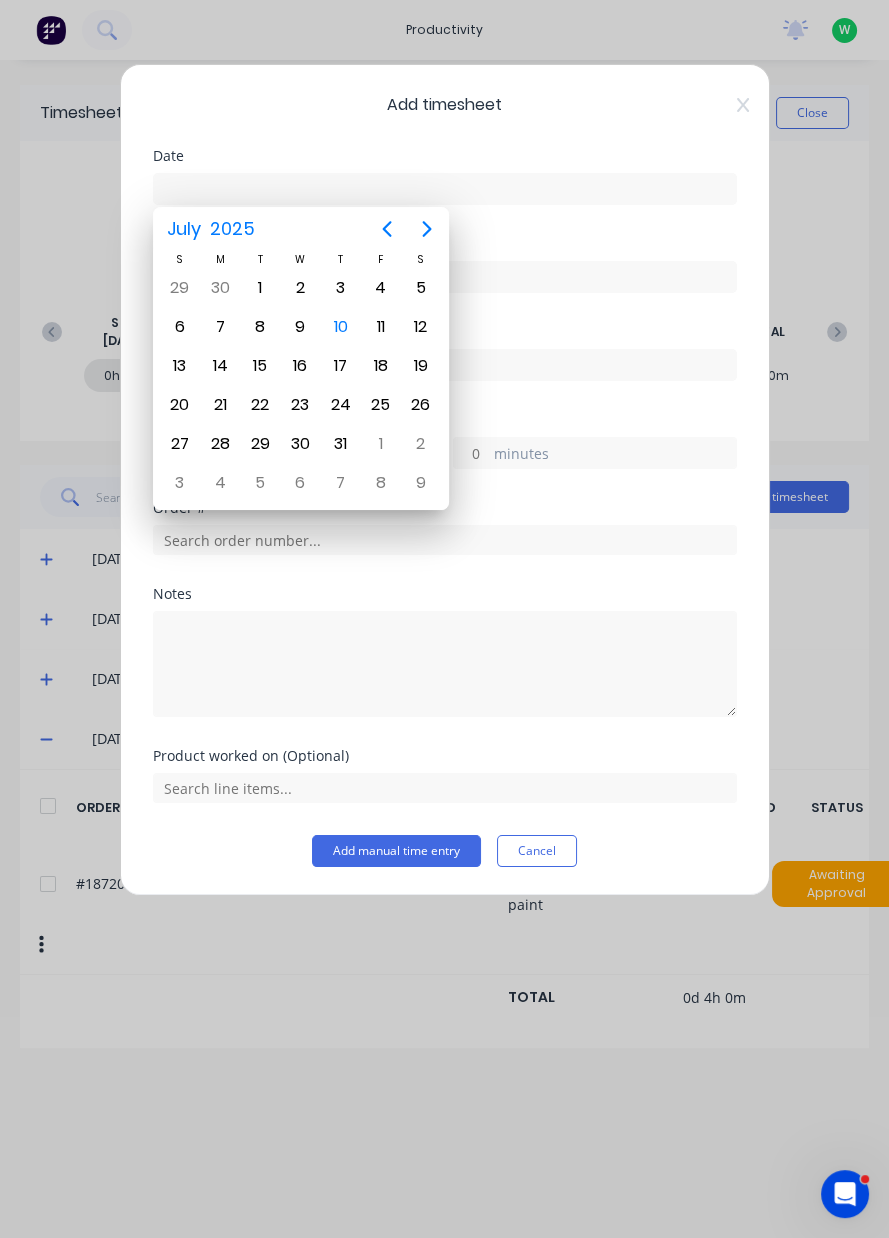 click on "10" at bounding box center [340, 327] 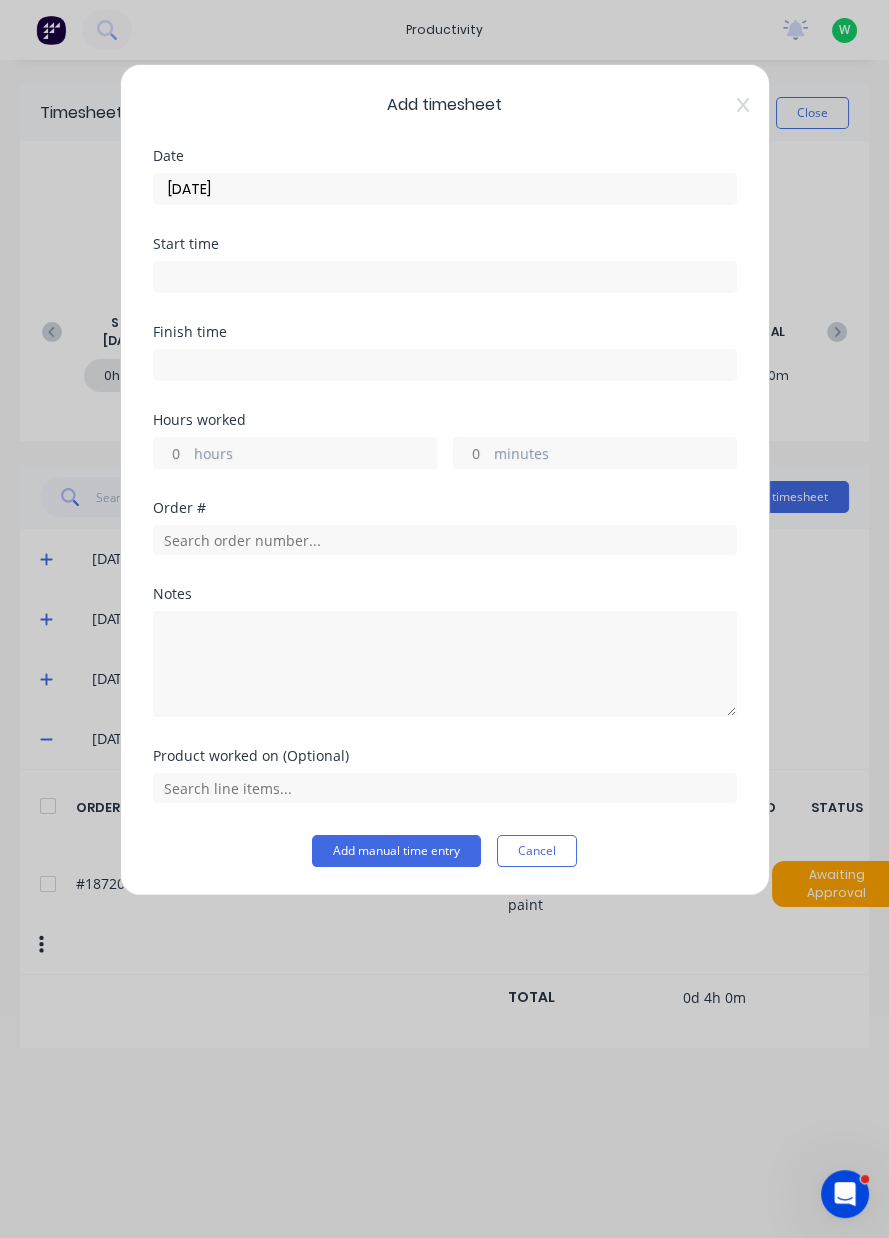 click on "hours" at bounding box center [315, 455] 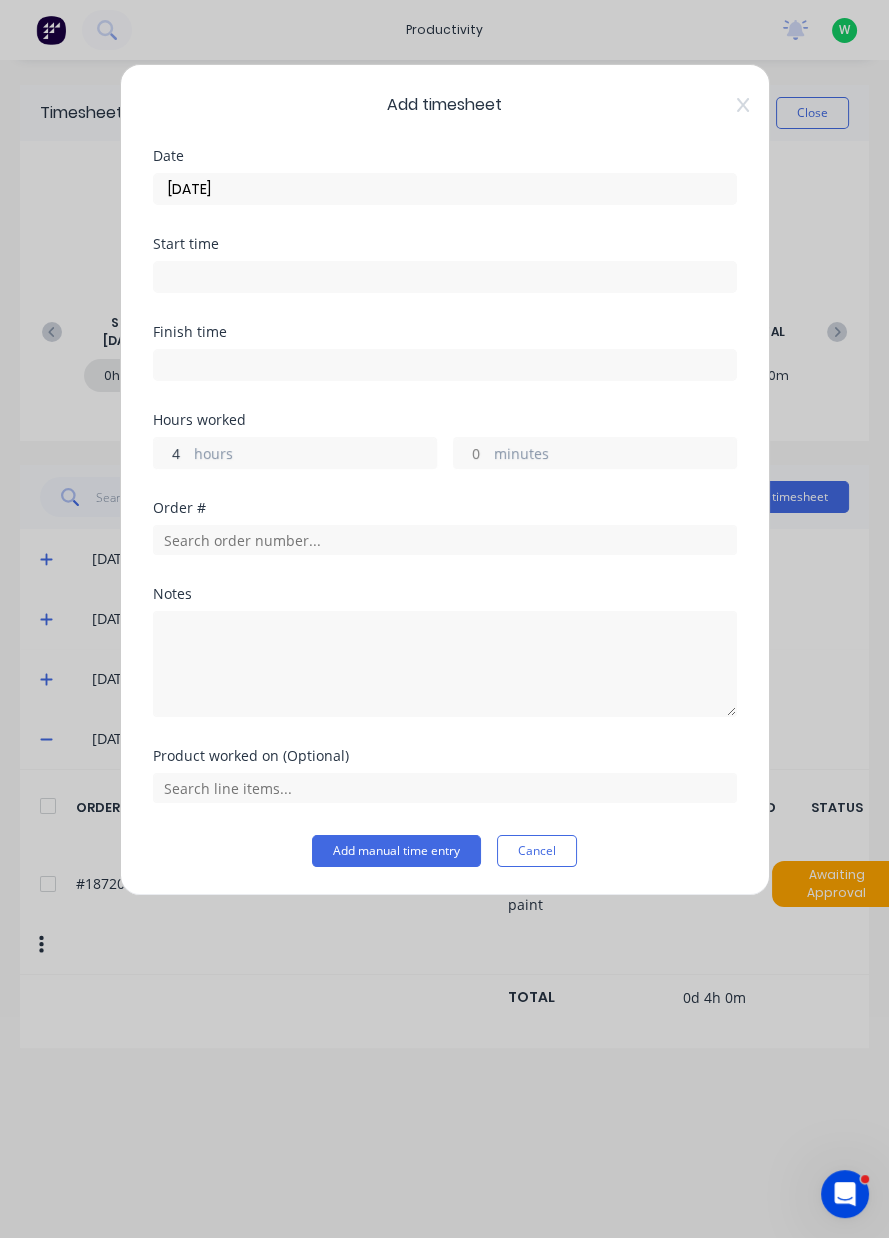 type on "4" 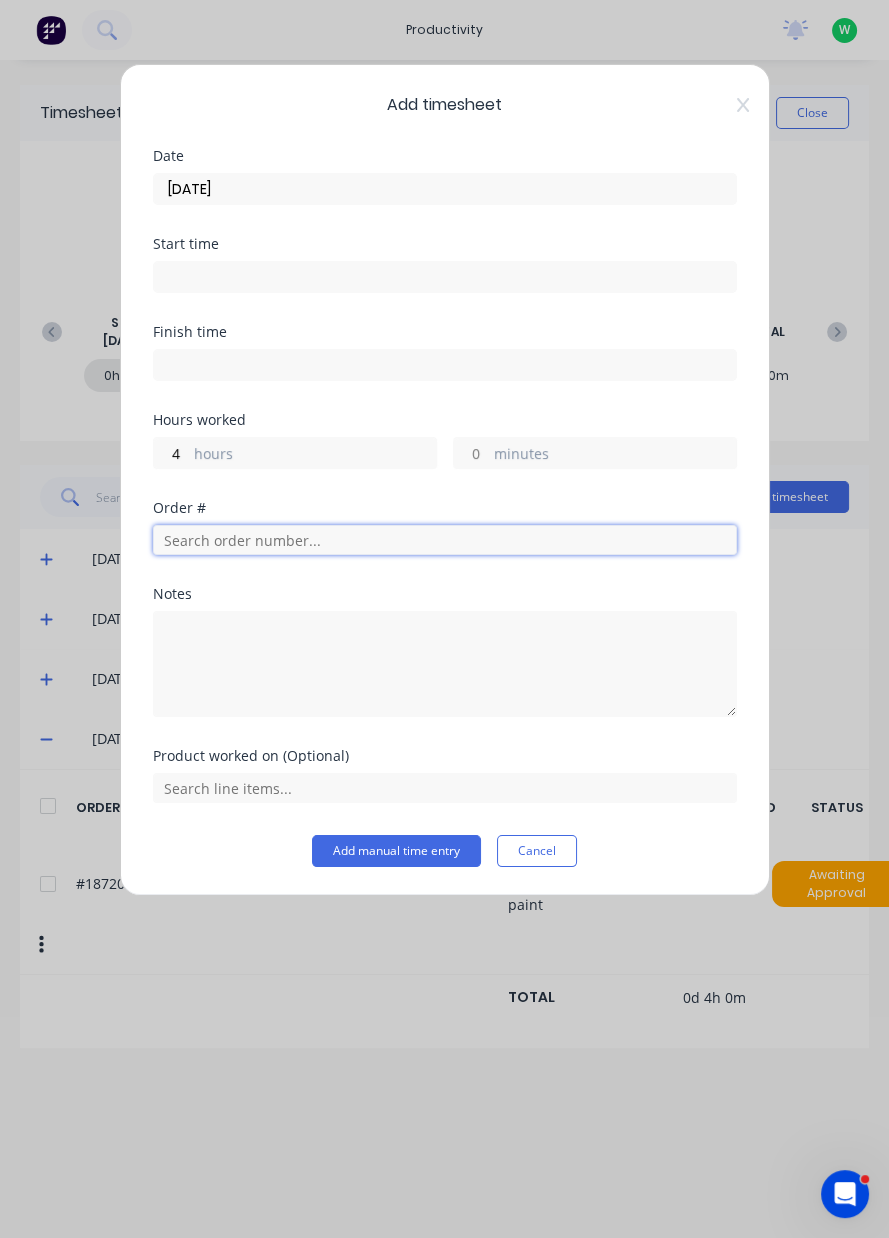 click at bounding box center [445, 540] 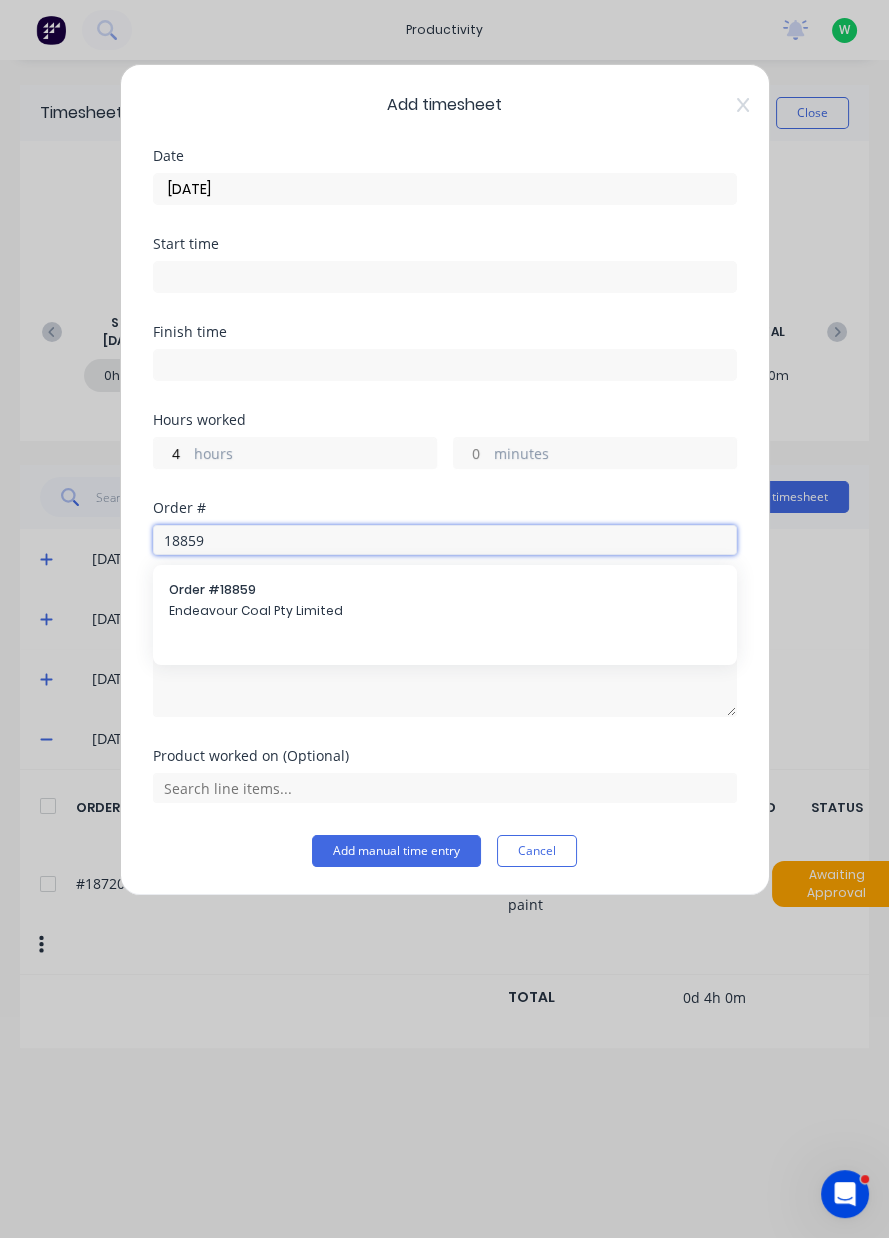 type on "18859" 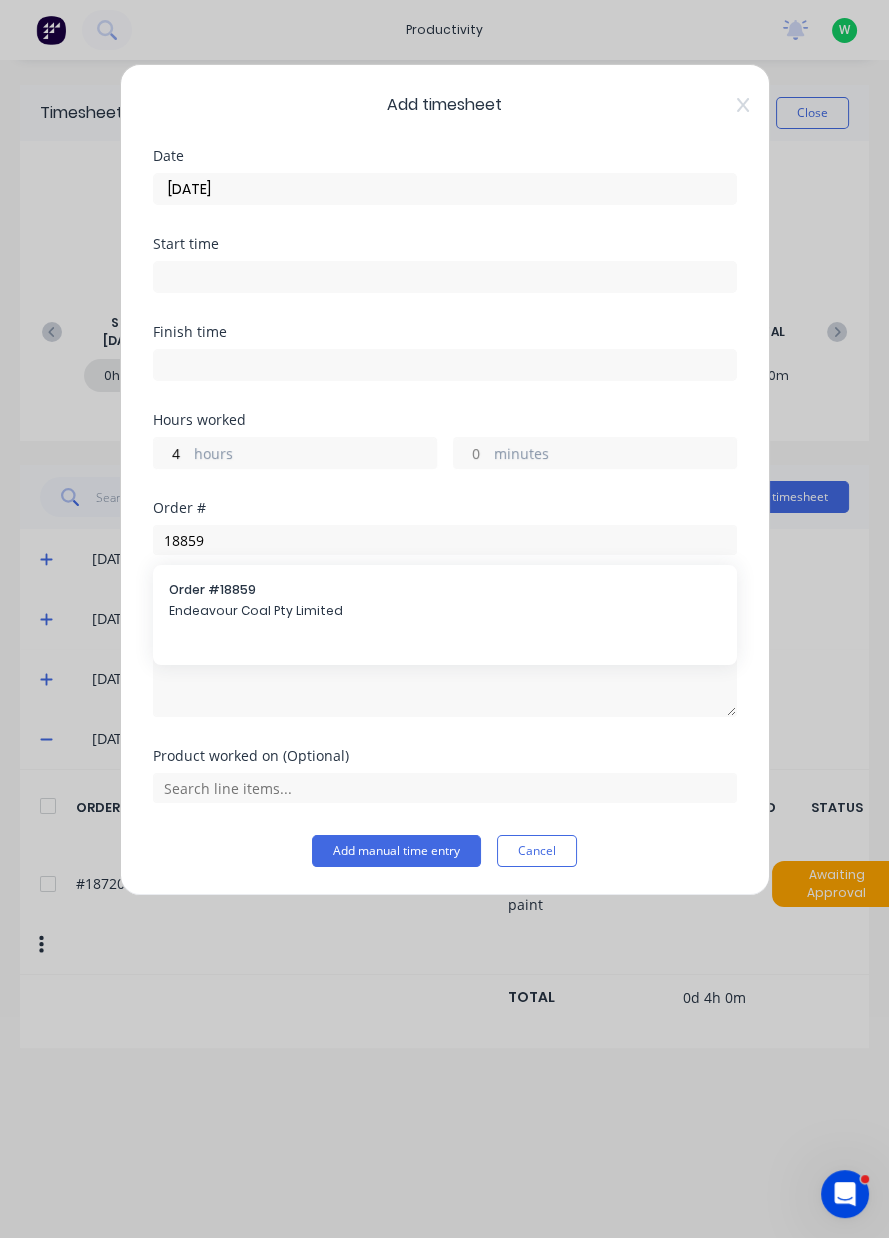click on "Endeavour Coal Pty Limited" at bounding box center (445, 611) 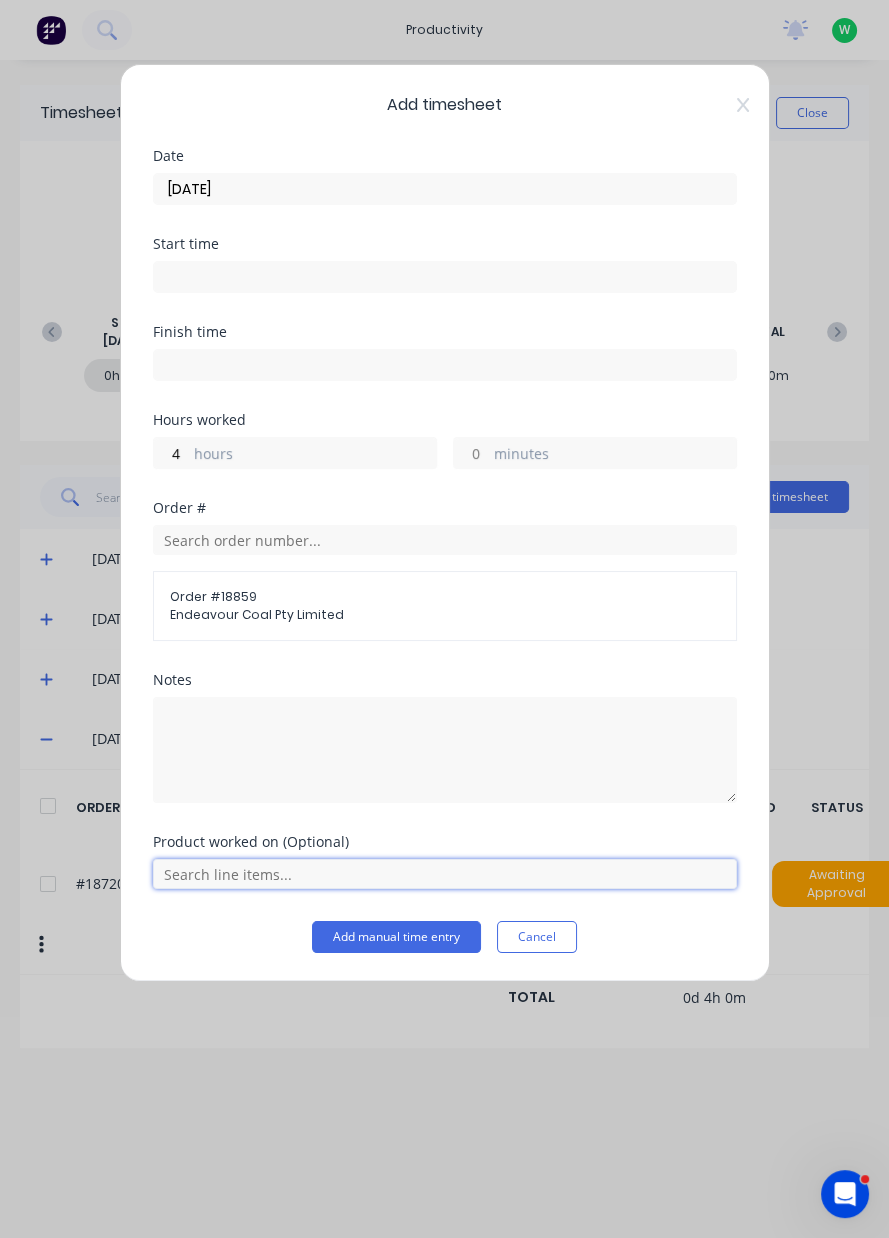 click at bounding box center (445, 874) 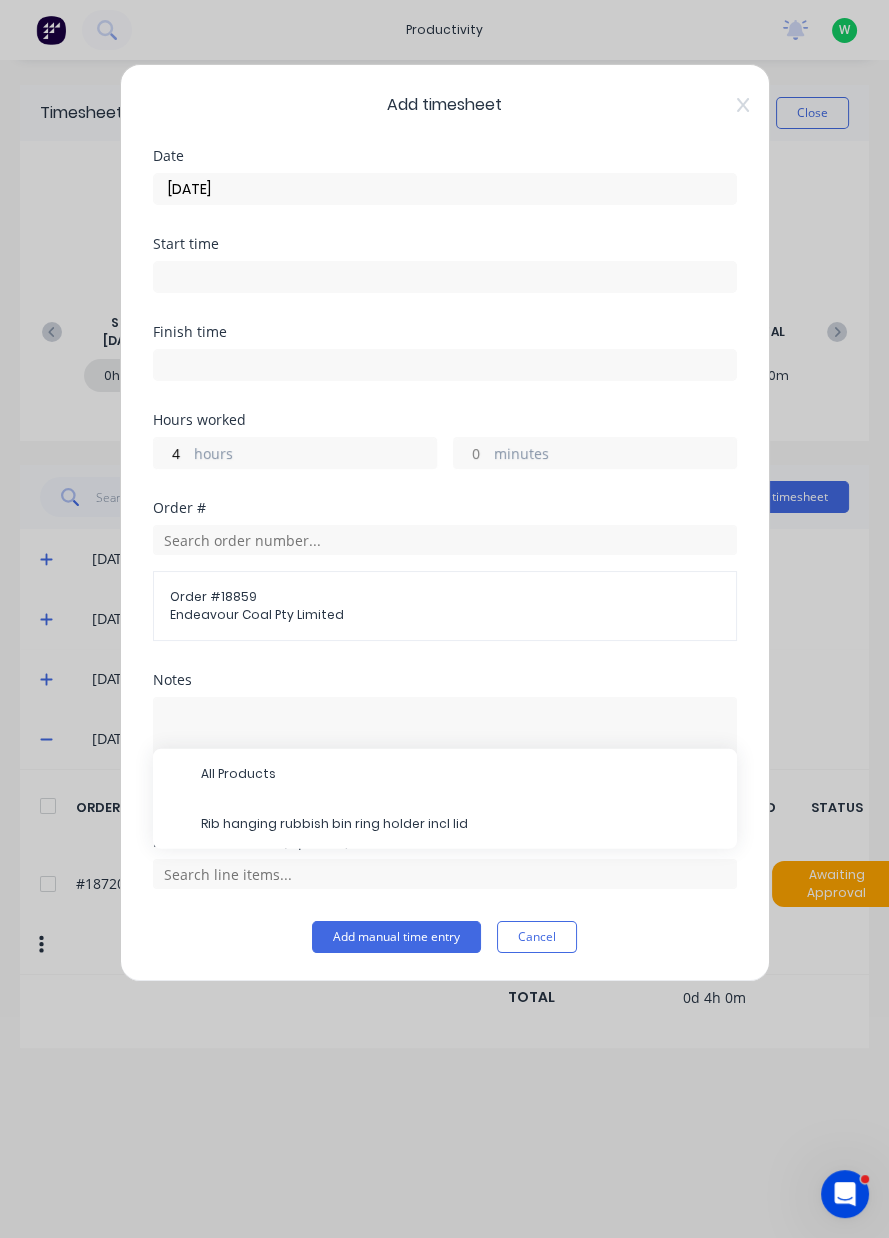 click on "Rib hanging rubbish bin ring holder incl lid" at bounding box center (461, 824) 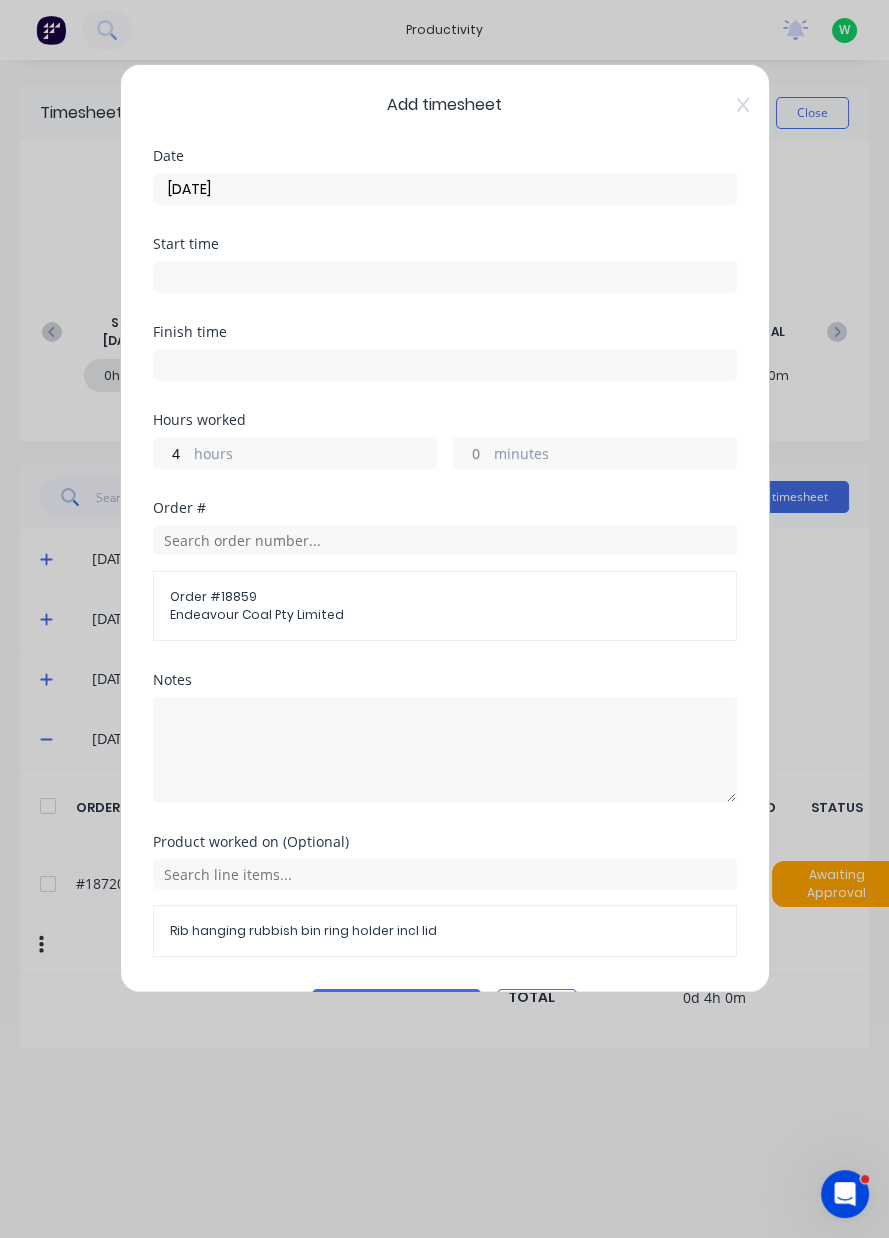 click on "Add manual time entry" at bounding box center [396, 1005] 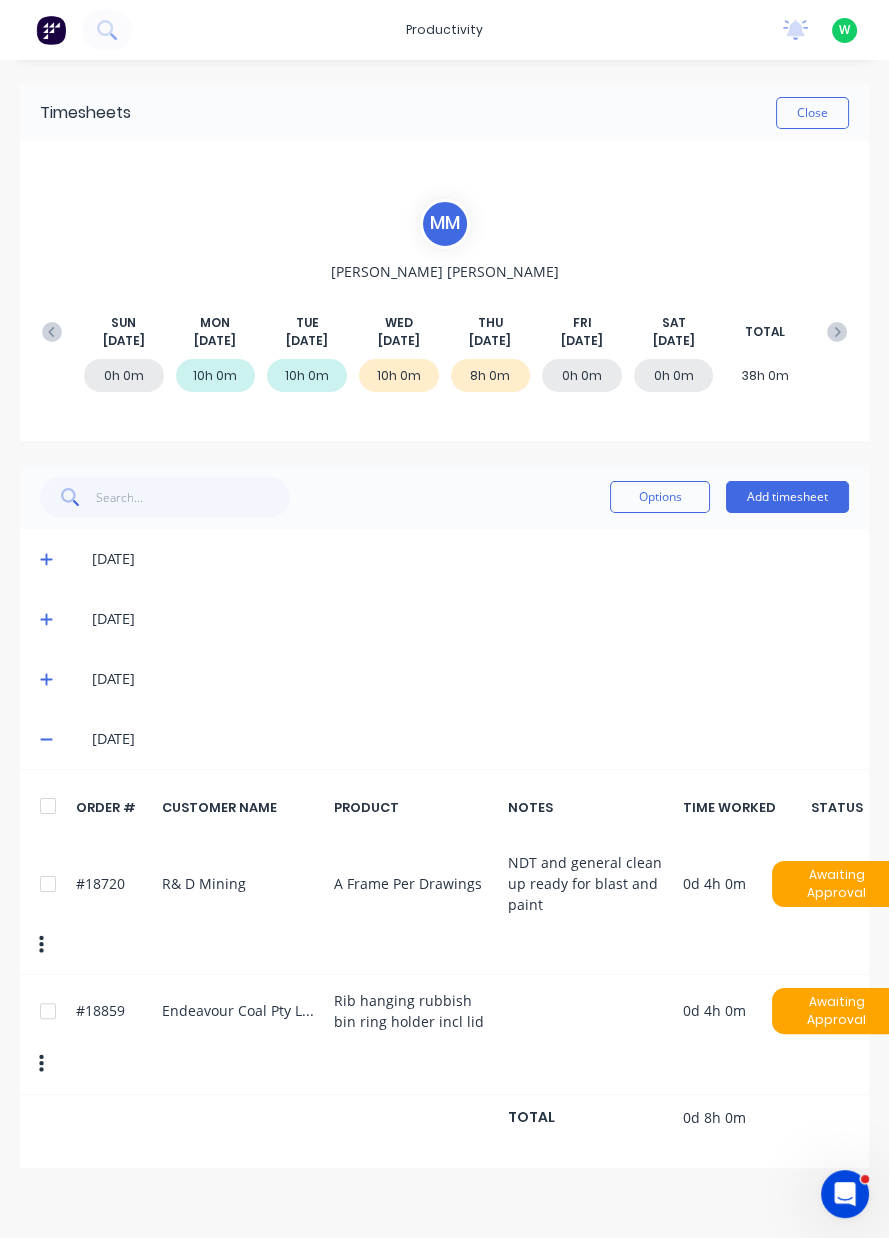 click on "0h 0m" at bounding box center [582, 375] 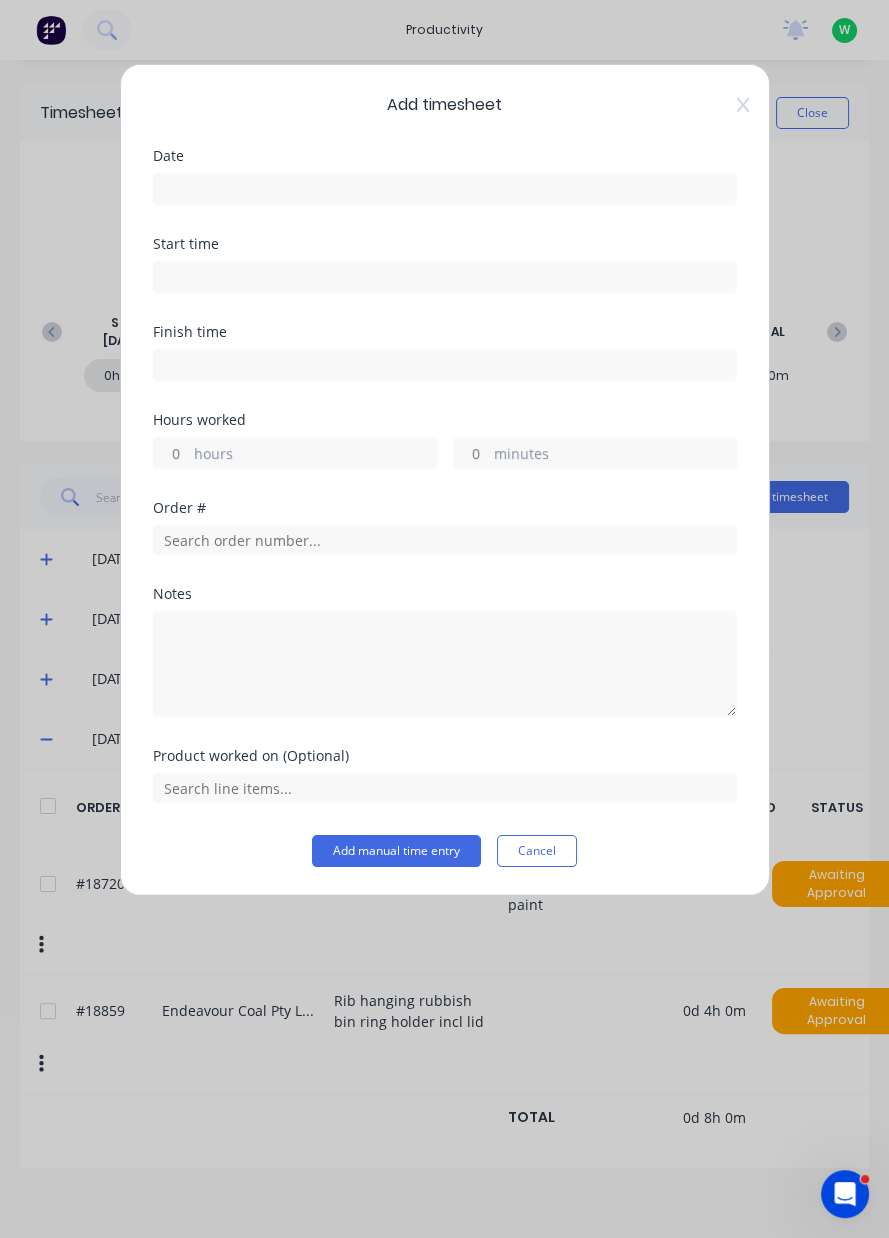 click at bounding box center (445, 189) 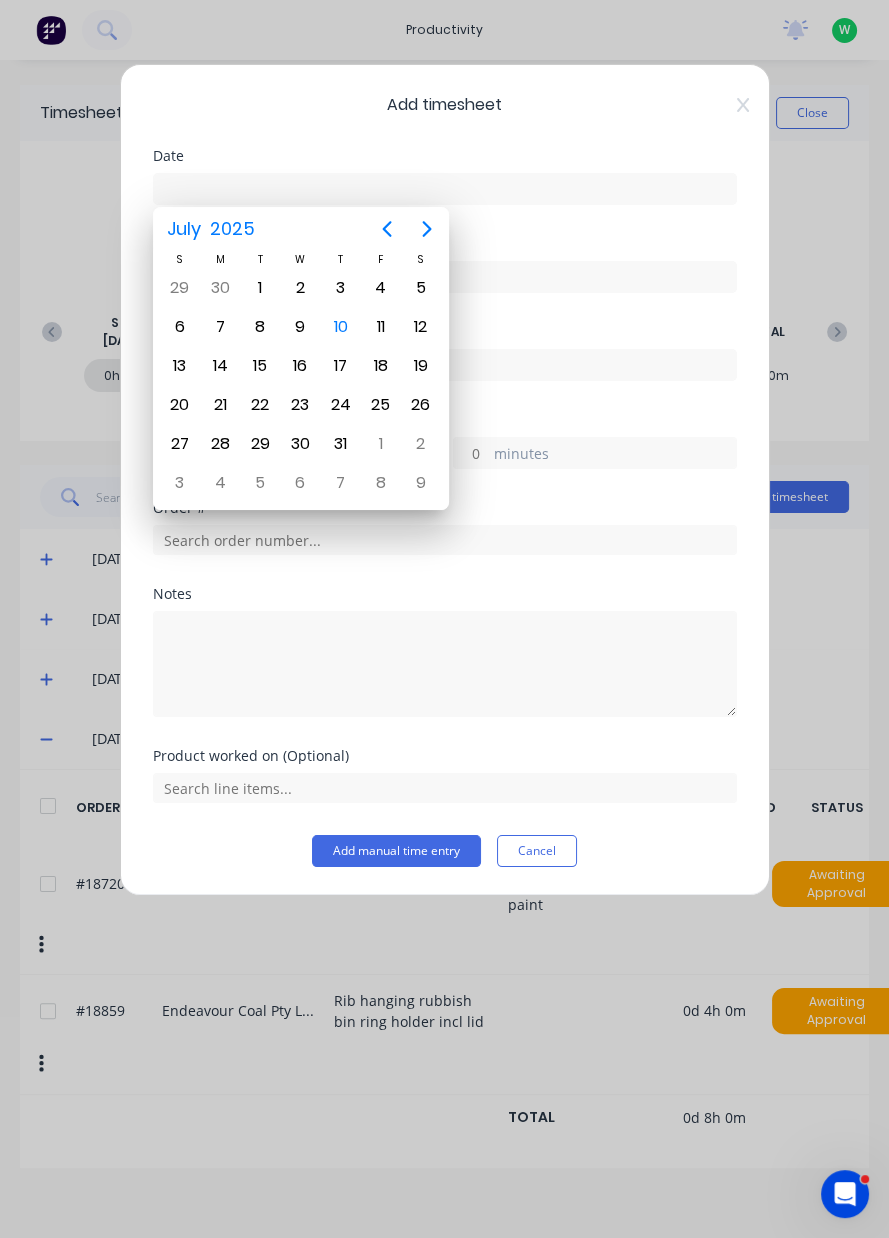 click on "11" at bounding box center [381, 327] 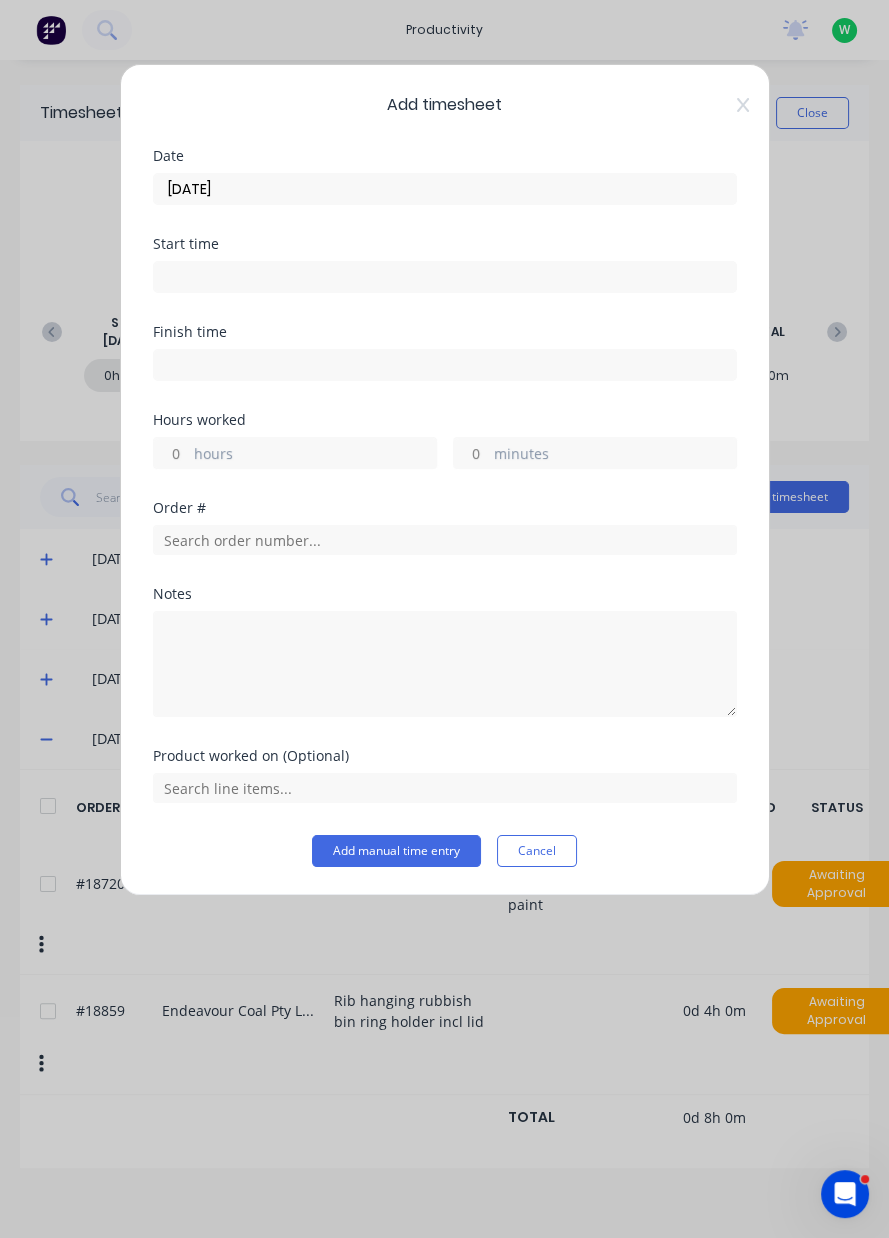 click on "hours" at bounding box center (315, 455) 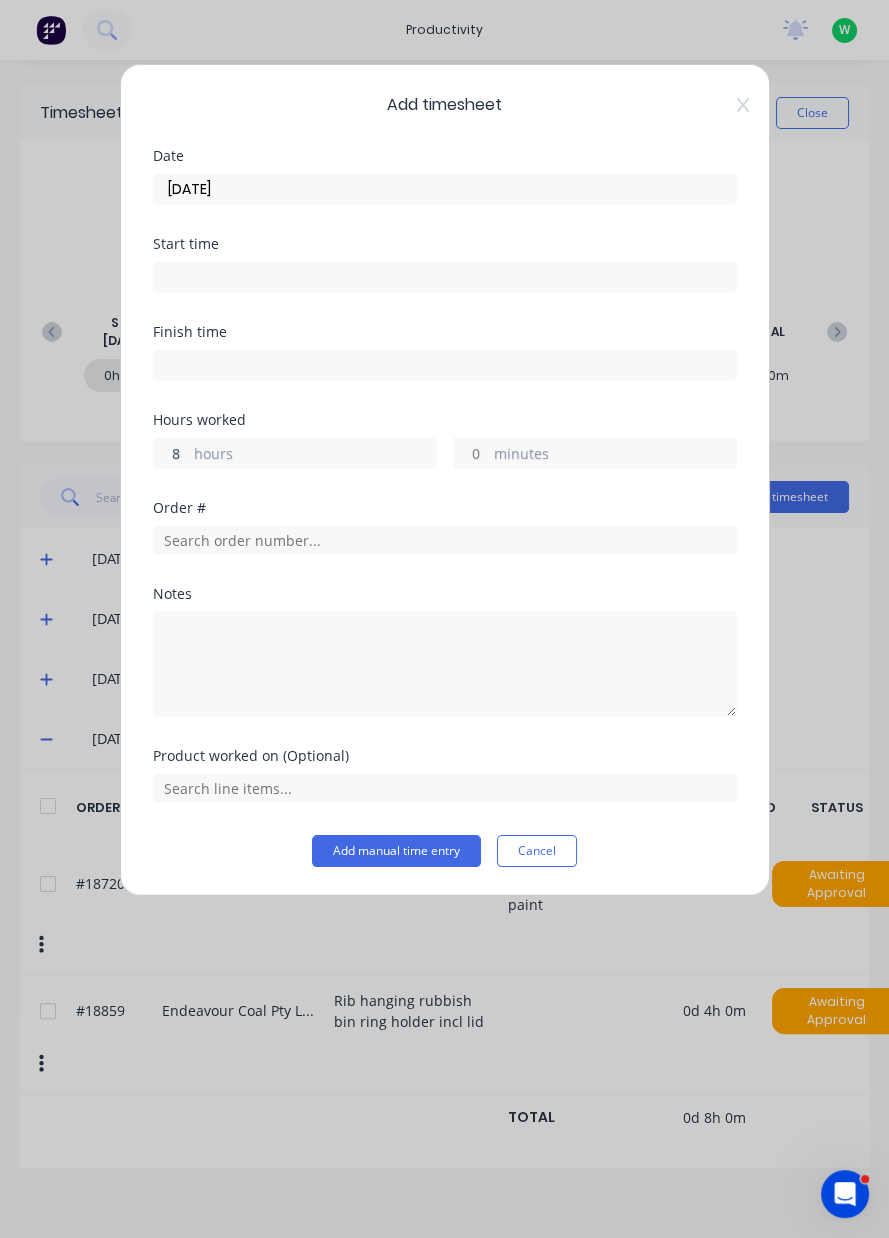 scroll, scrollTop: 0, scrollLeft: 0, axis: both 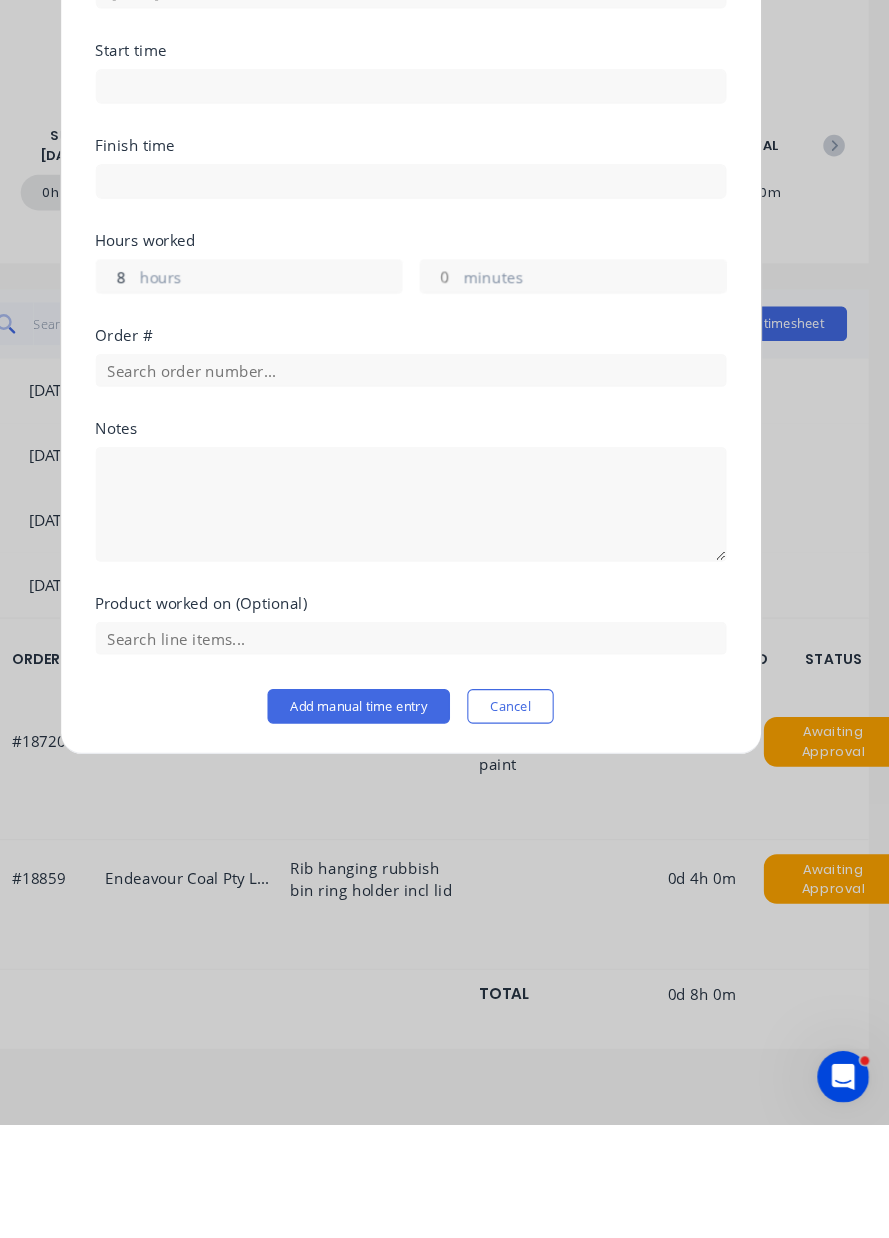 type on "8" 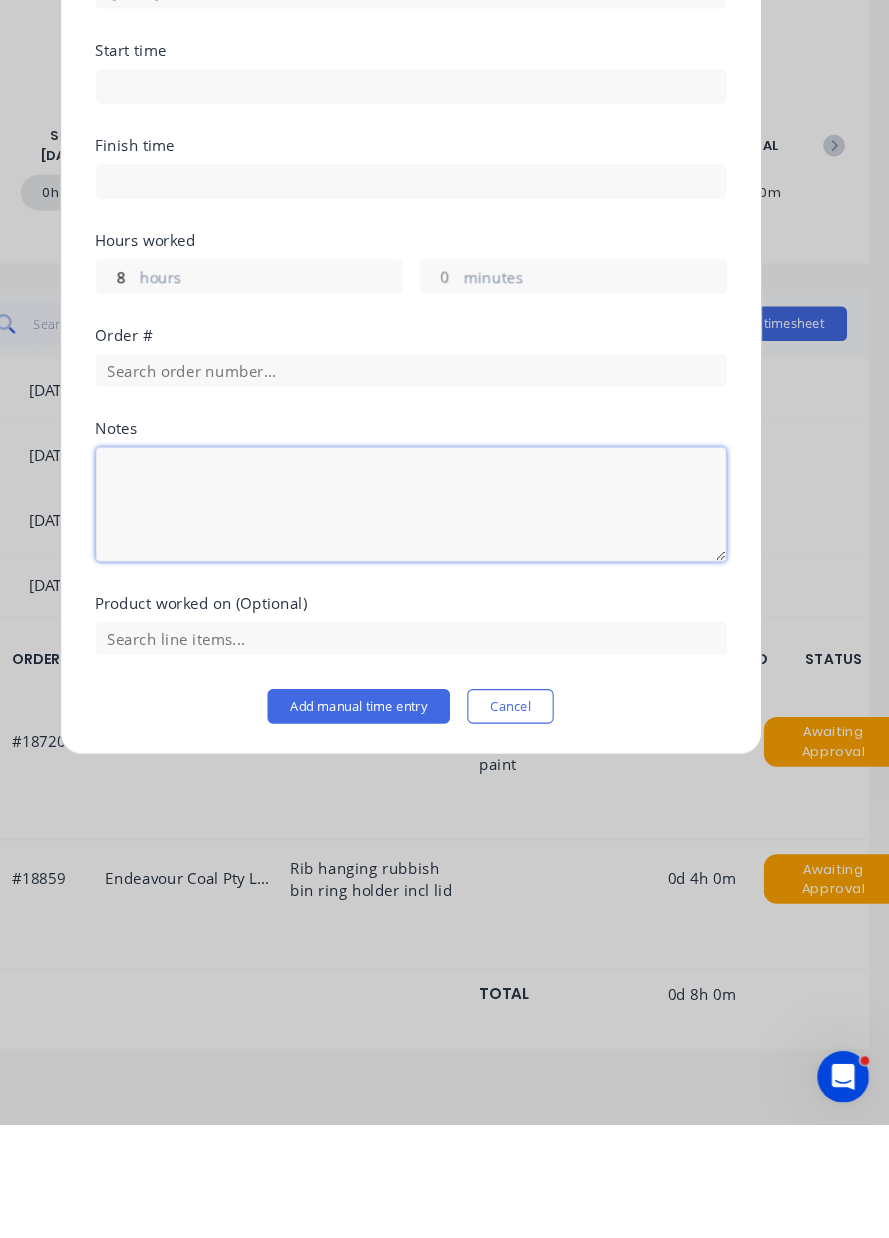 click at bounding box center [445, 664] 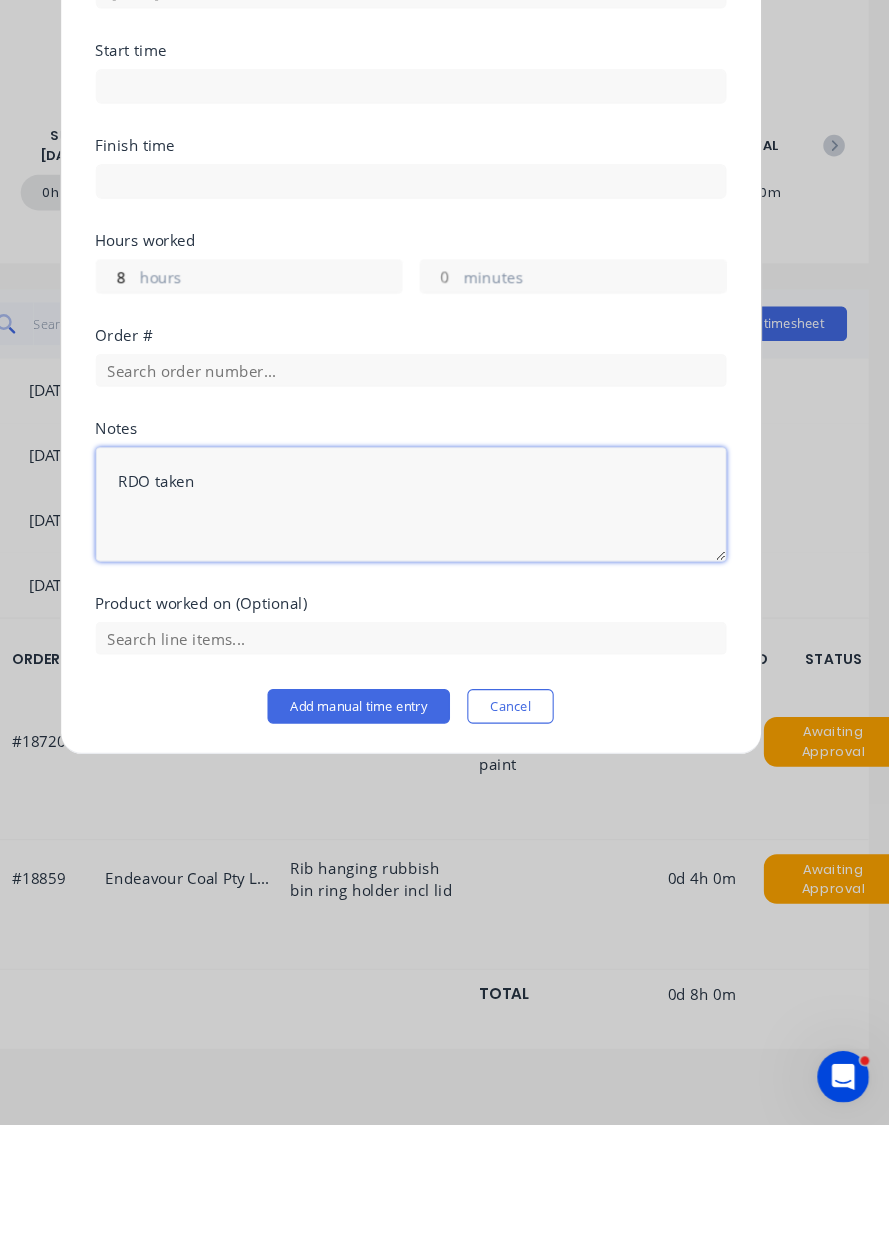 type on "RDO taken" 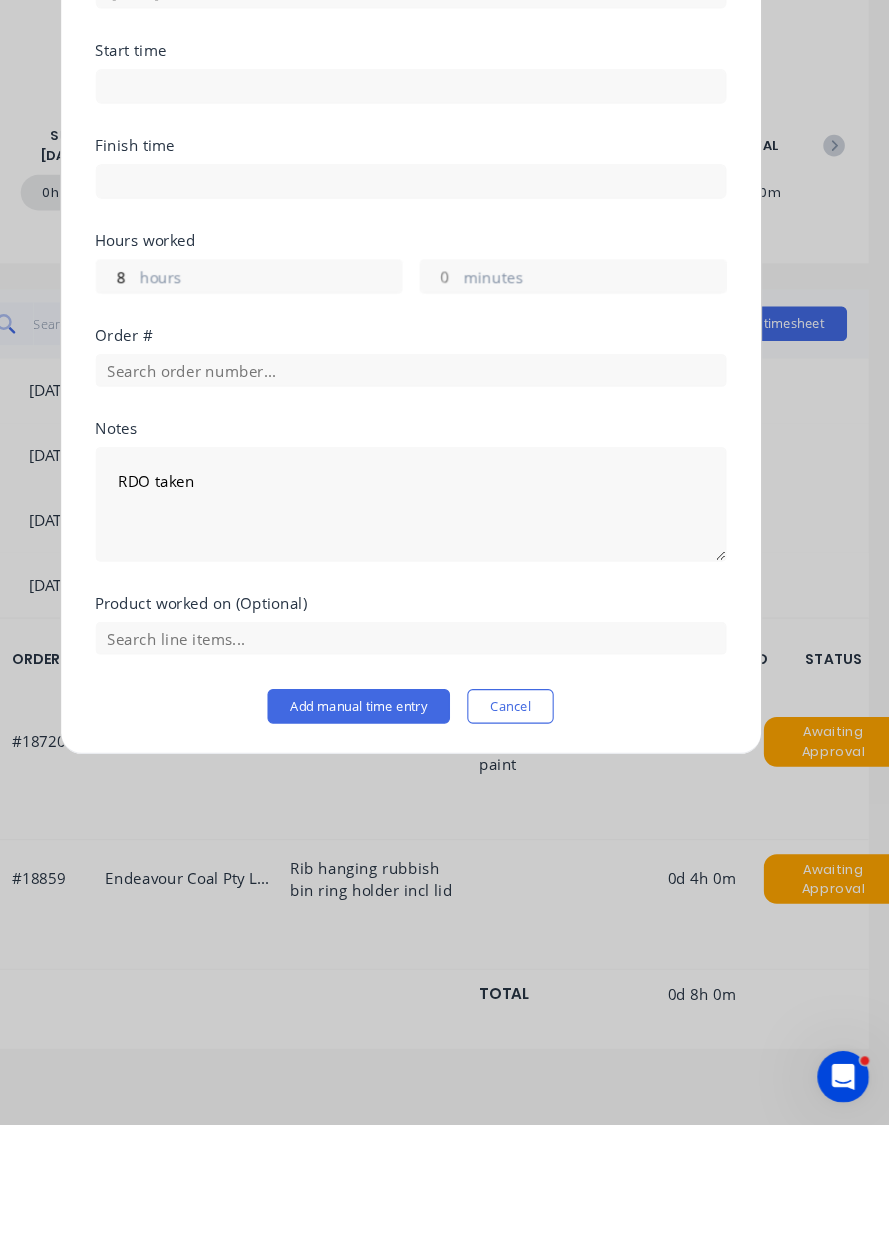 click on "Add manual time entry" at bounding box center [396, 851] 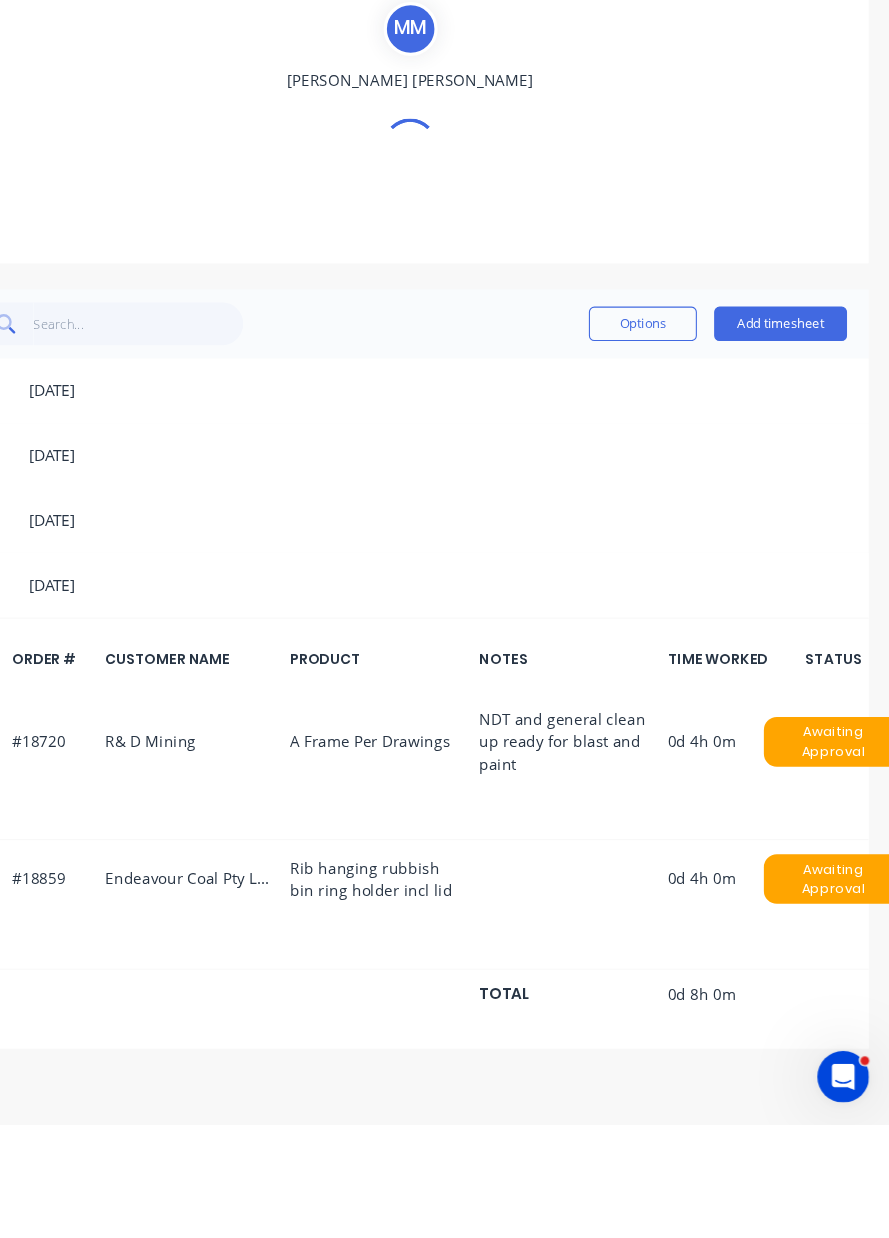 scroll, scrollTop: 0, scrollLeft: 0, axis: both 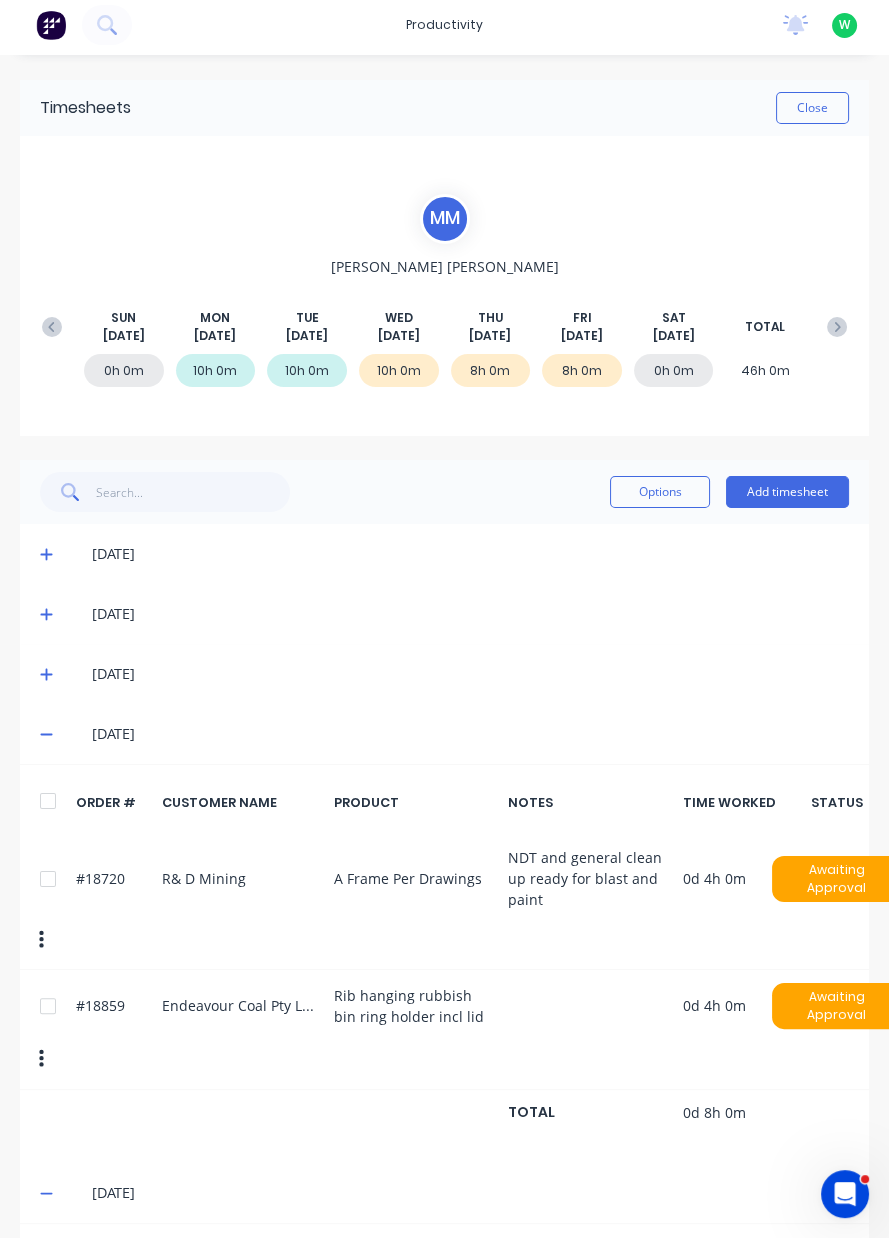 click 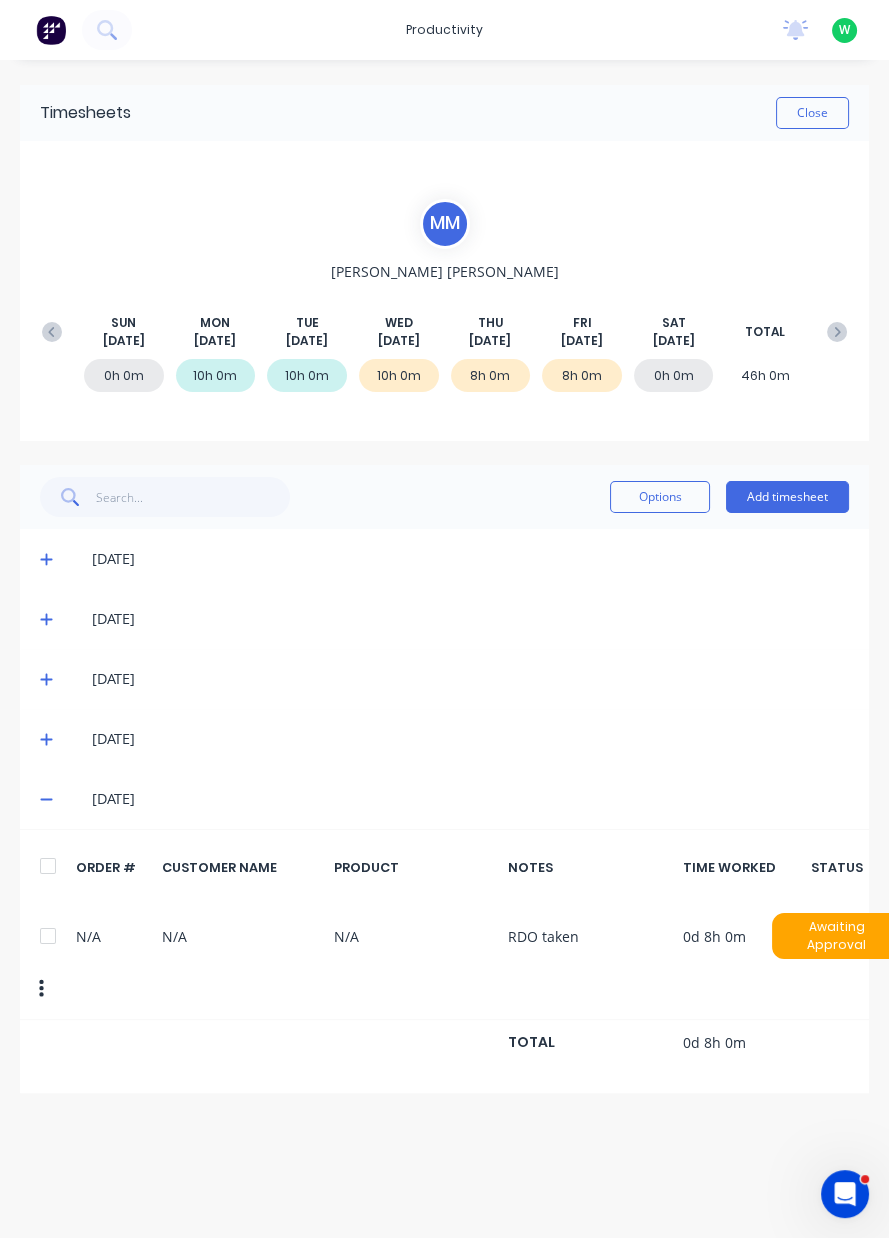 scroll, scrollTop: 0, scrollLeft: 0, axis: both 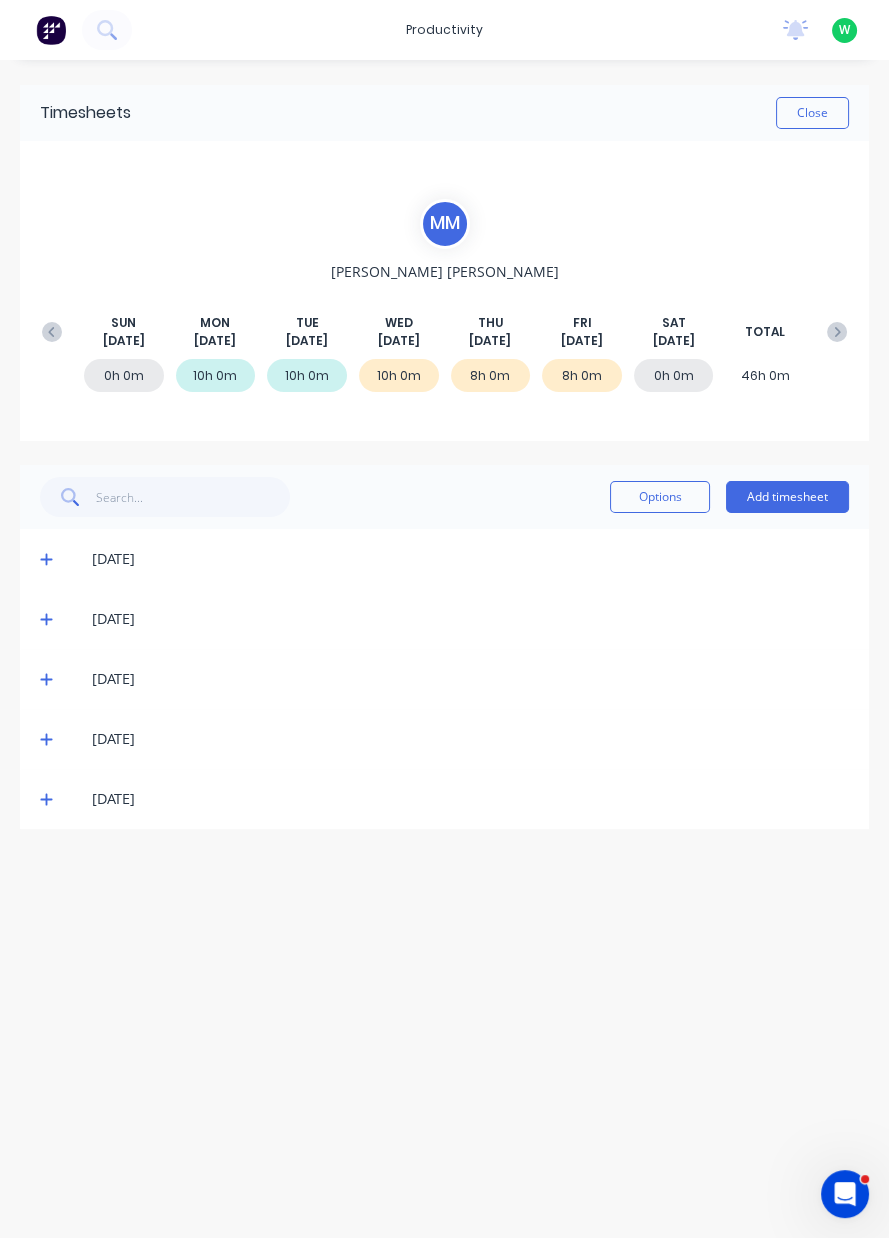 click 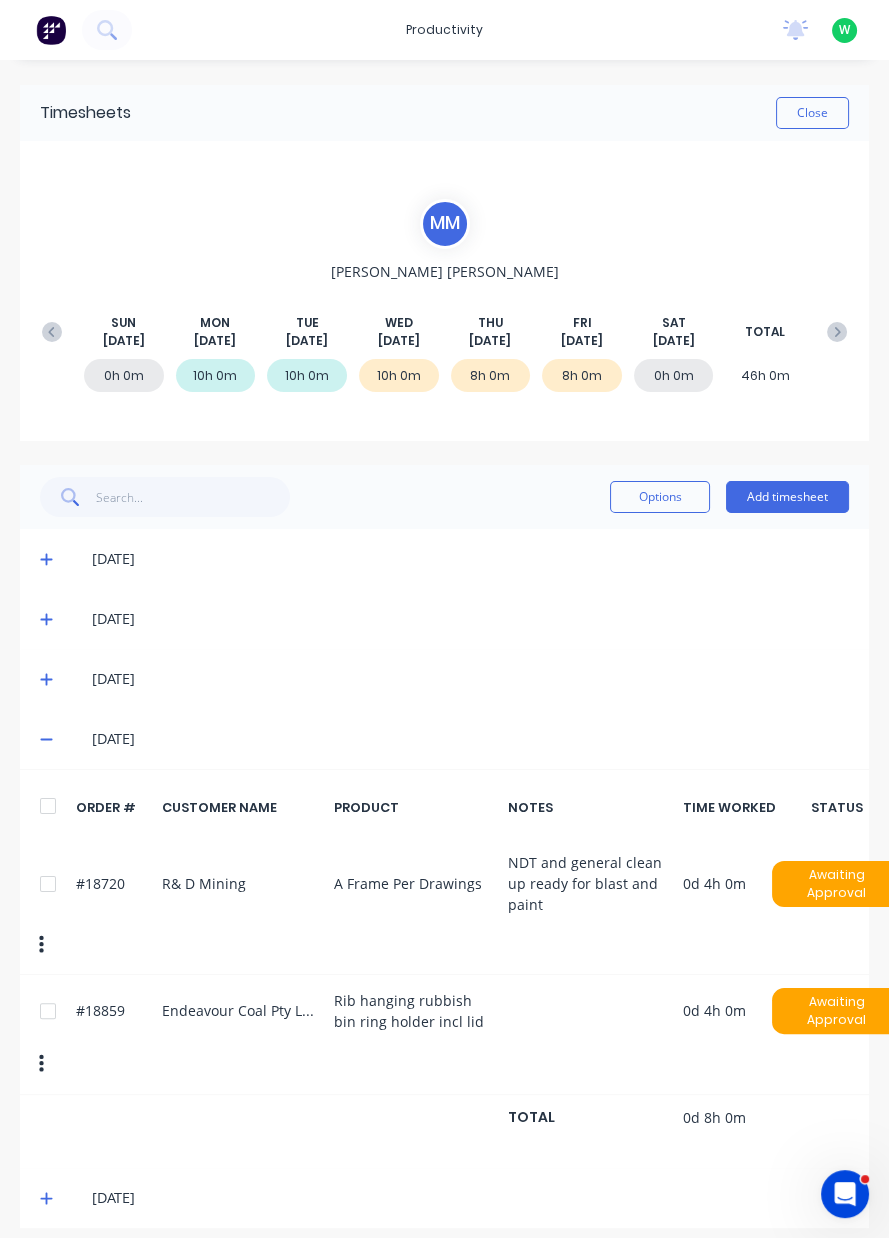 click 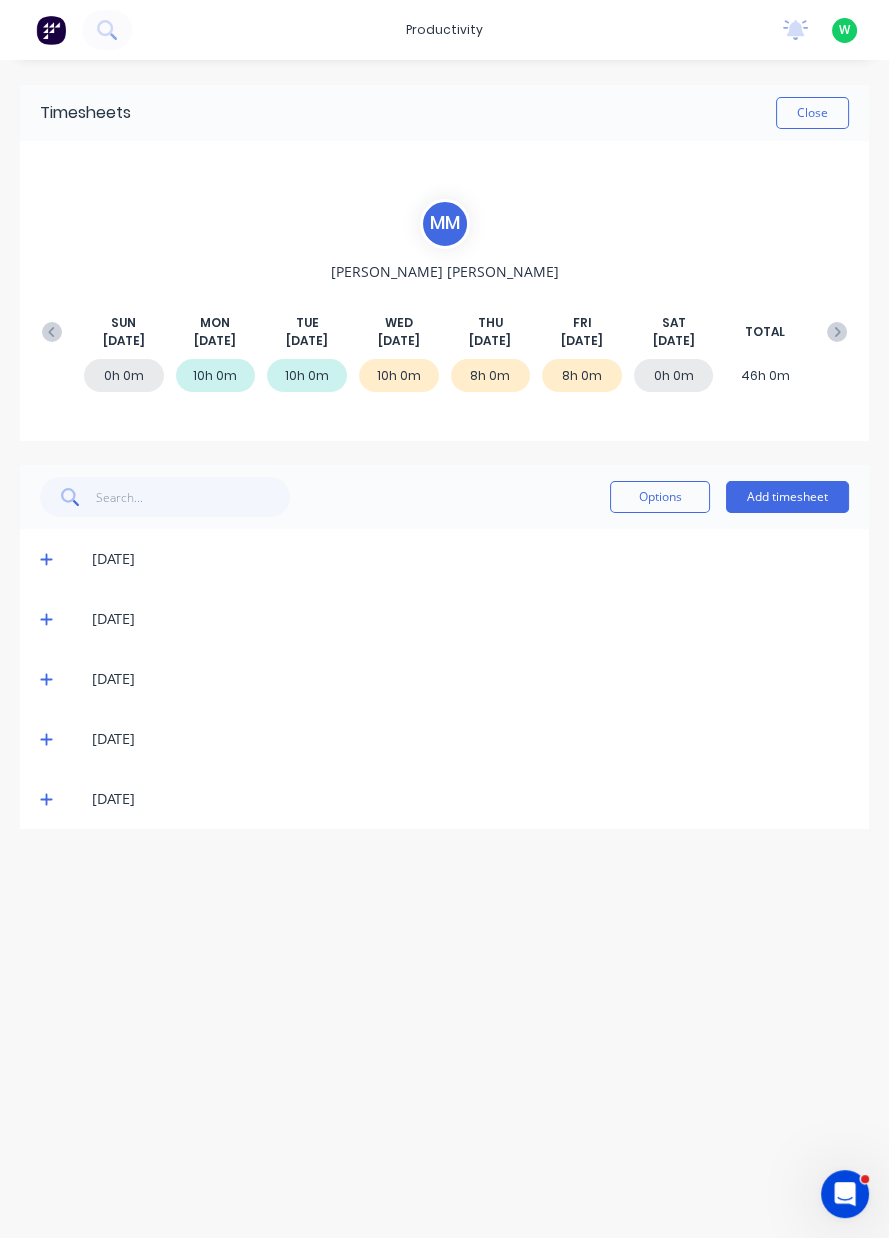 click on "Close" at bounding box center [812, 113] 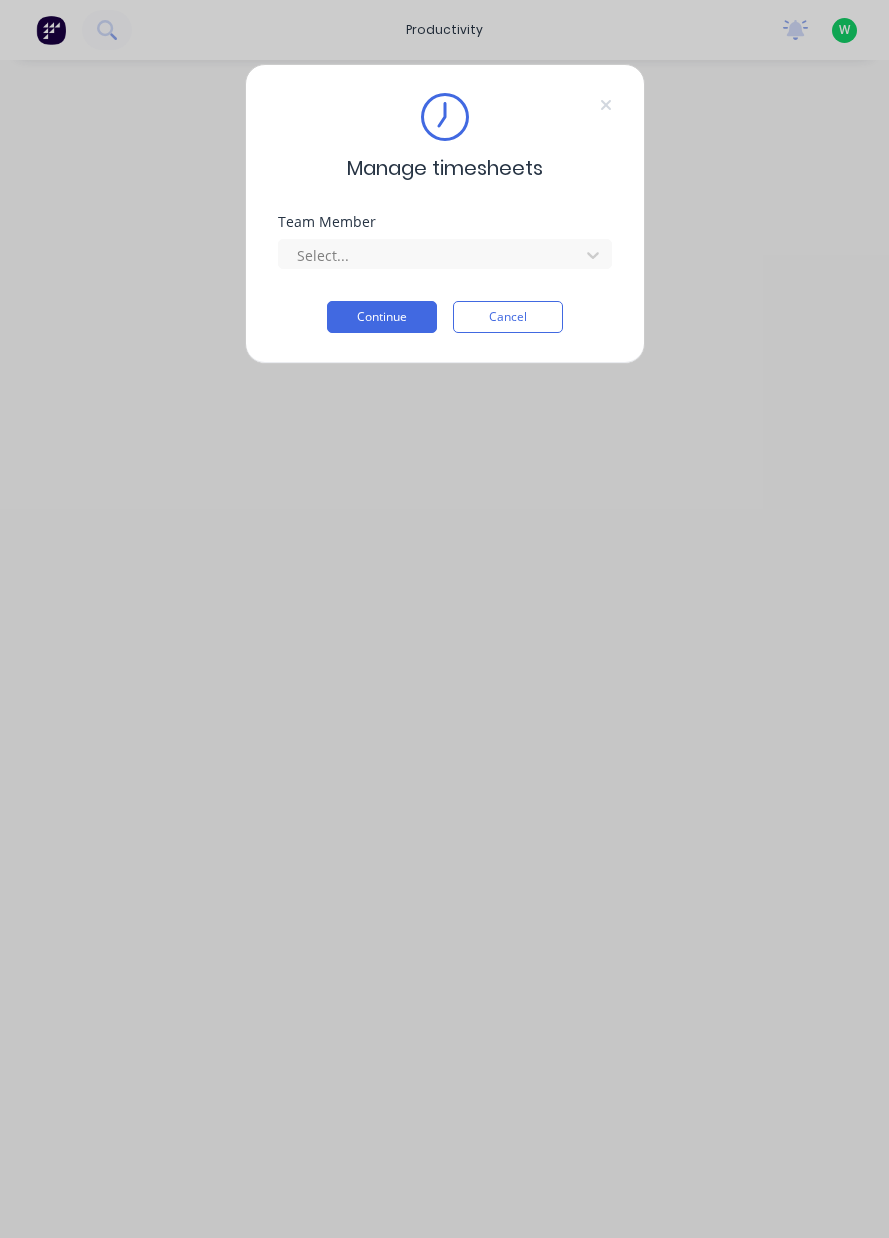 scroll, scrollTop: 0, scrollLeft: 0, axis: both 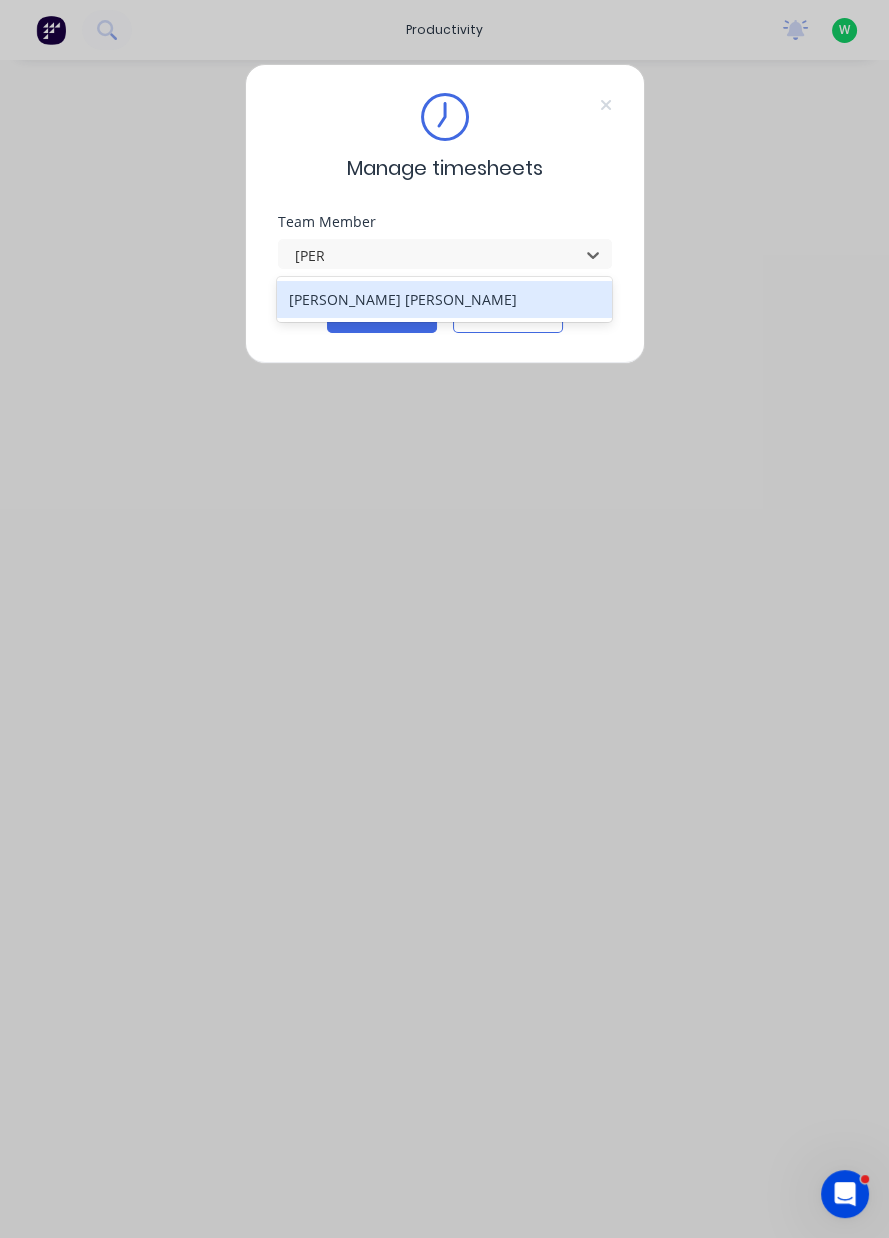 click on "[PERSON_NAME] [PERSON_NAME]" at bounding box center [444, 299] 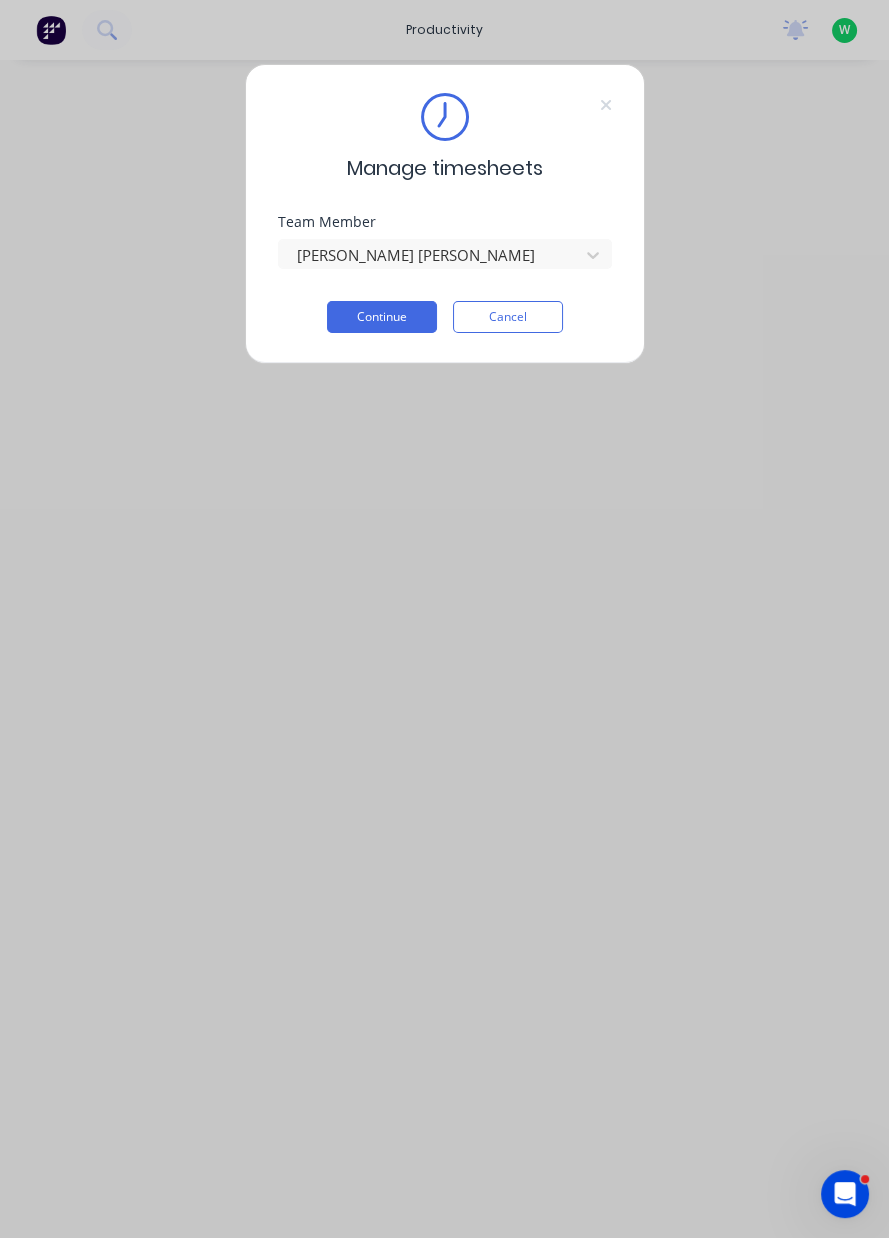 click on "Continue" at bounding box center [382, 317] 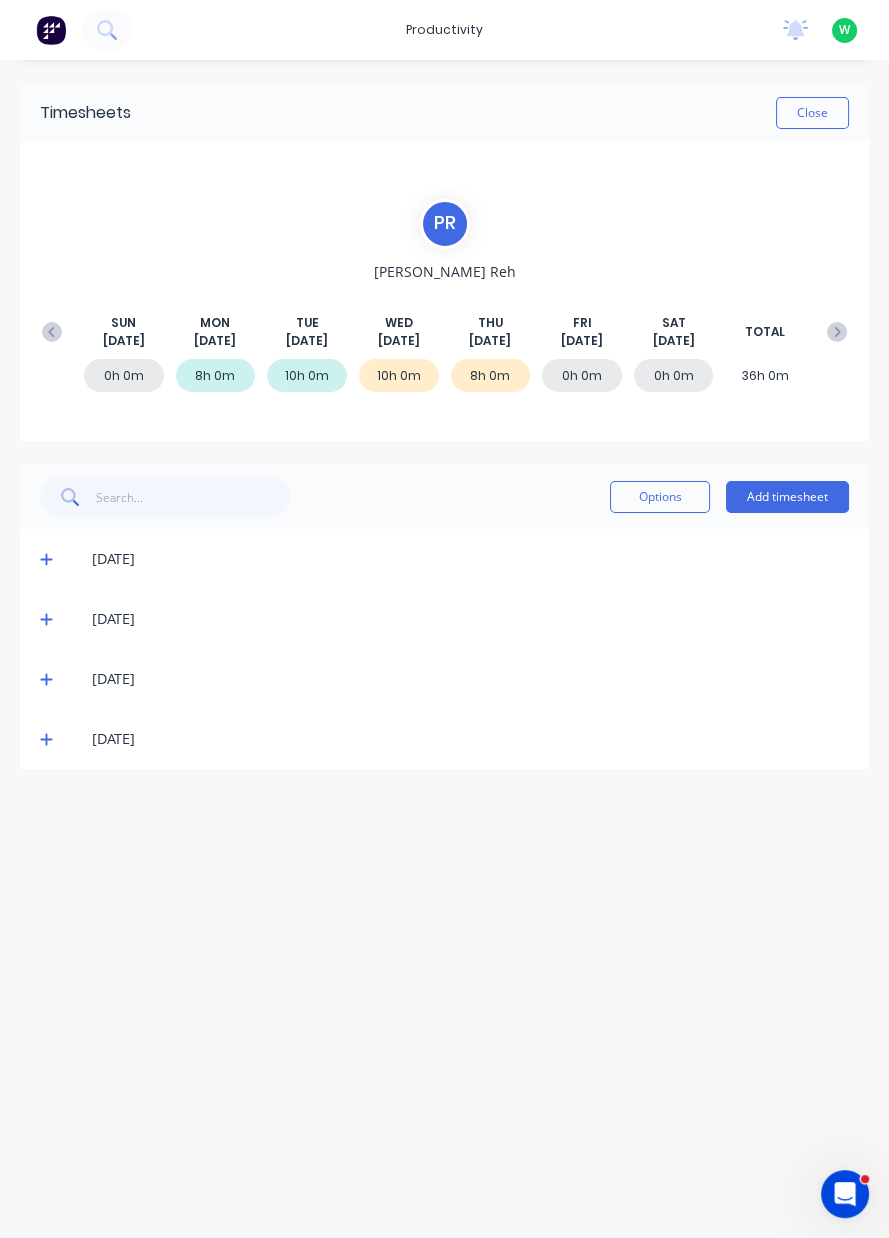 click on "Add timesheet" at bounding box center [787, 497] 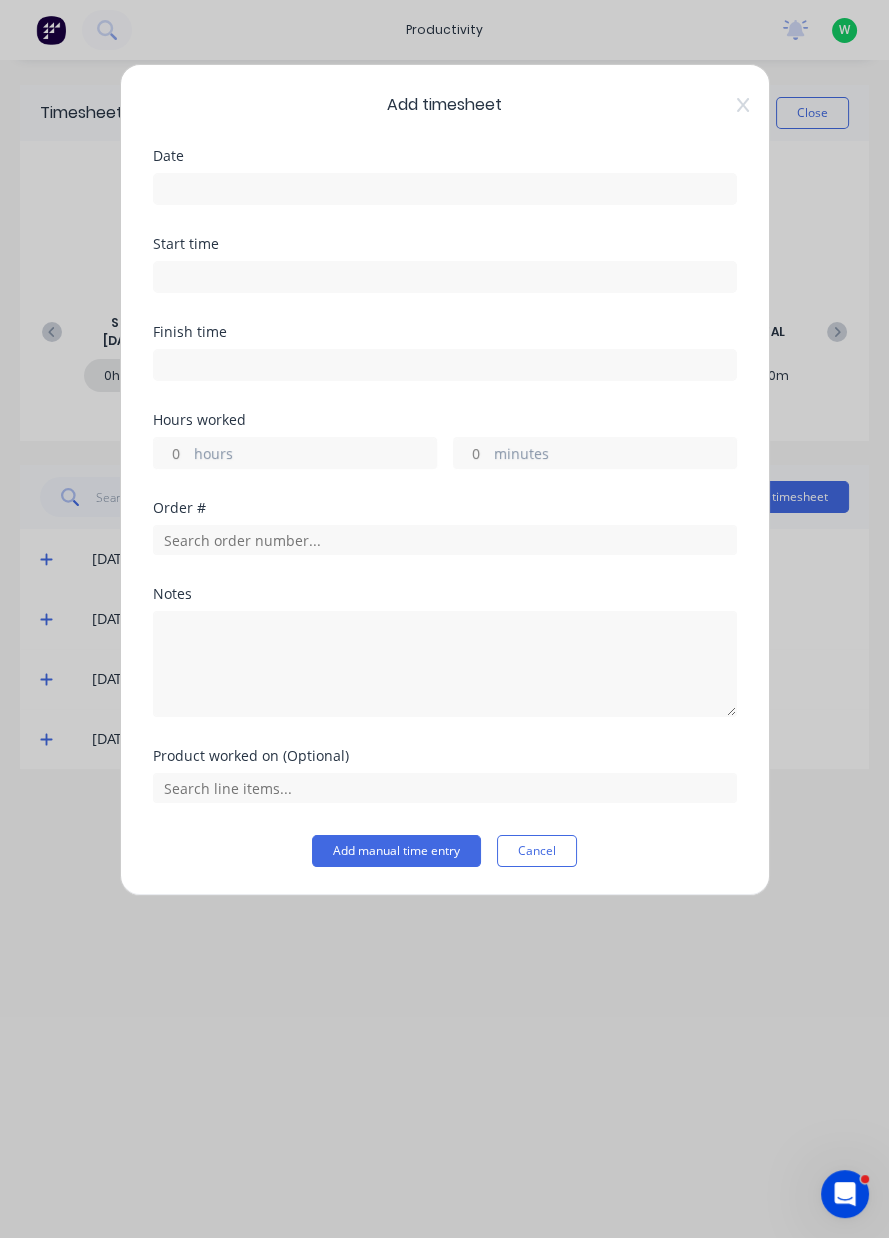 click at bounding box center [445, 189] 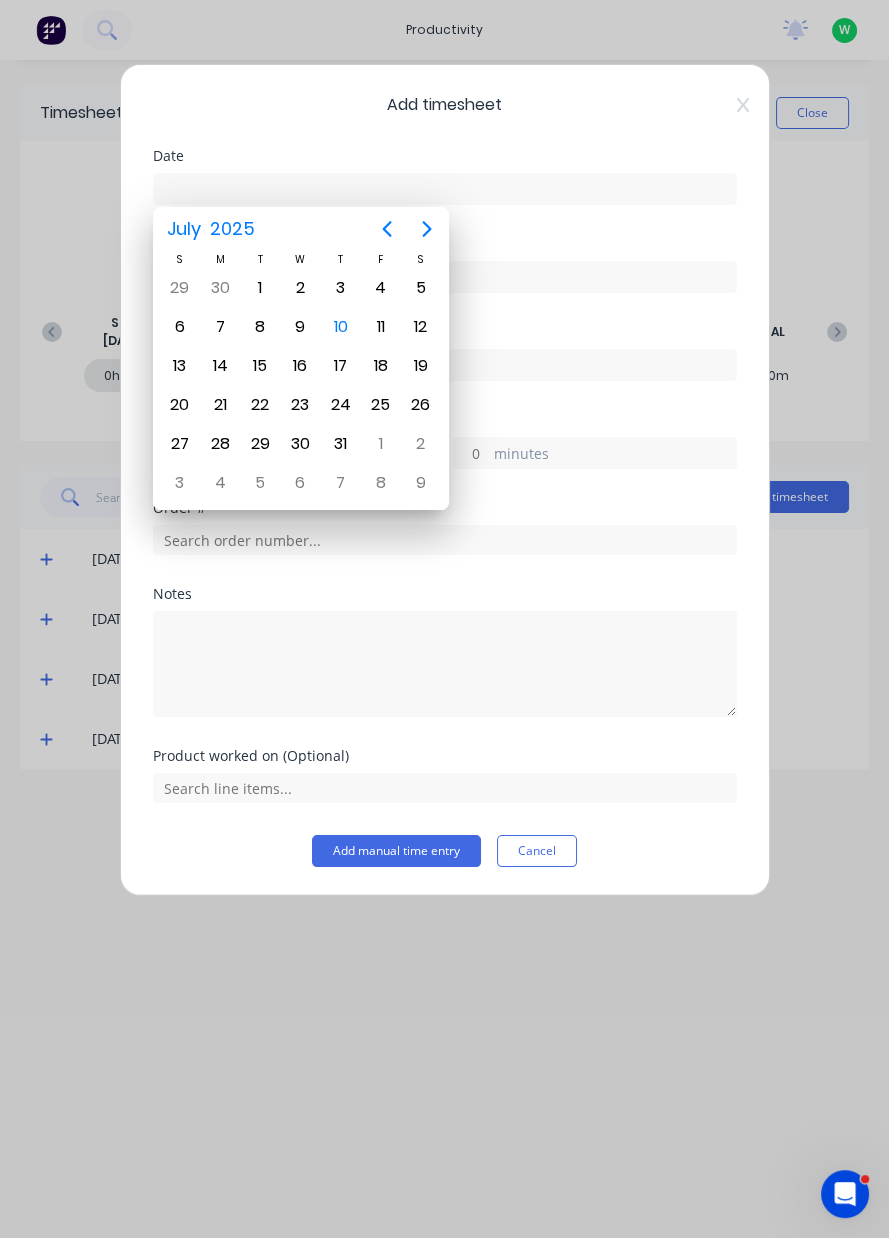 click on "11" at bounding box center [381, 327] 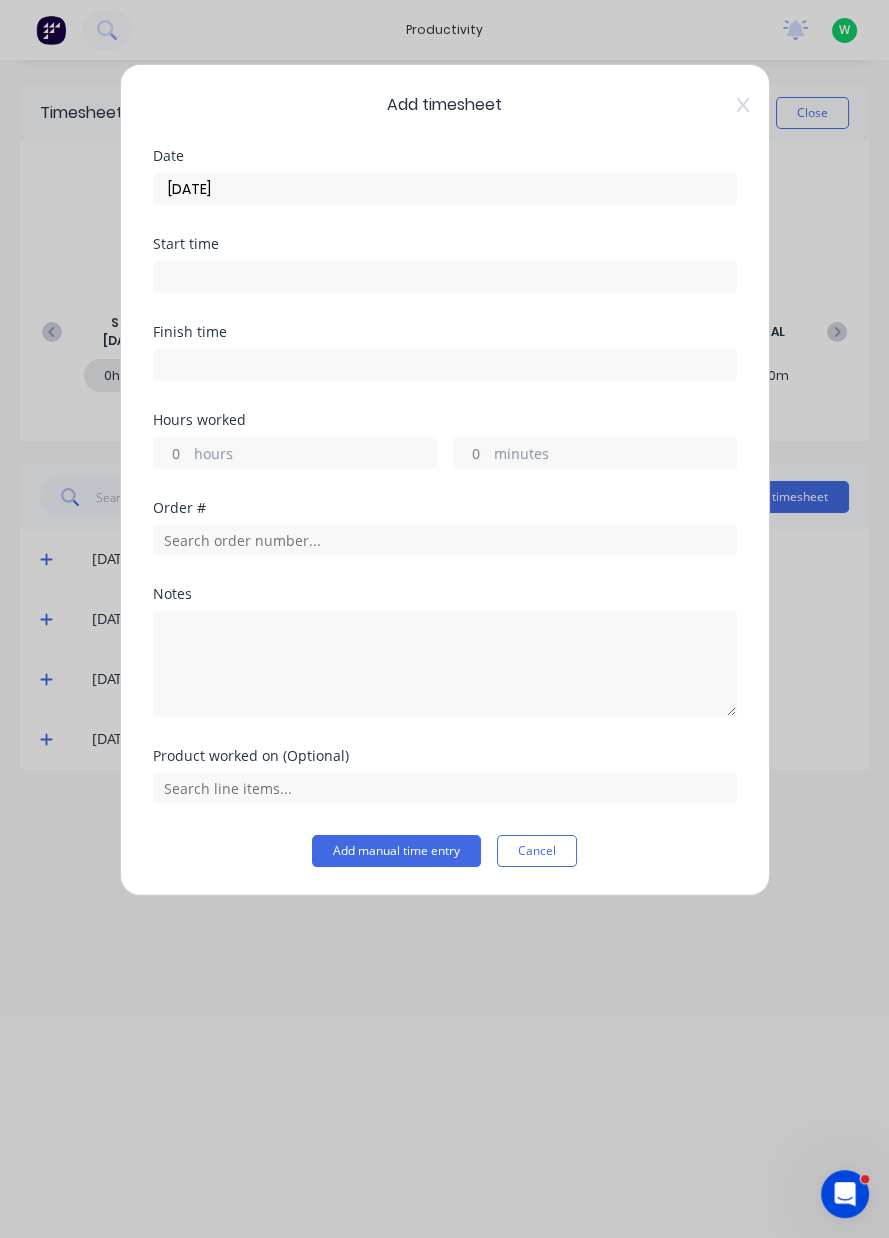 click on "hours" at bounding box center [315, 455] 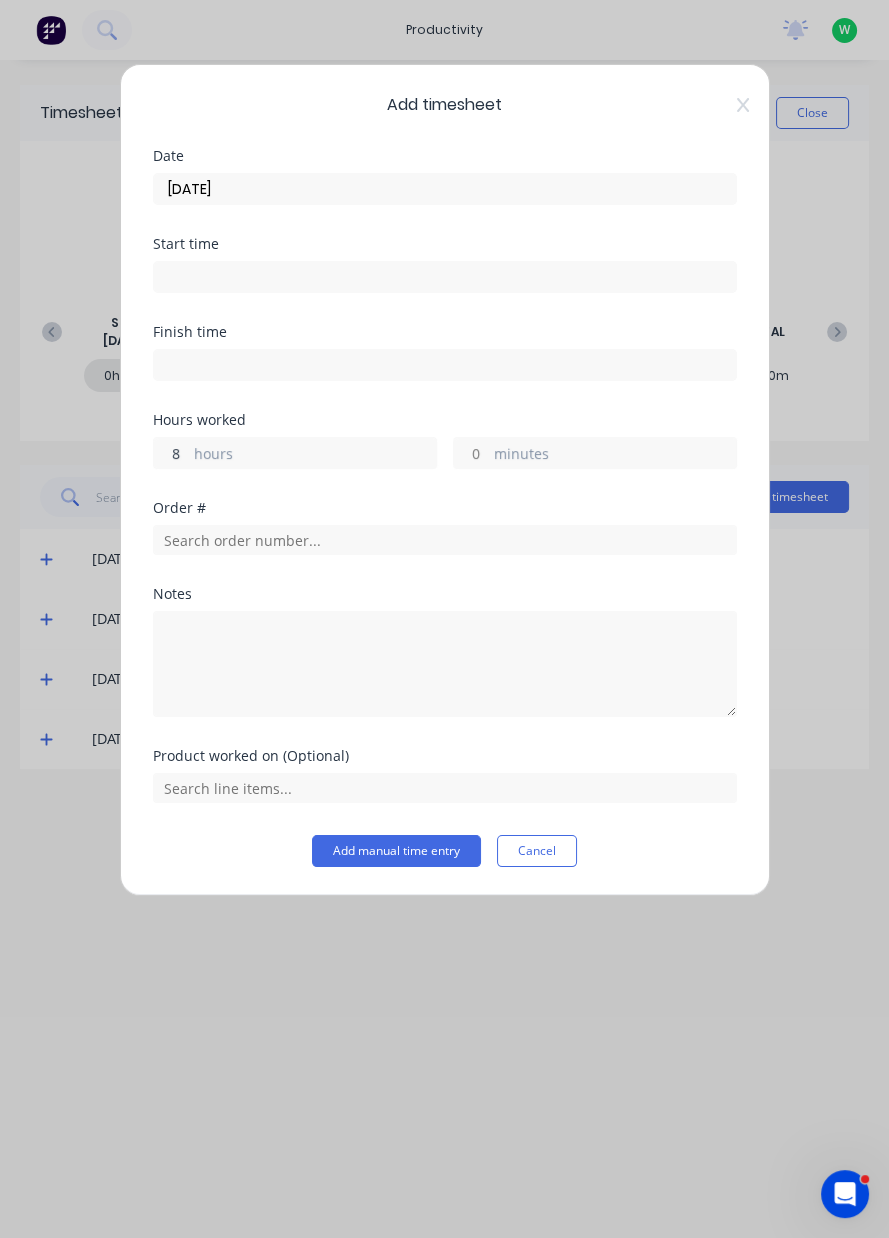 type on "8" 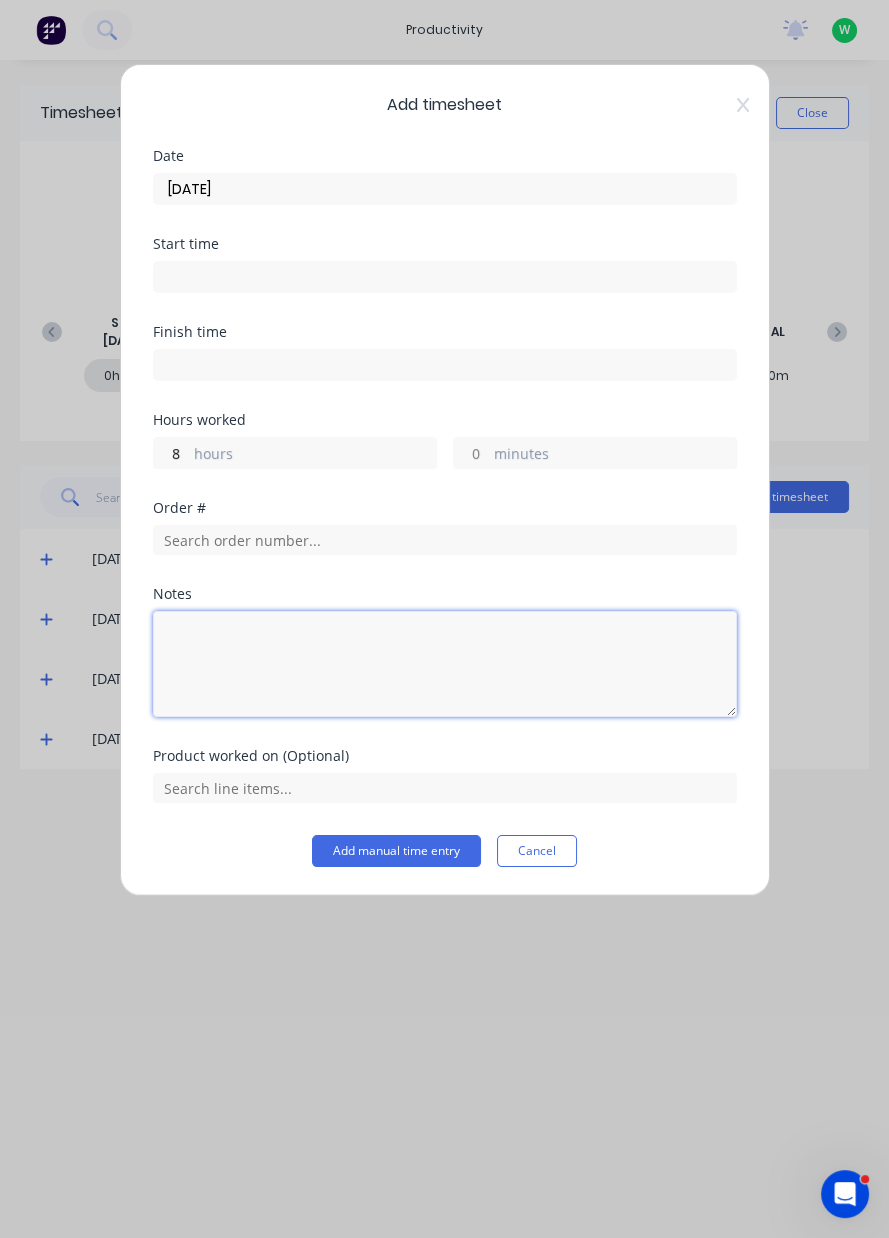 click at bounding box center (445, 664) 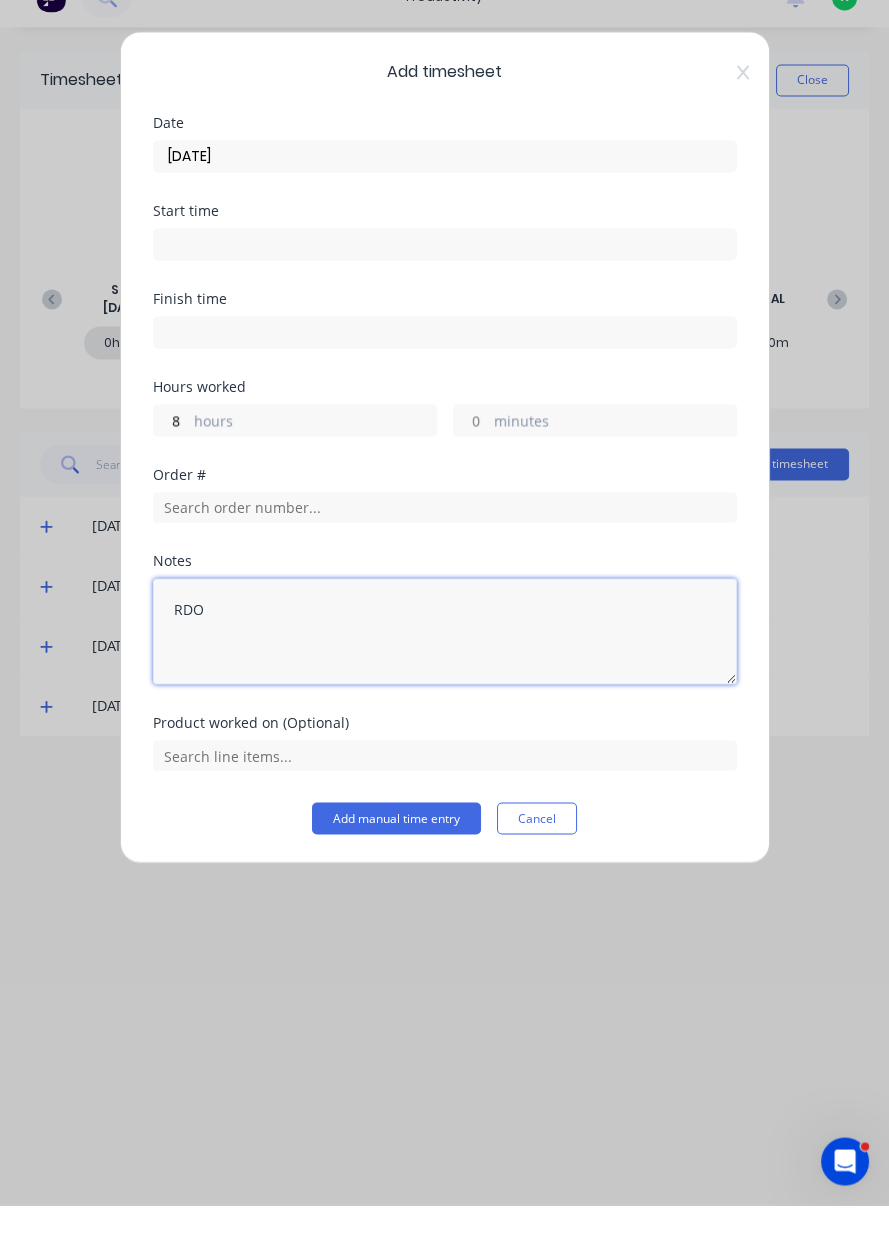type on "RDO" 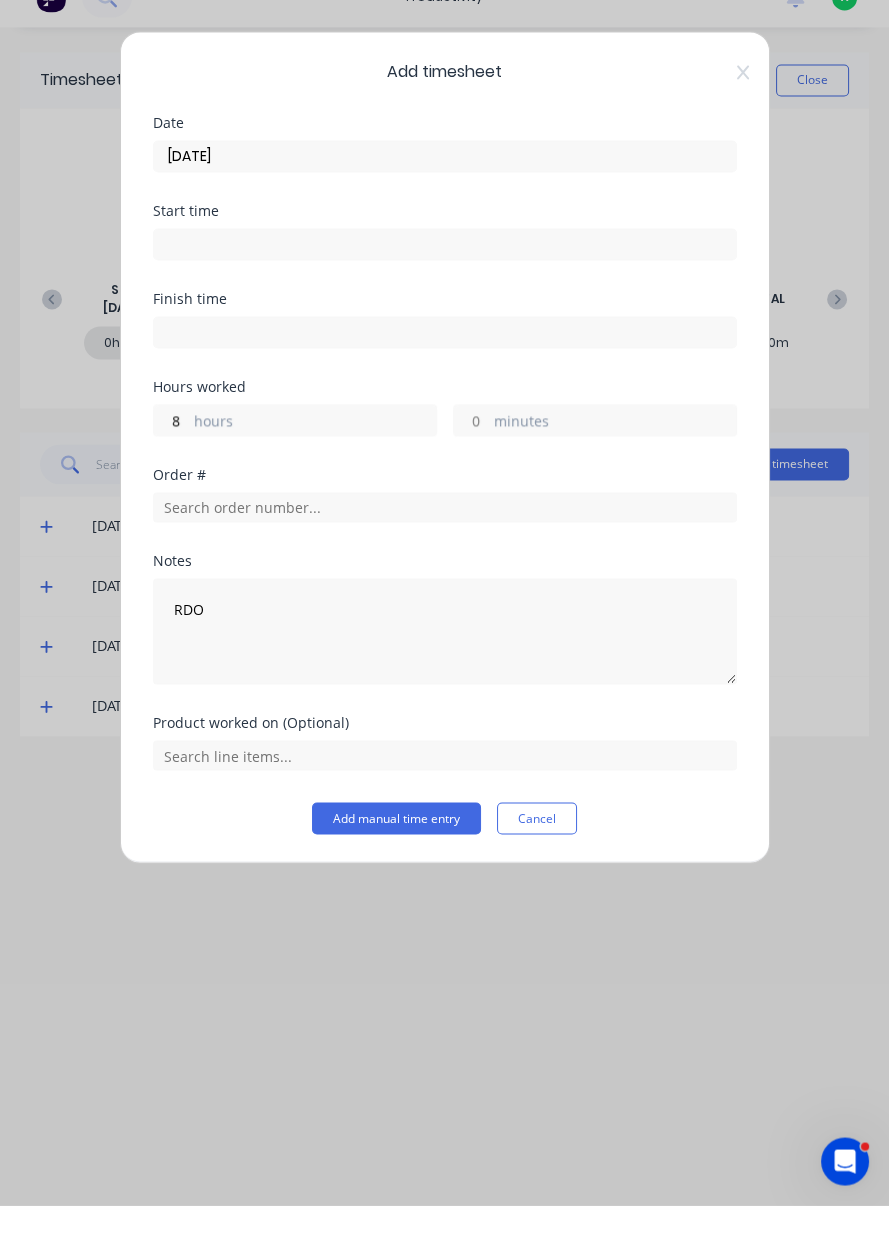 click on "Add manual time entry" at bounding box center (396, 851) 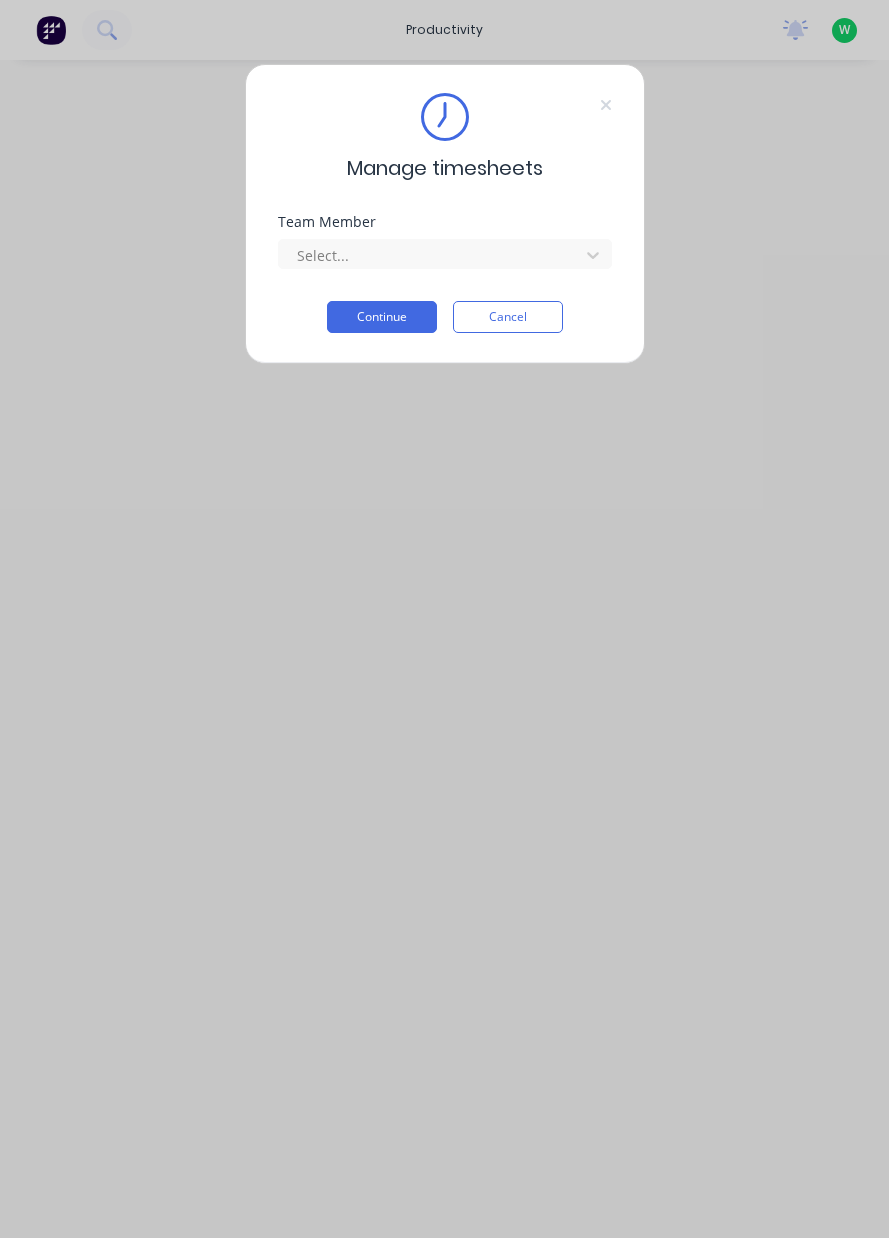 scroll, scrollTop: 0, scrollLeft: 0, axis: both 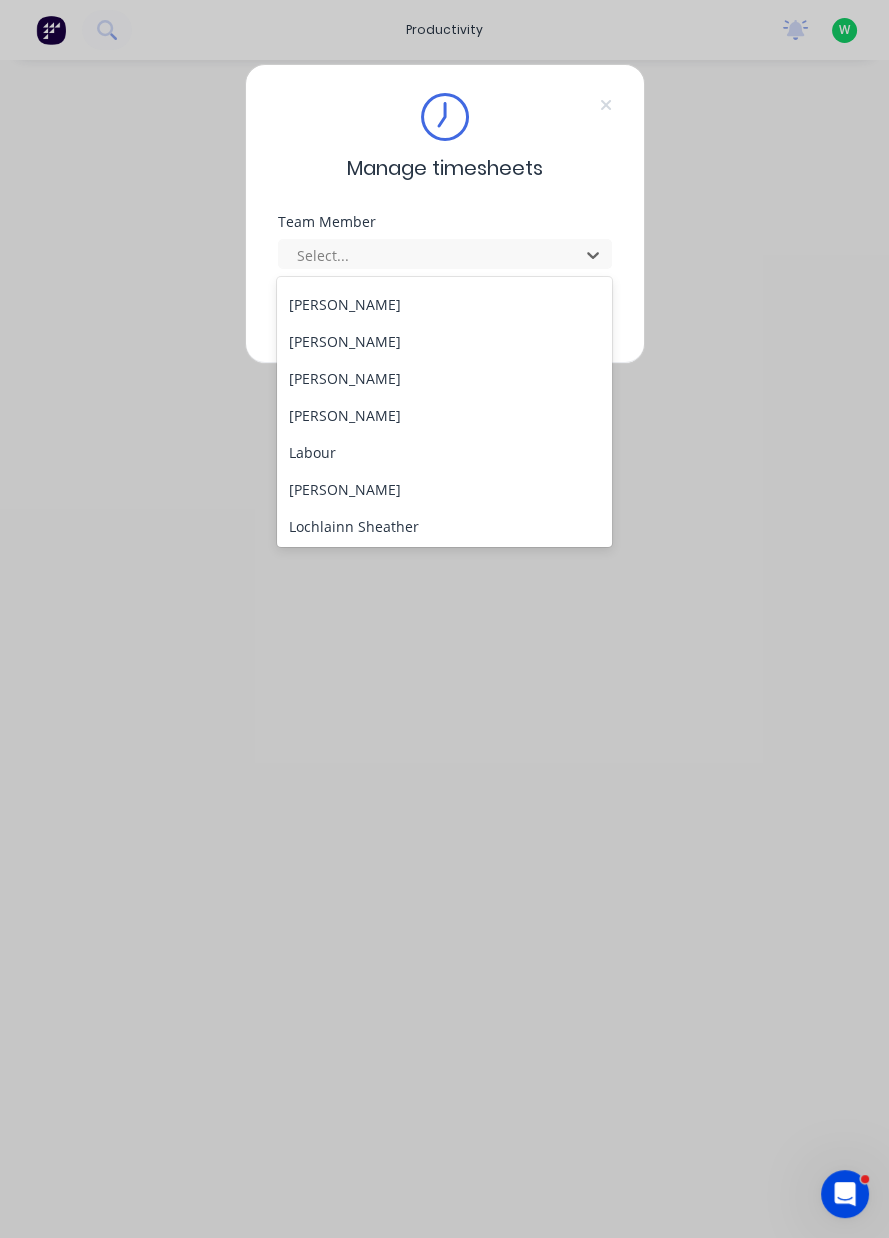 click on "[PERSON_NAME]" at bounding box center [444, 378] 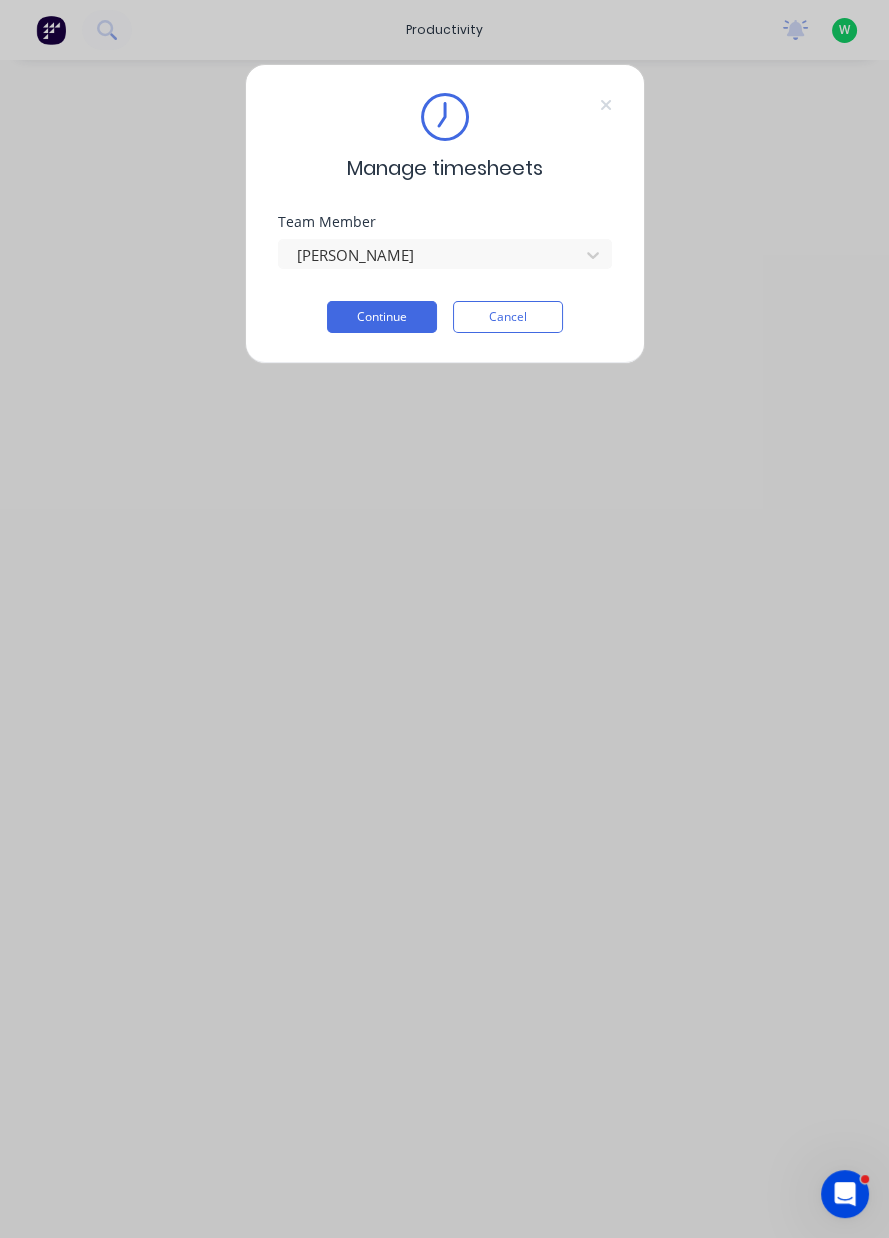 click on "Continue" at bounding box center (382, 317) 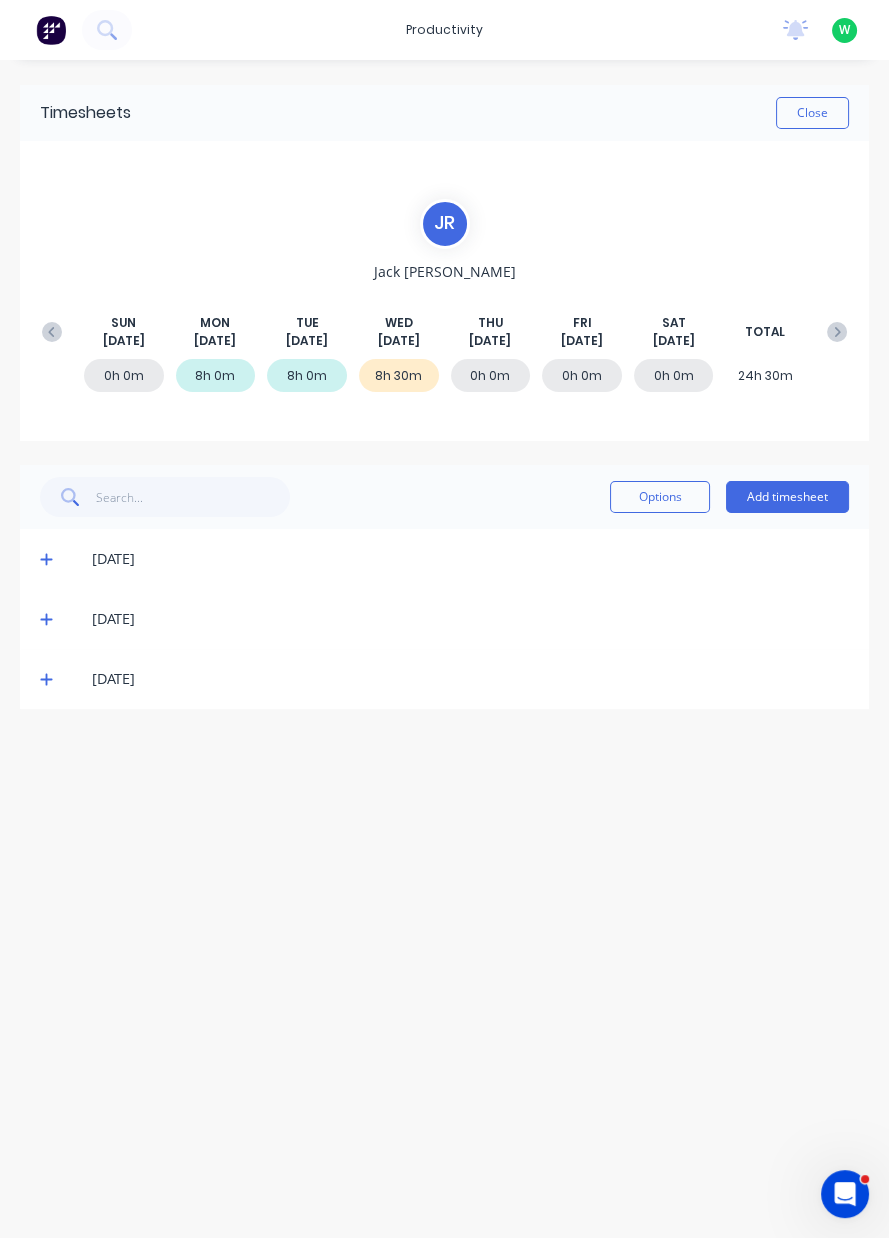 click on "Add timesheet" at bounding box center [787, 497] 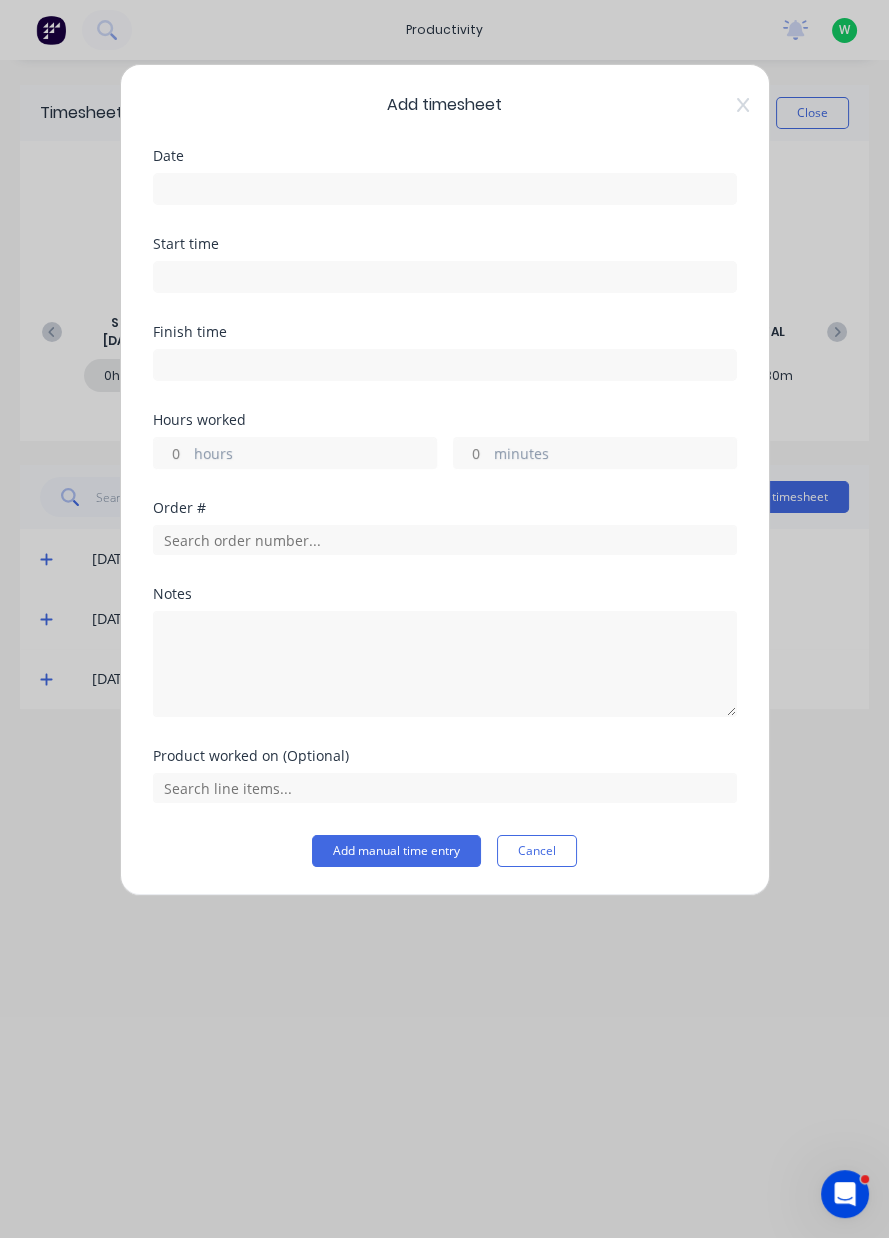 click at bounding box center (445, 189) 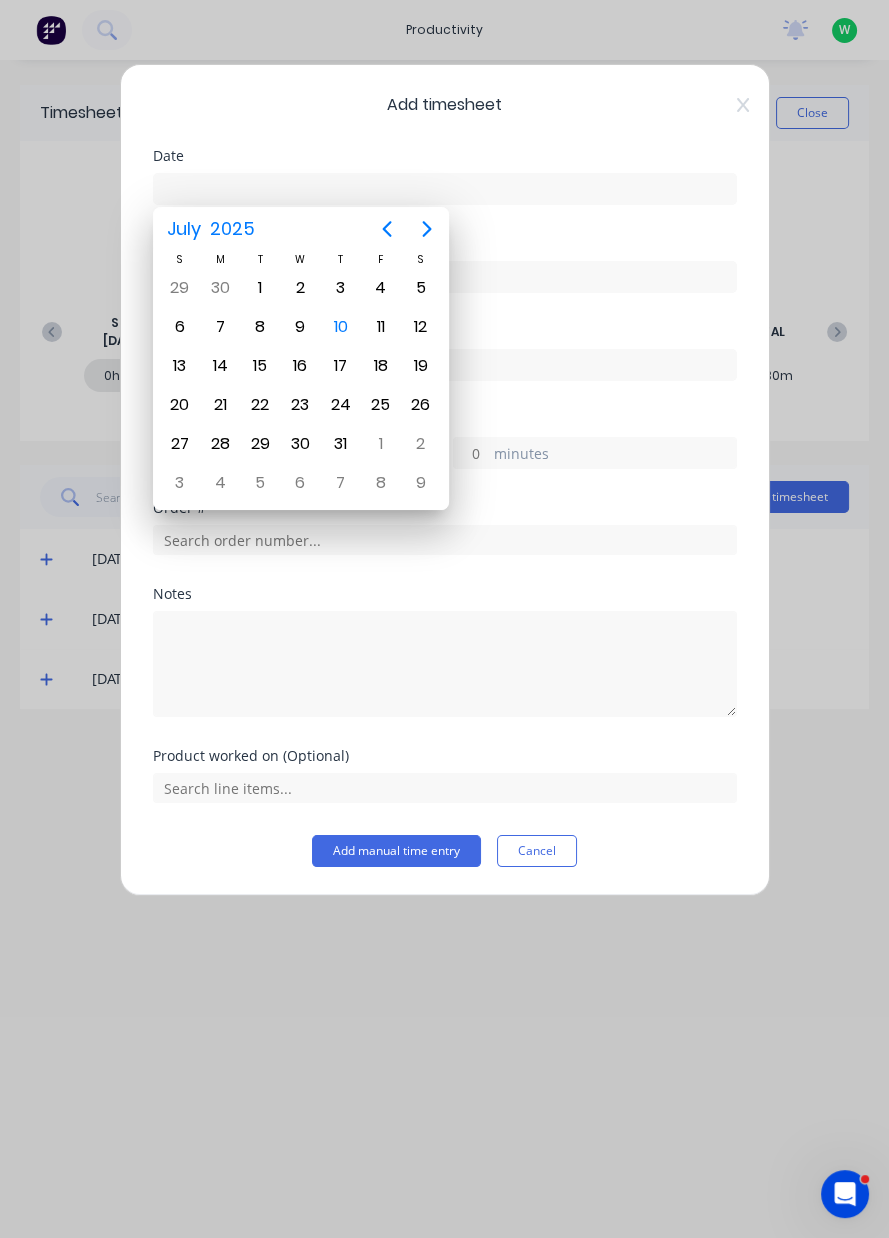 click on "10" at bounding box center [341, 327] 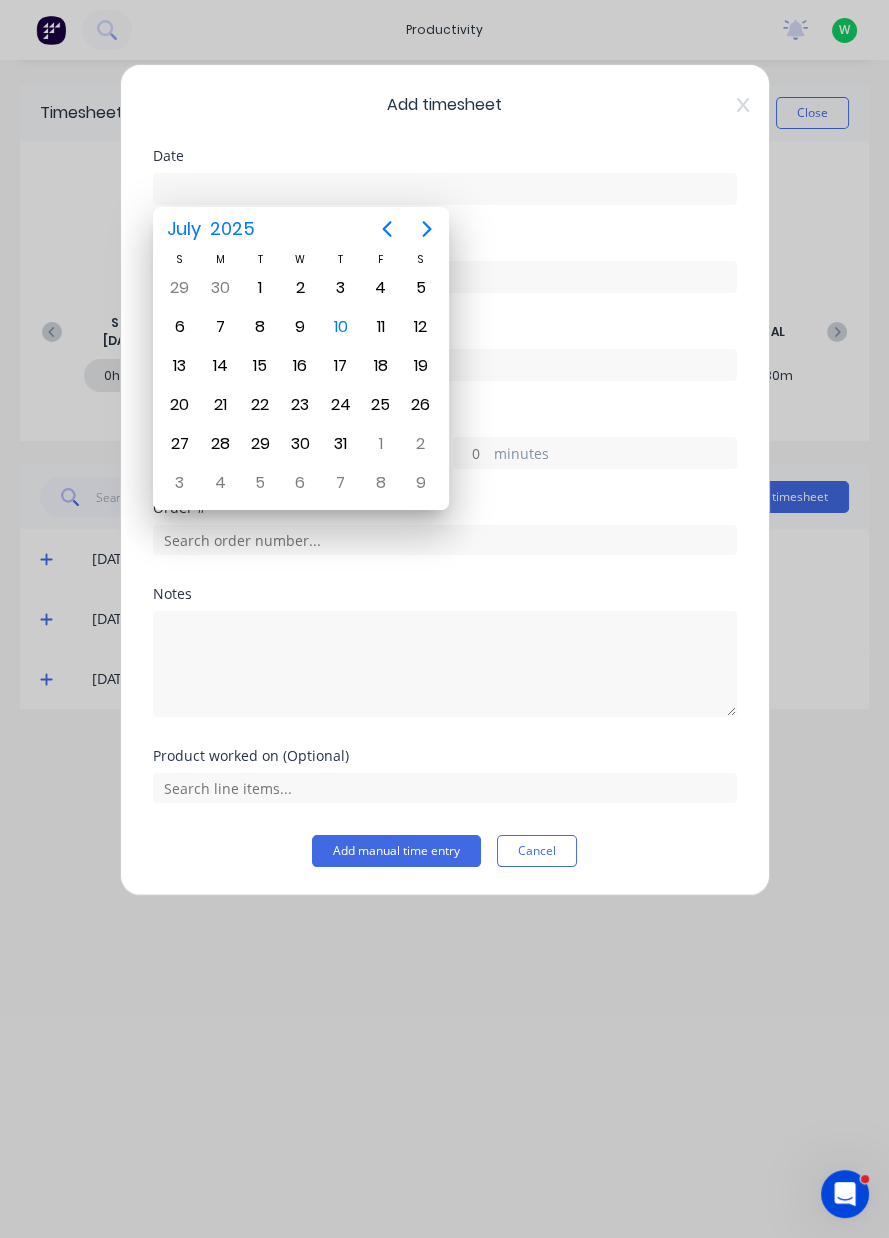 type on "[DATE]" 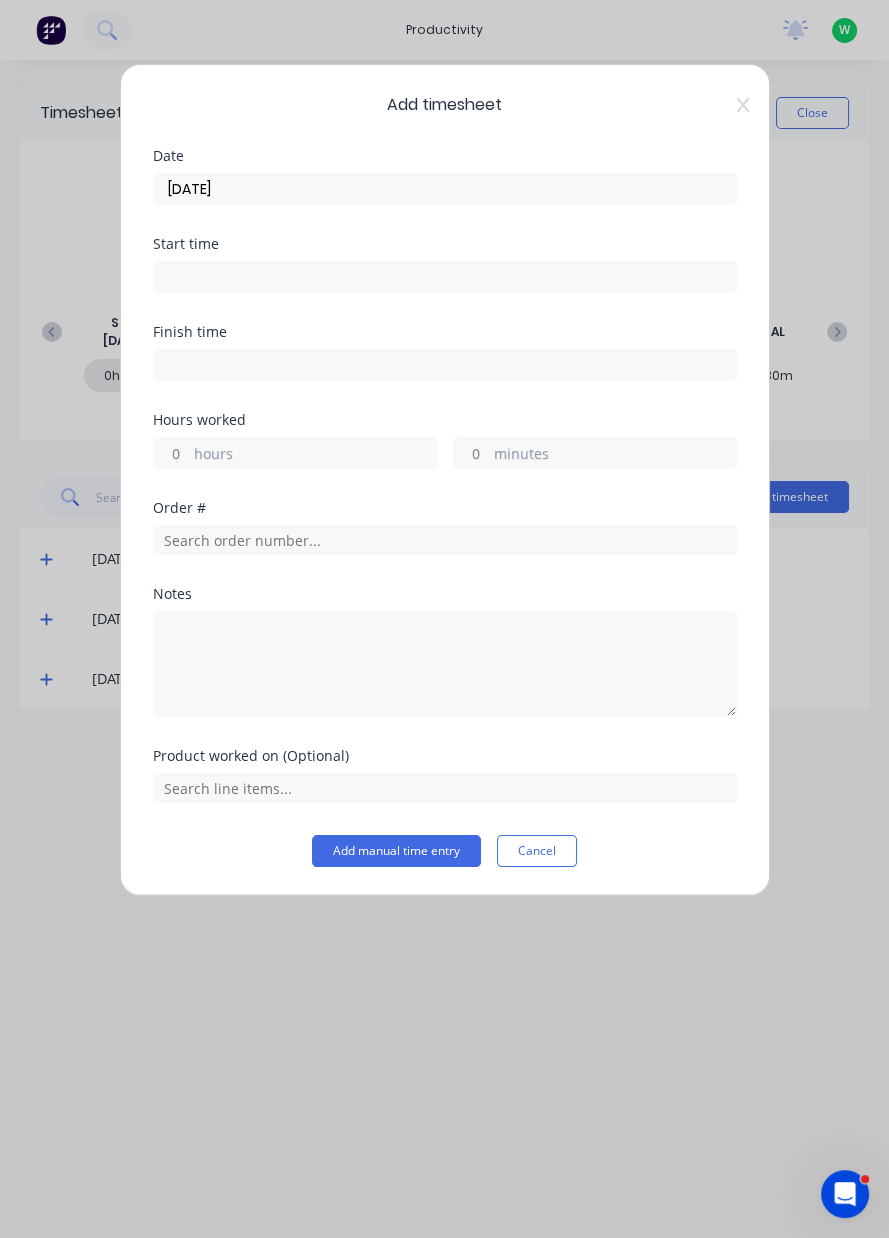 click on "hours" at bounding box center [315, 455] 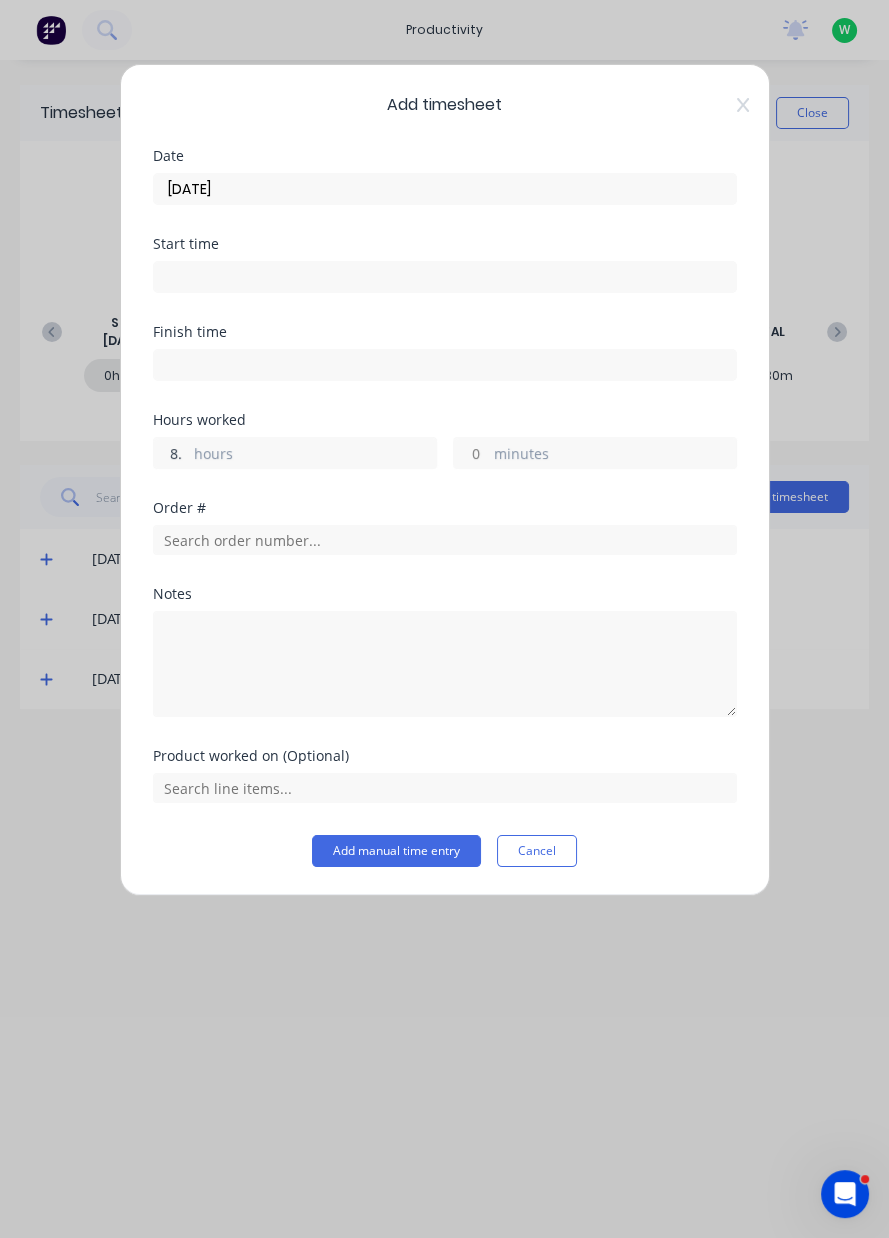 type on "8.5" 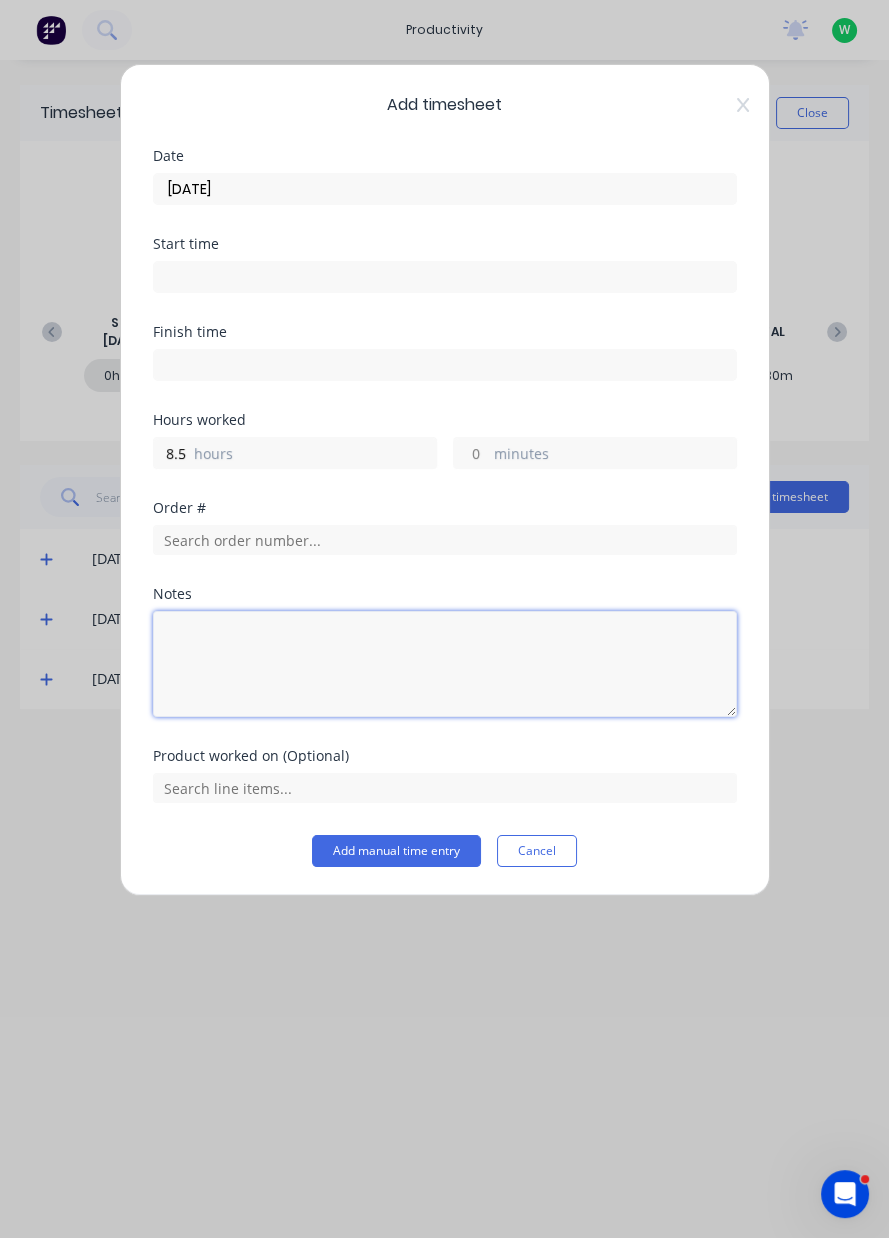 click at bounding box center [445, 664] 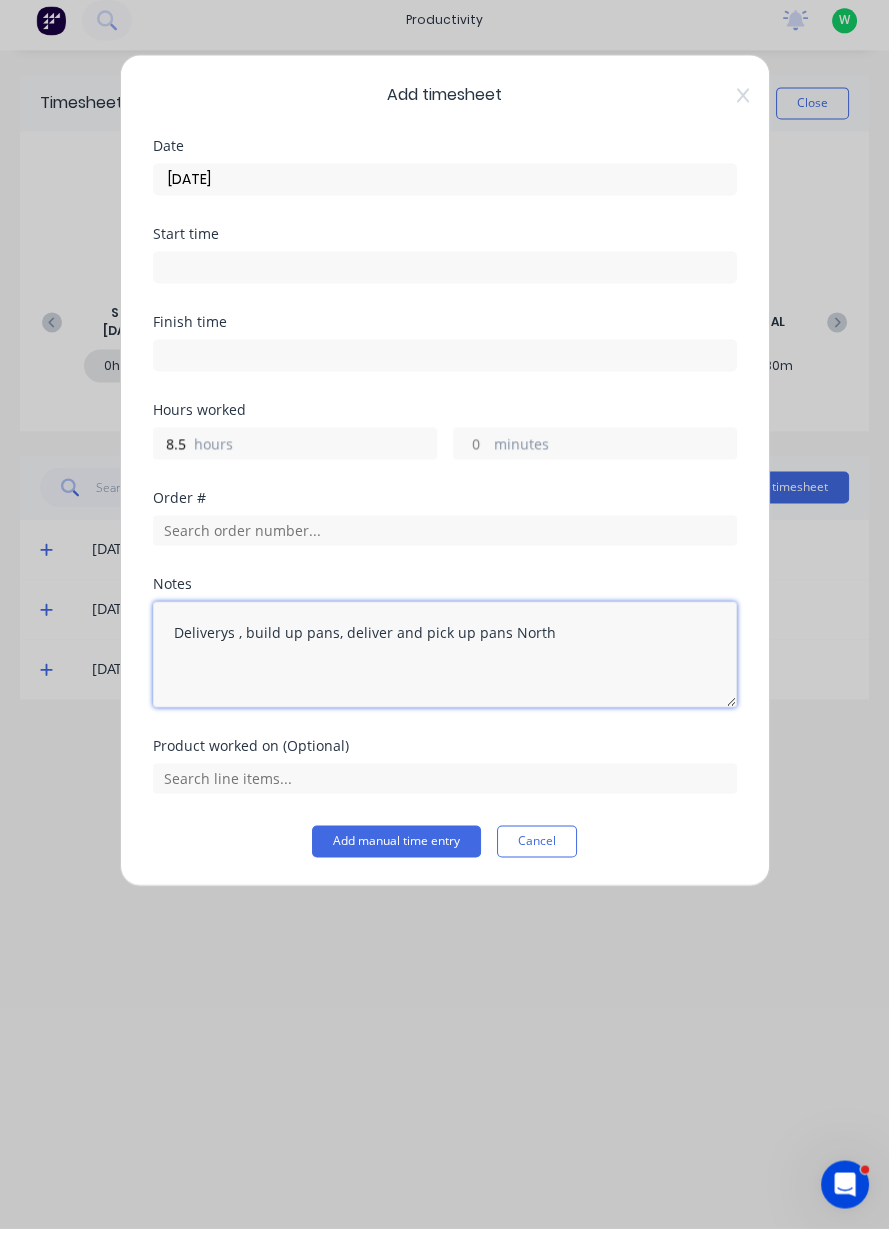 type on "Deliverys , build up pans, deliver and pick up pans North" 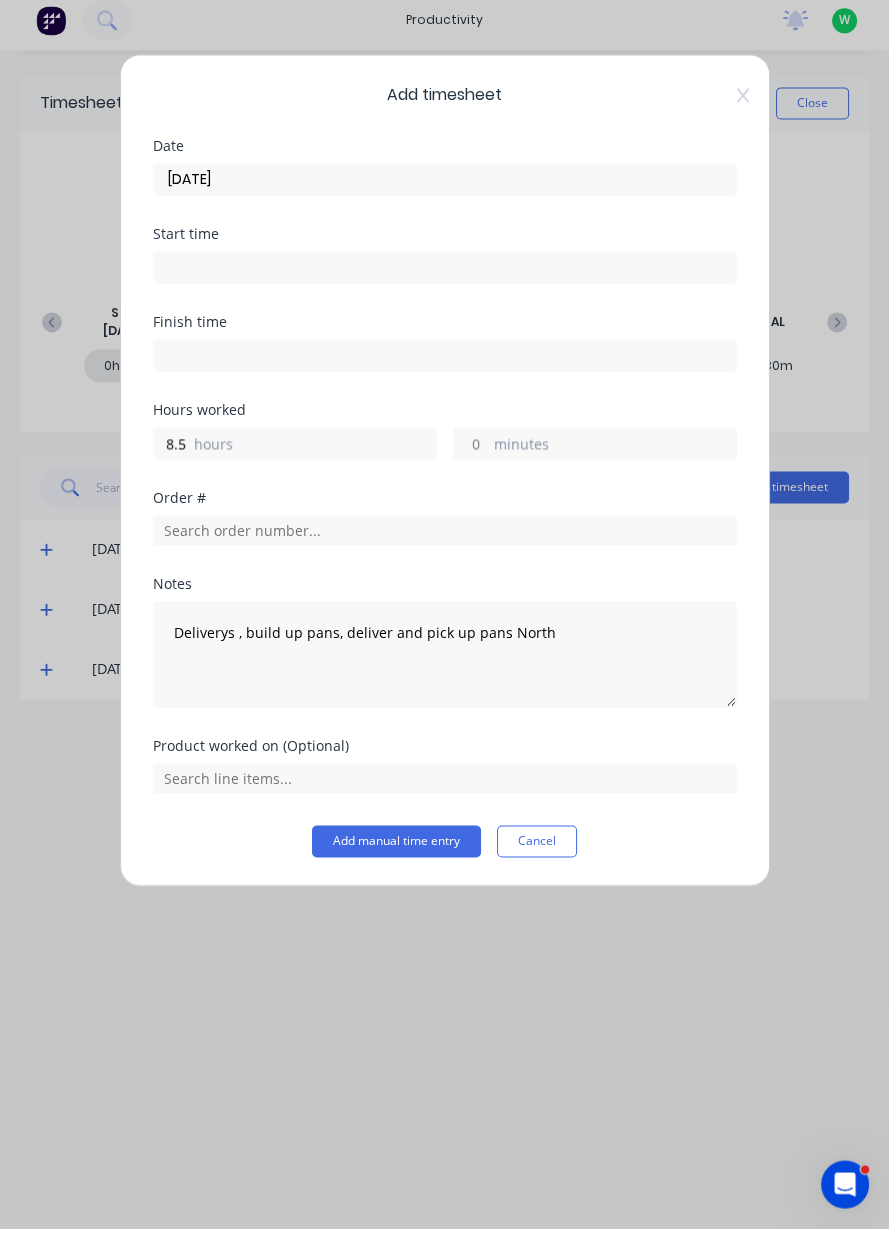 click on "Add manual time entry" at bounding box center (396, 851) 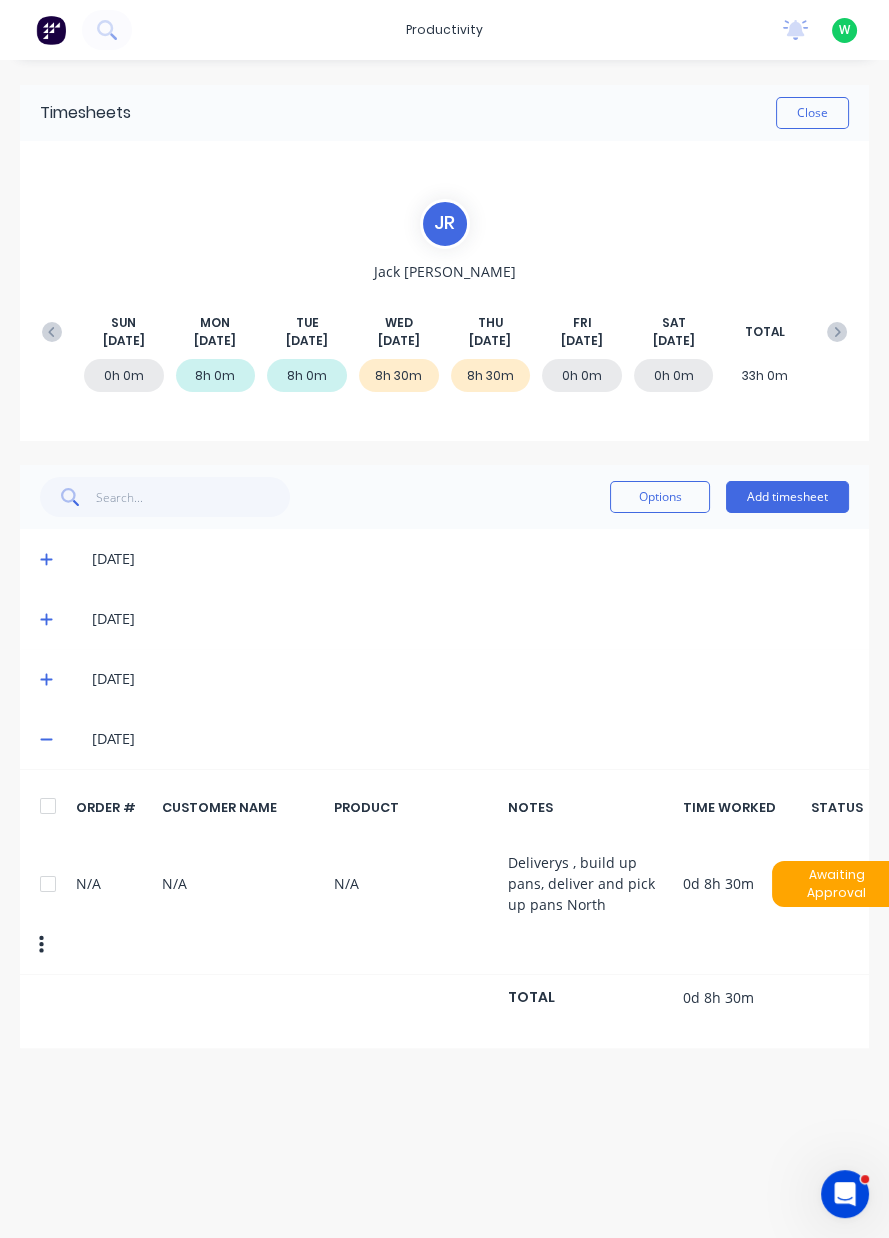 click on "Close" at bounding box center [812, 113] 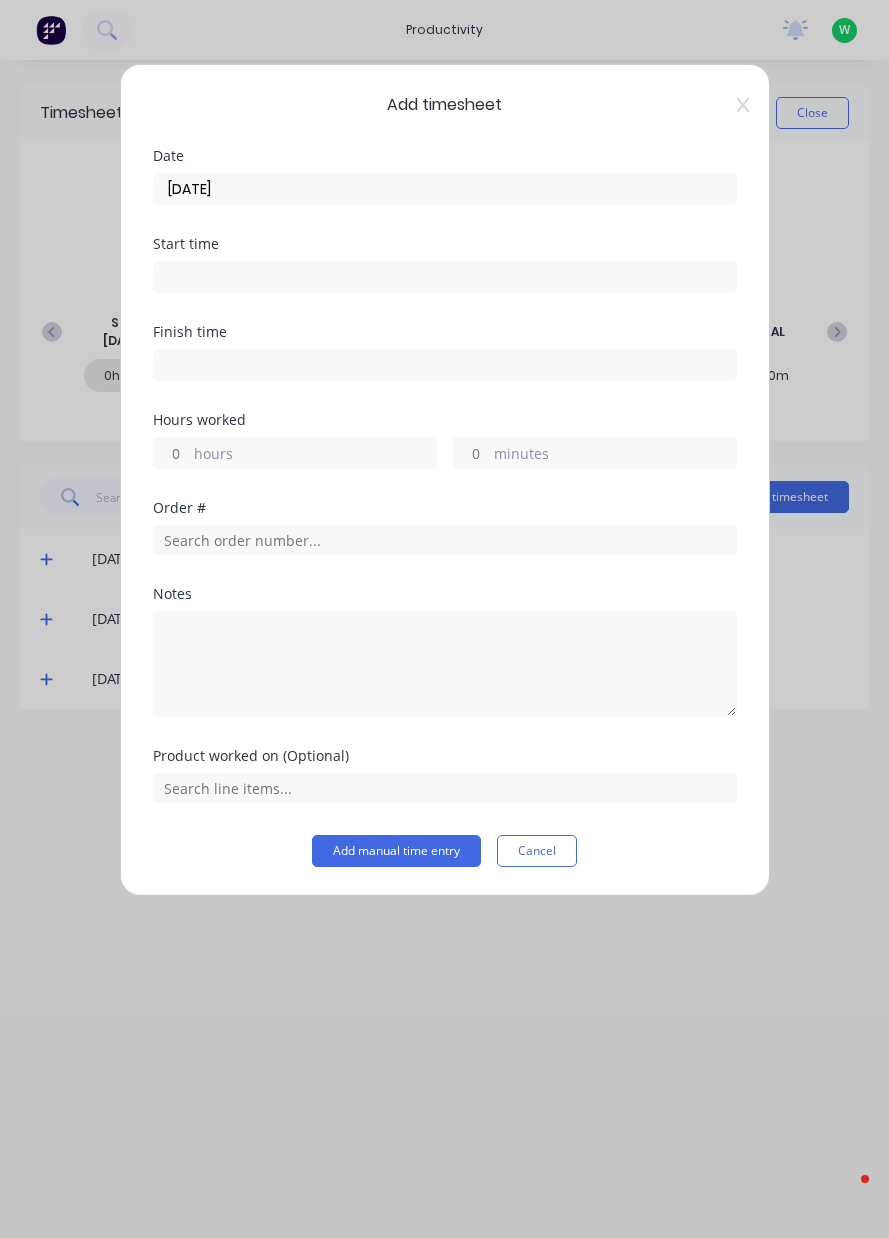 scroll, scrollTop: 0, scrollLeft: 0, axis: both 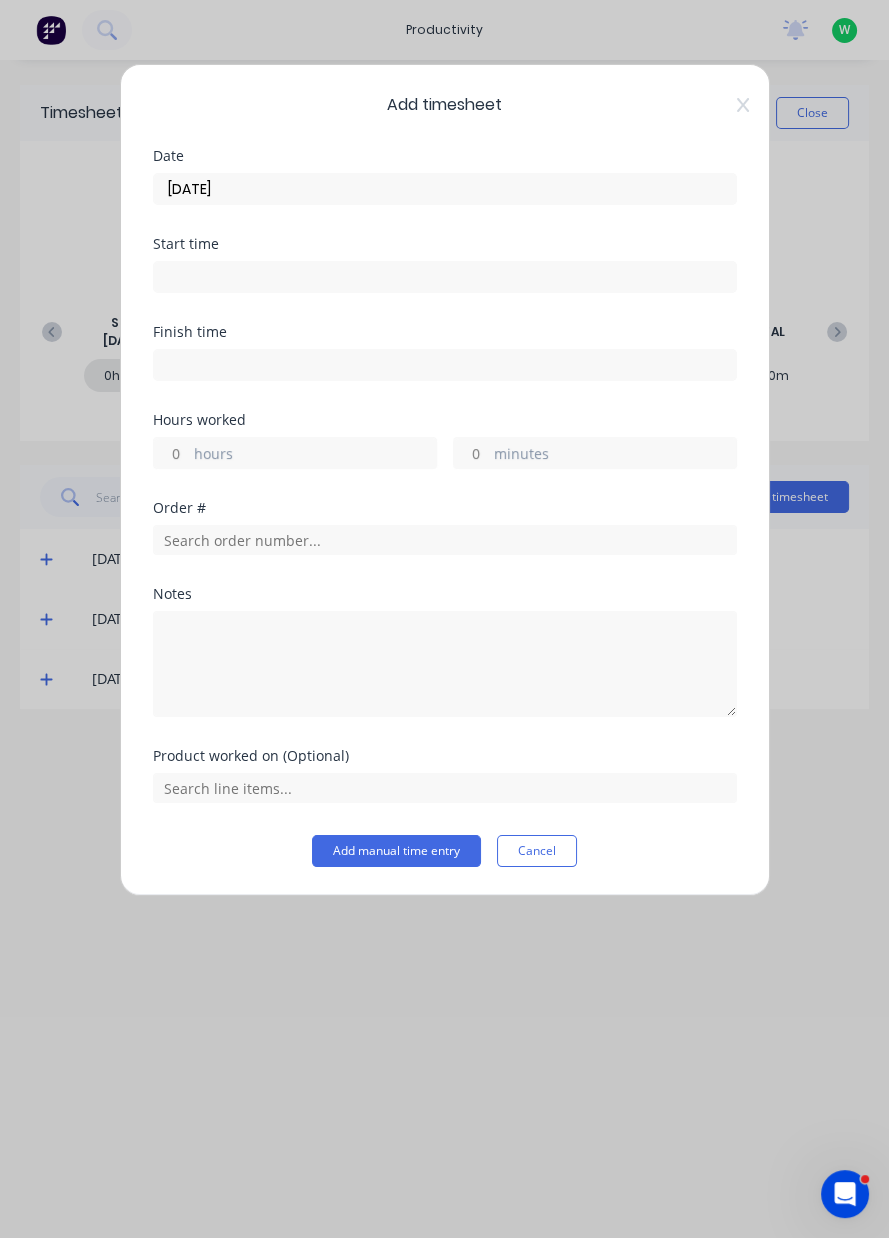 click on "hours" at bounding box center [315, 455] 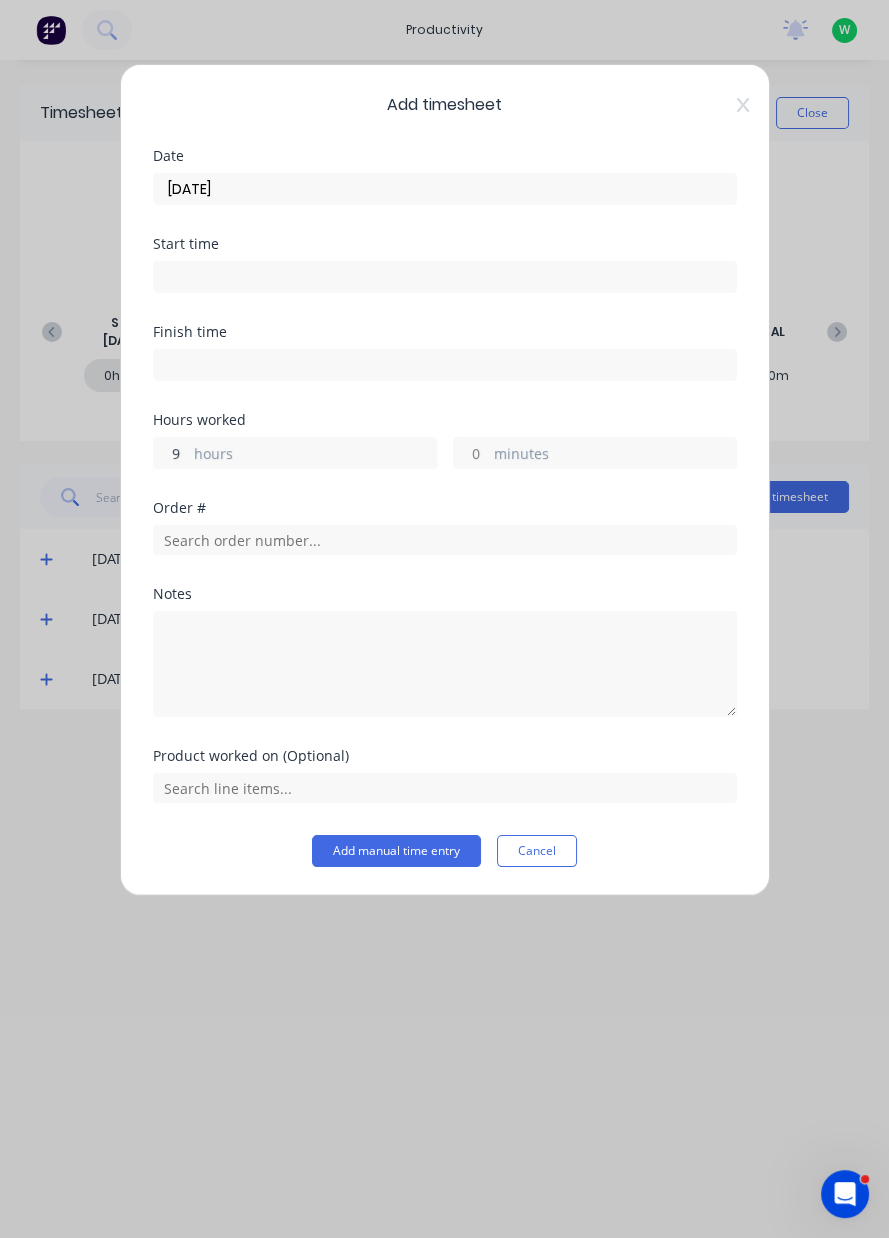 type on "9" 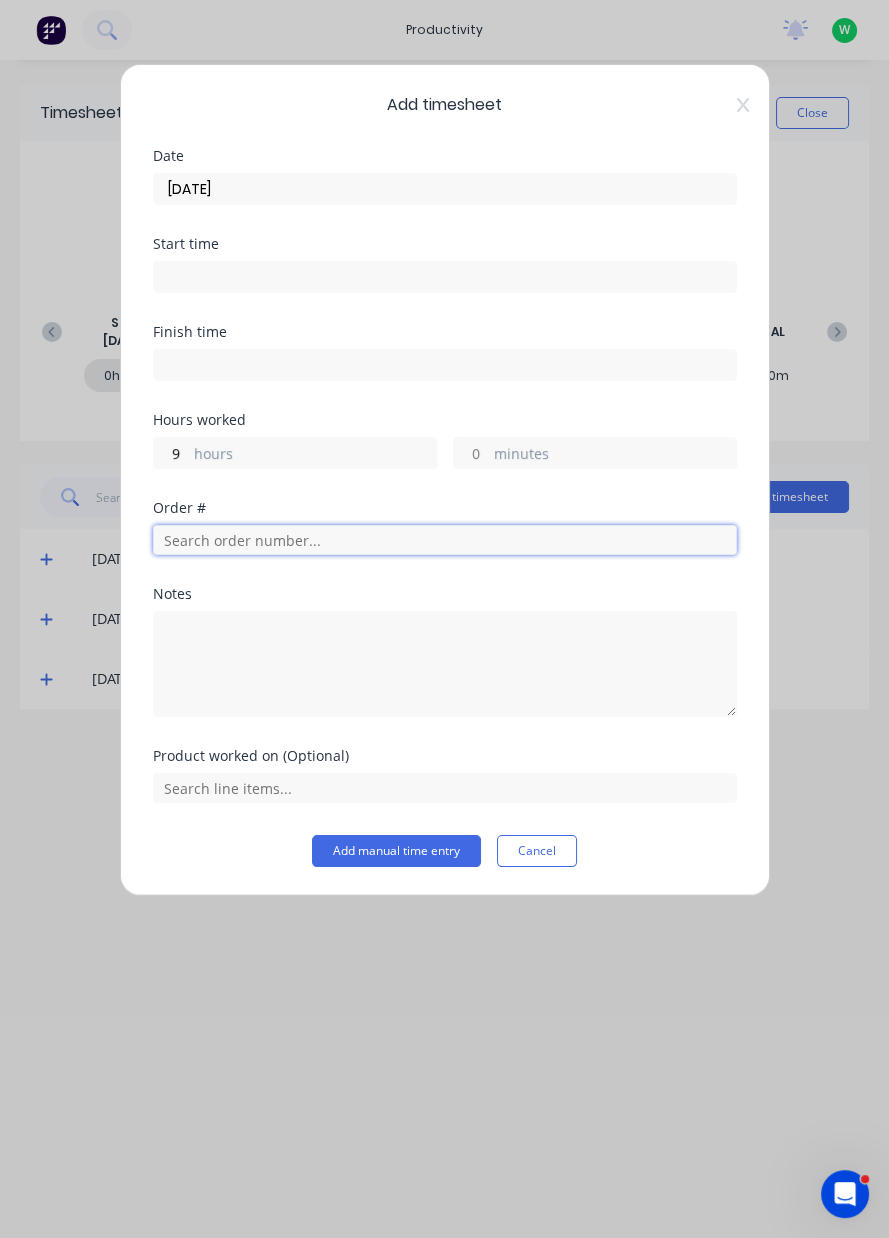 click at bounding box center (445, 540) 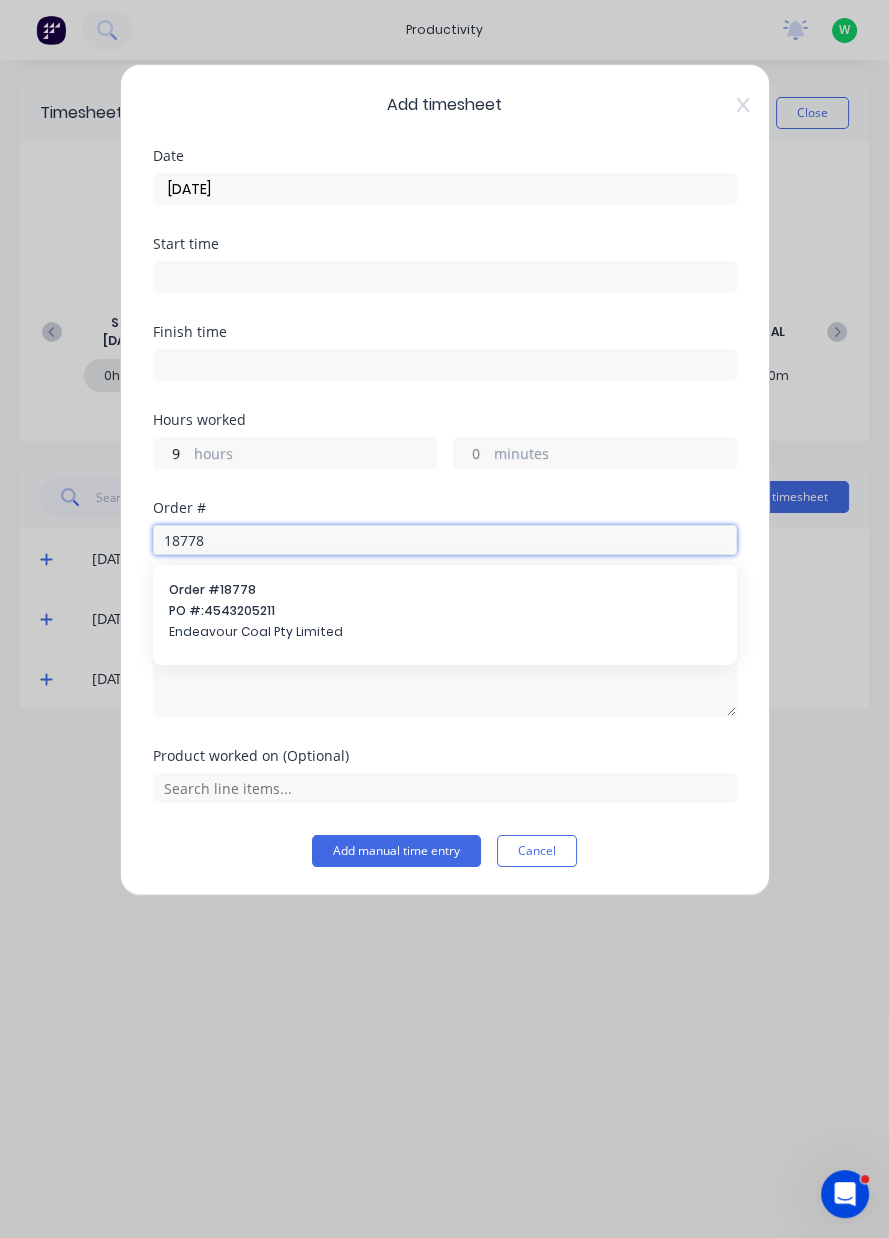 type on "18778" 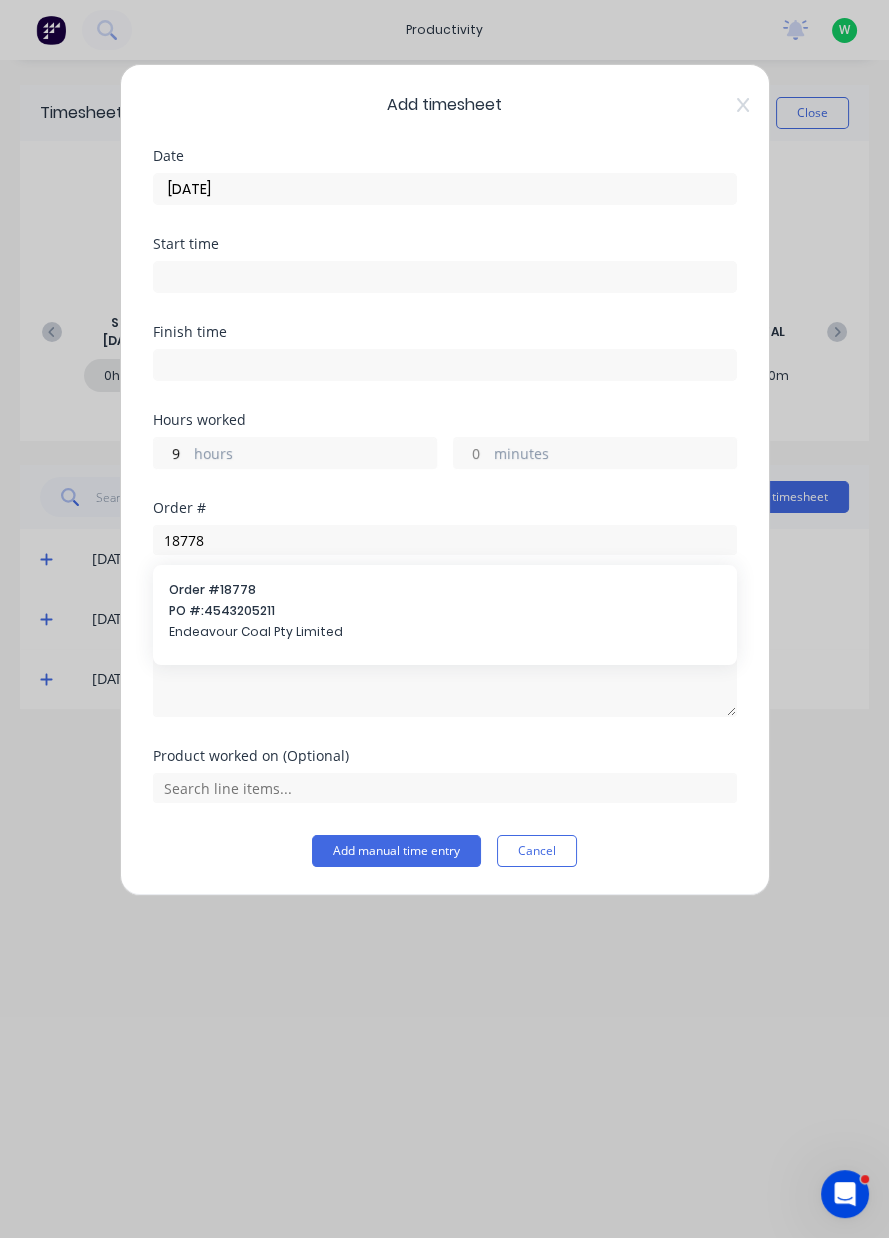 click on "Endeavour Coal Pty Limited" at bounding box center [445, 632] 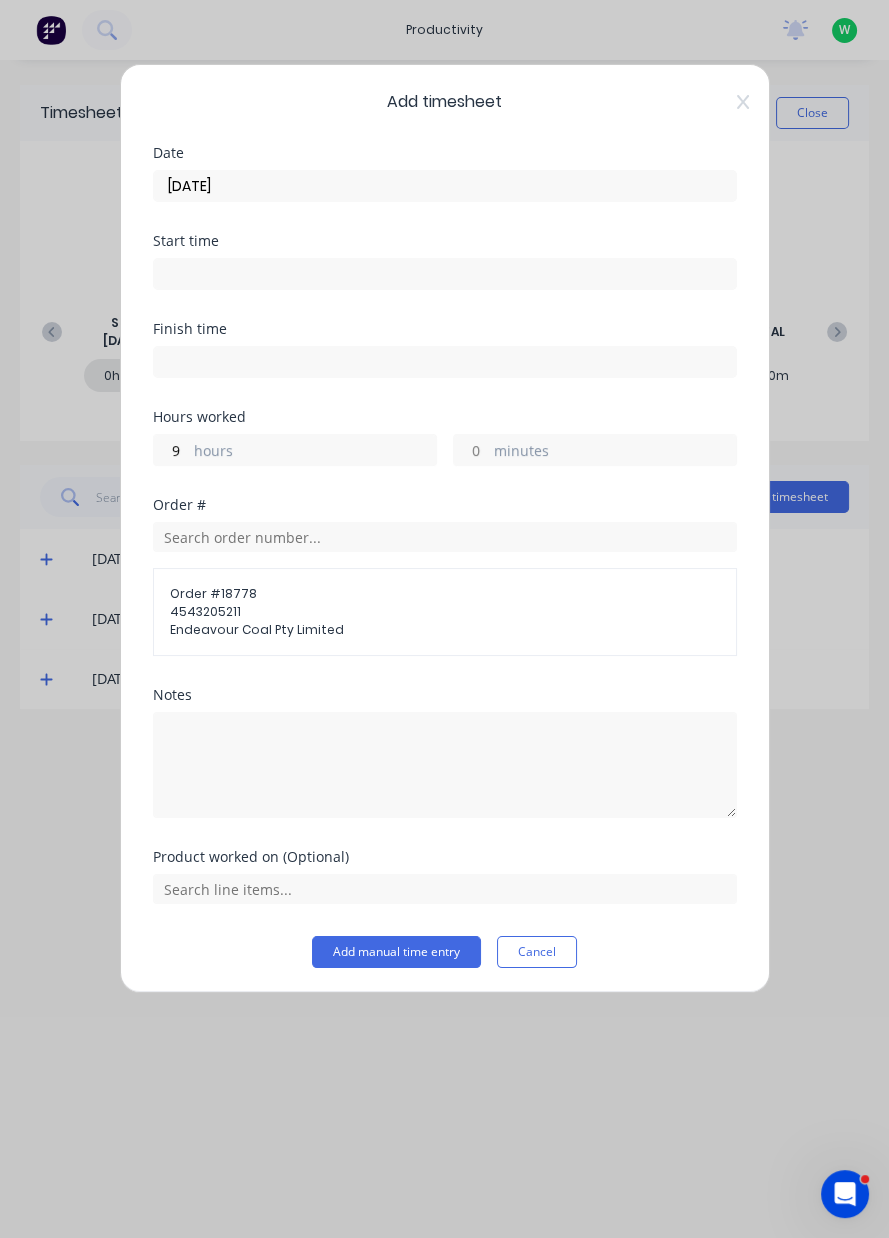 scroll, scrollTop: 0, scrollLeft: 0, axis: both 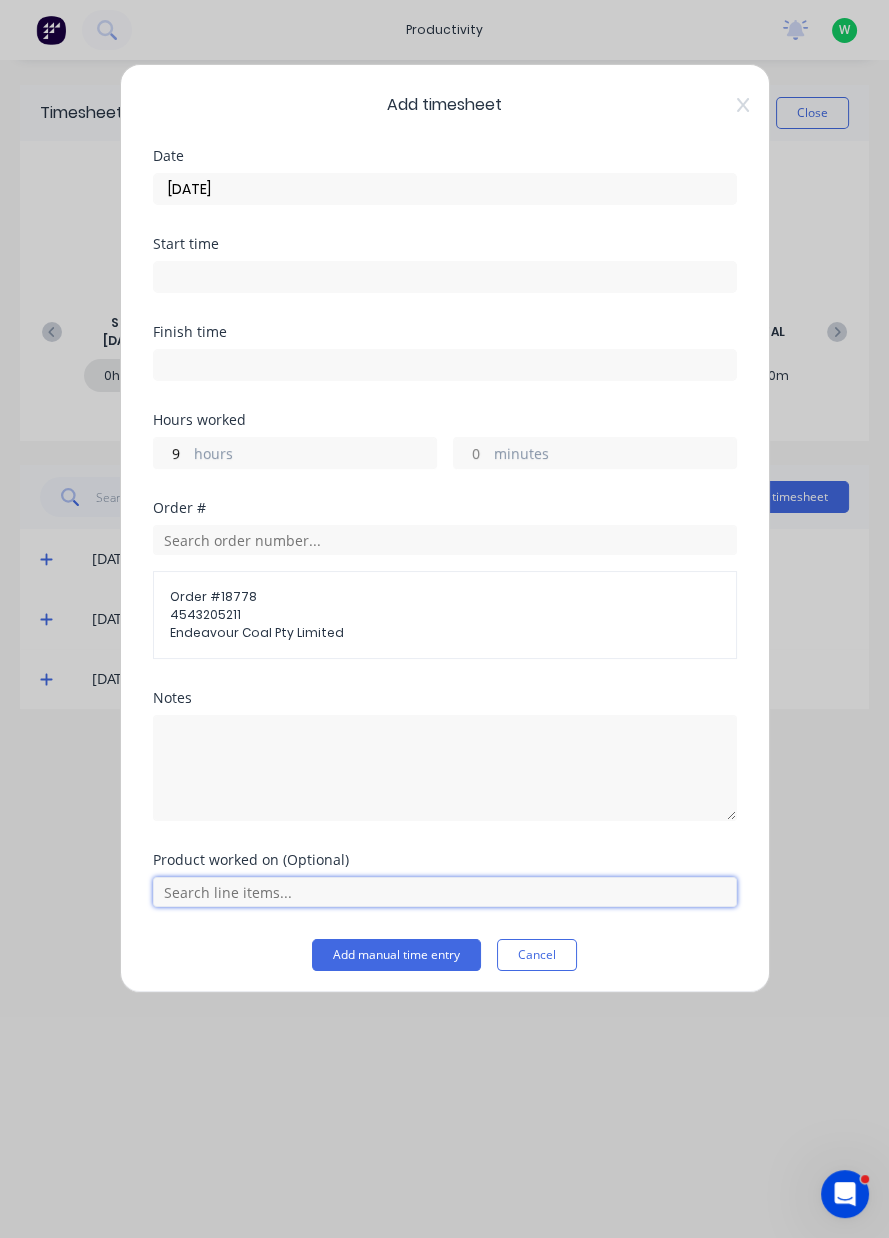 click at bounding box center [445, 892] 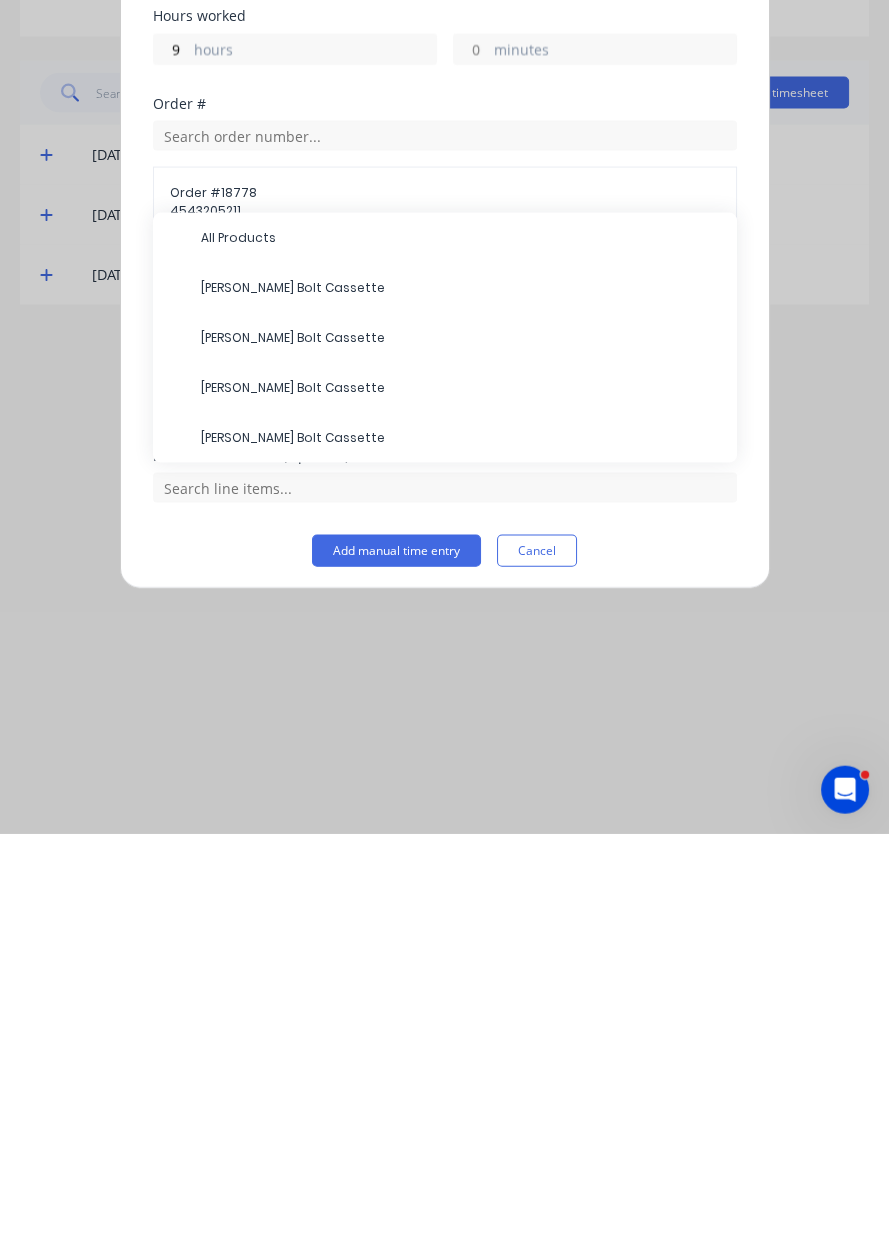 click on "[PERSON_NAME] Bolt Cassette" at bounding box center [461, 842] 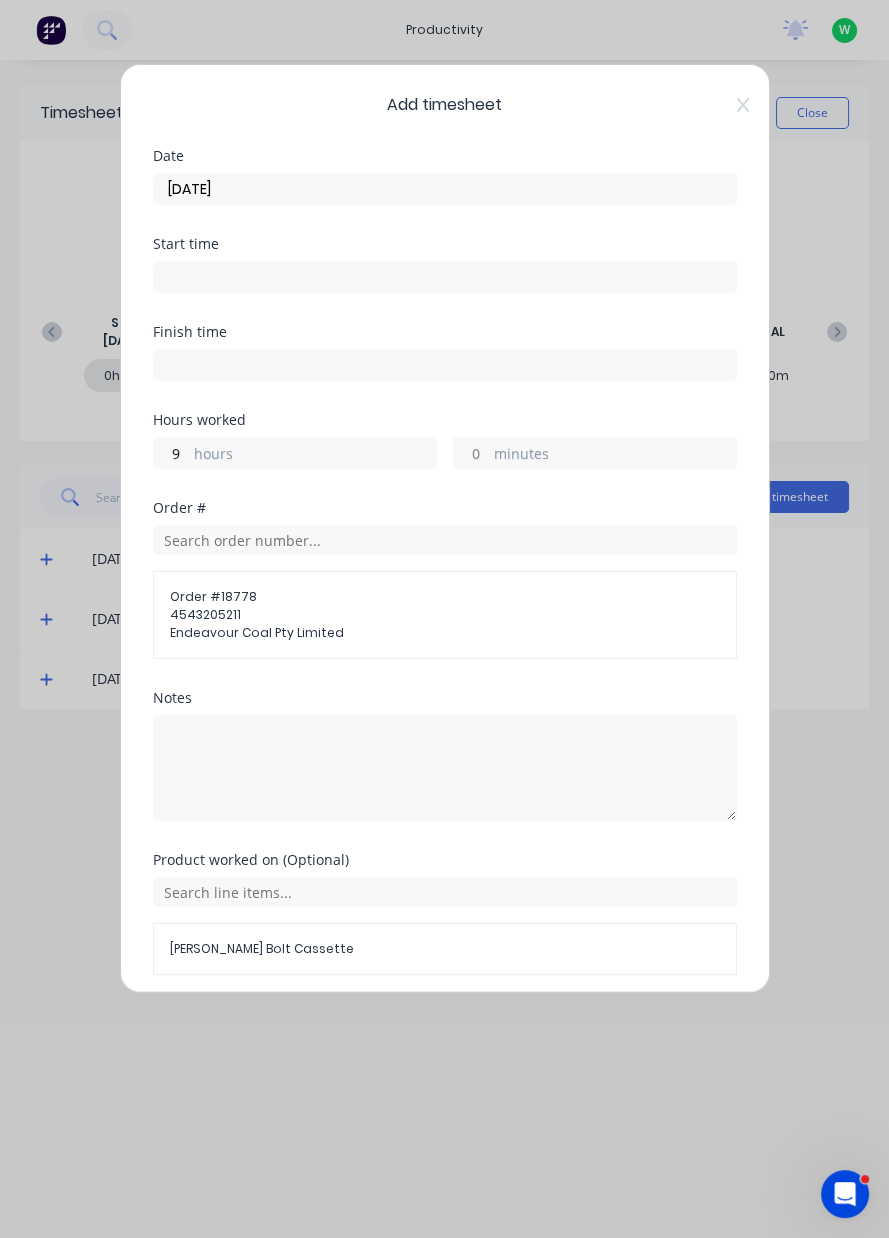 scroll, scrollTop: 71, scrollLeft: 0, axis: vertical 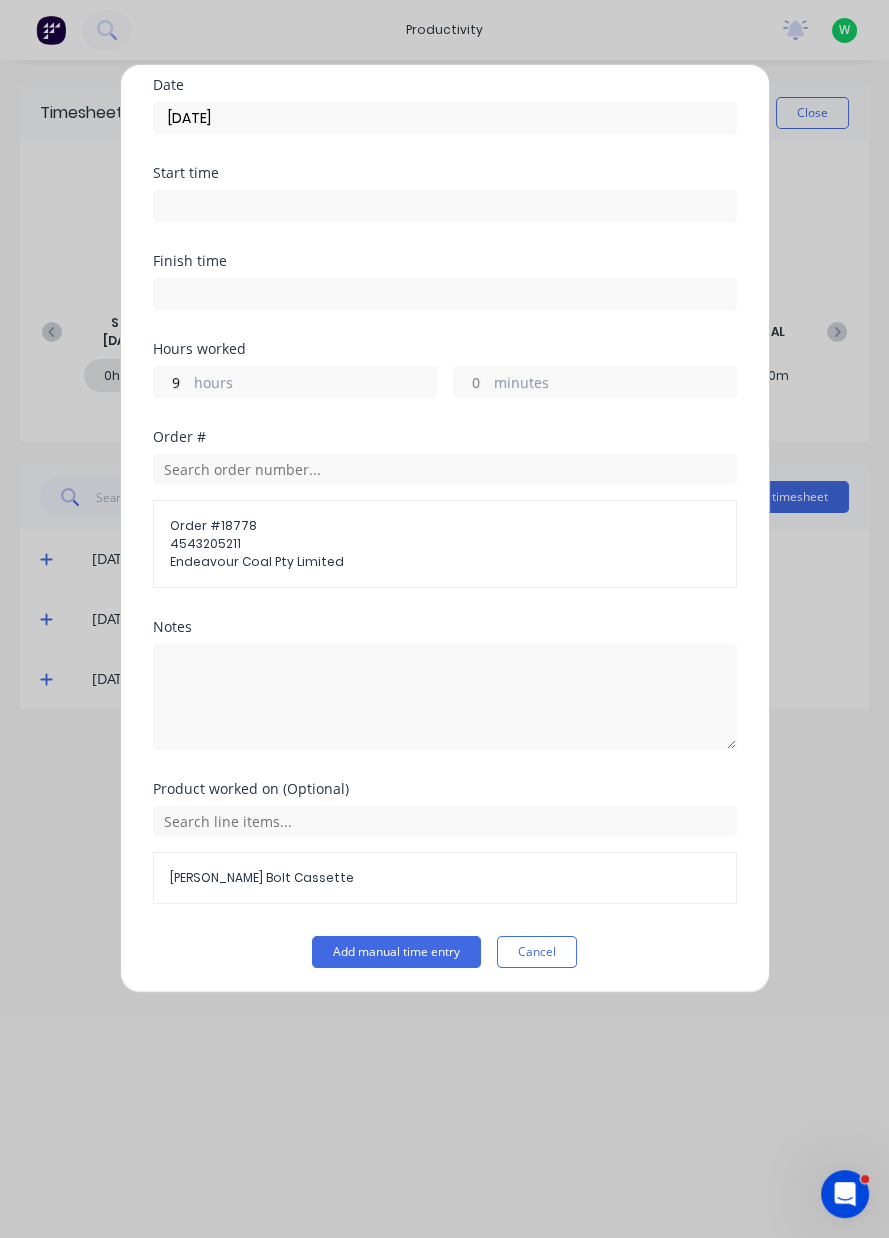 click on "Add manual time entry" at bounding box center (396, 952) 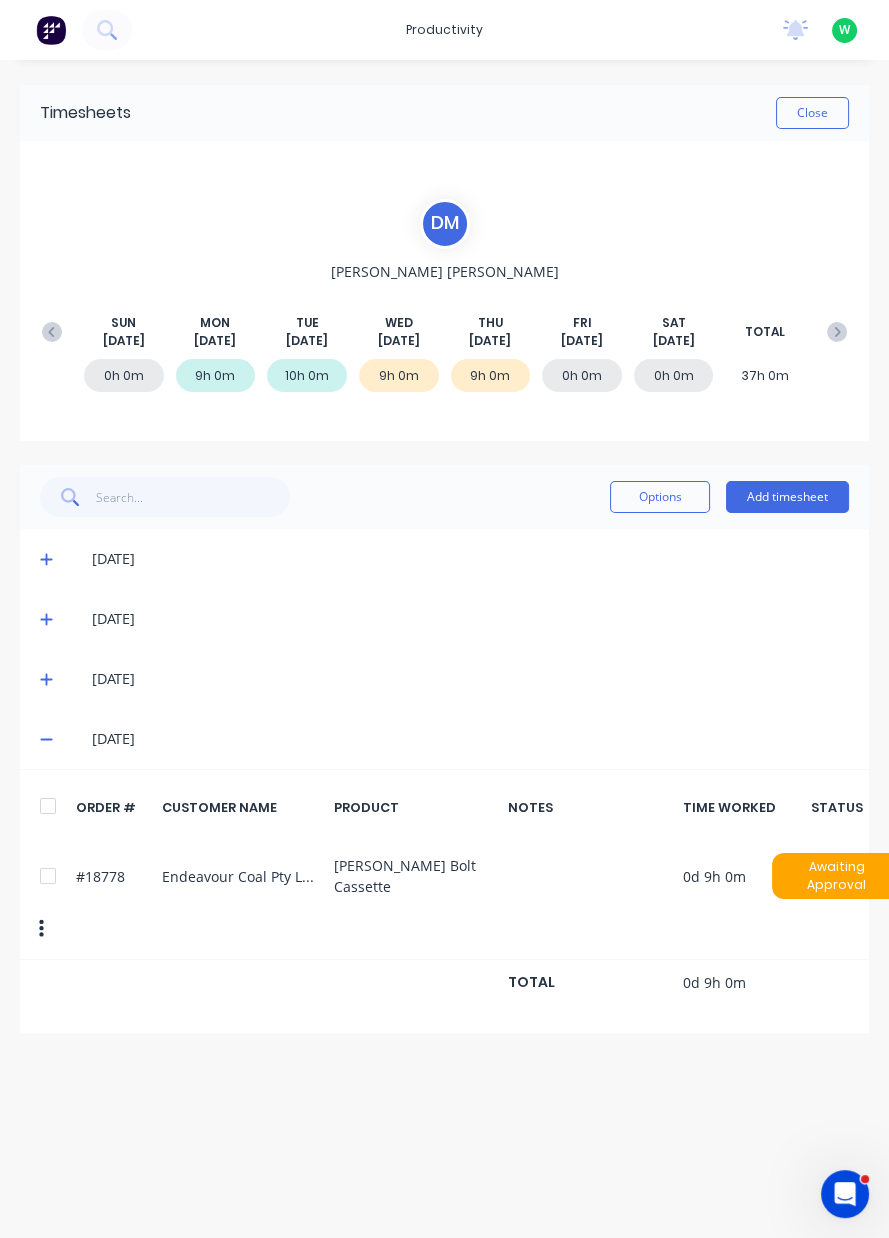 click on "Close" at bounding box center (812, 113) 